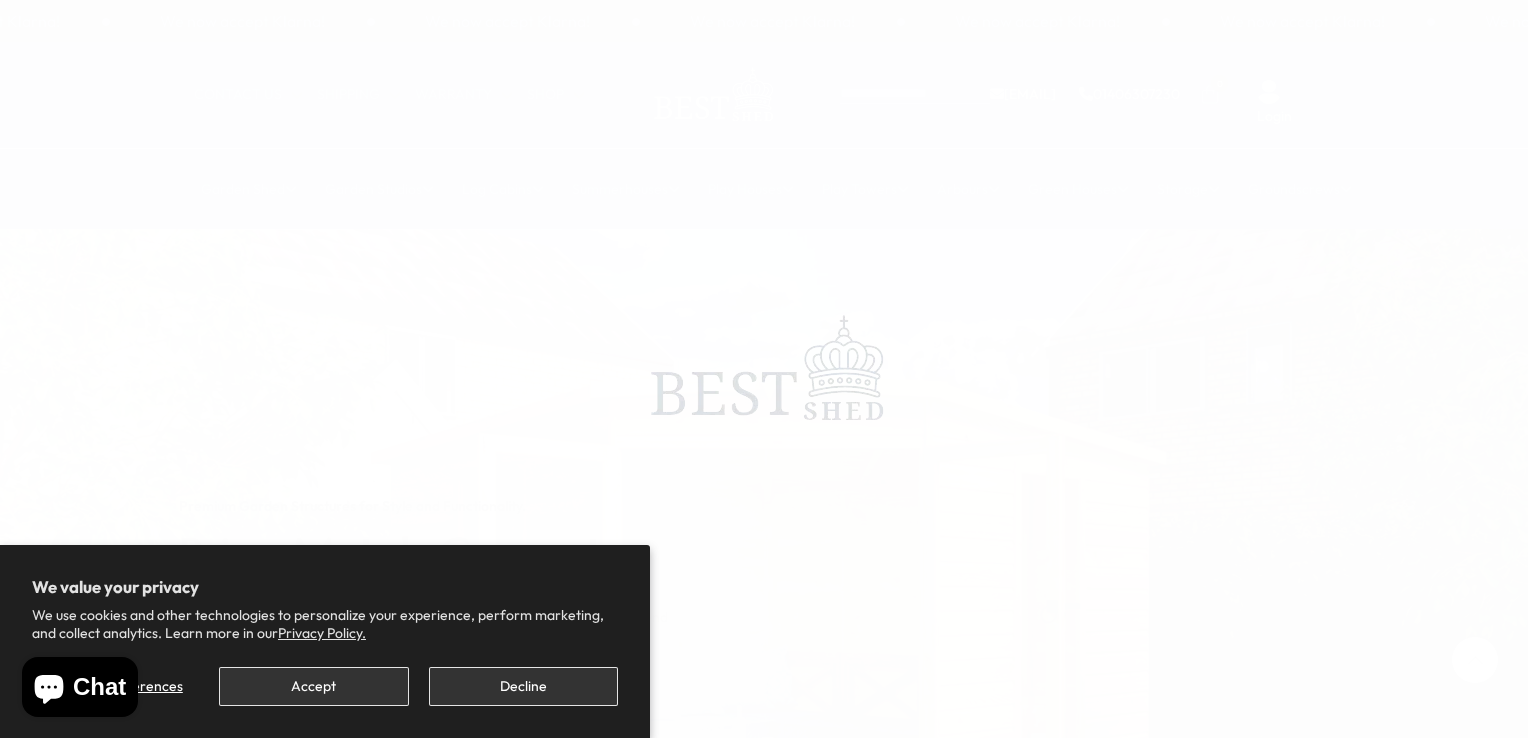 scroll, scrollTop: 0, scrollLeft: 0, axis: both 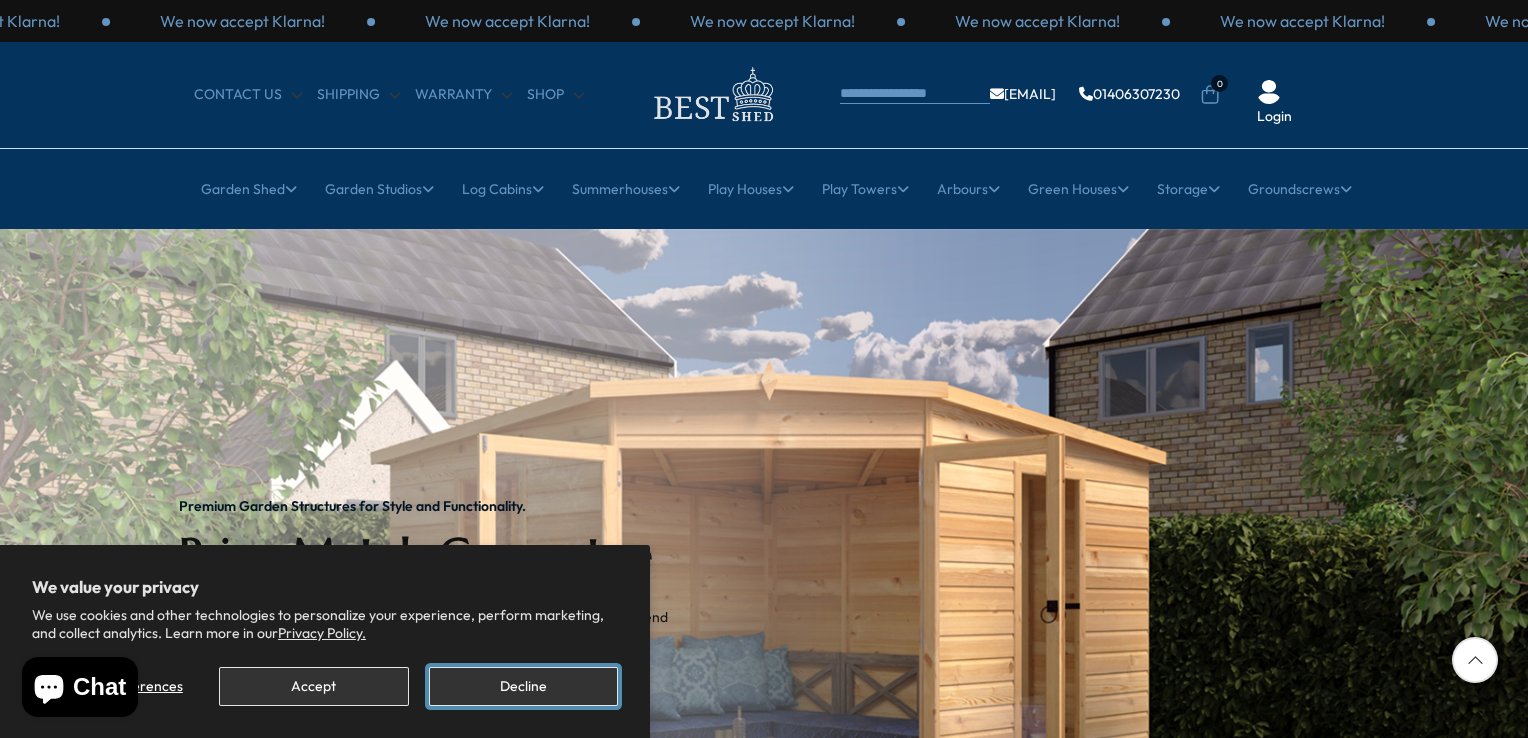 click on "Decline" at bounding box center (523, 686) 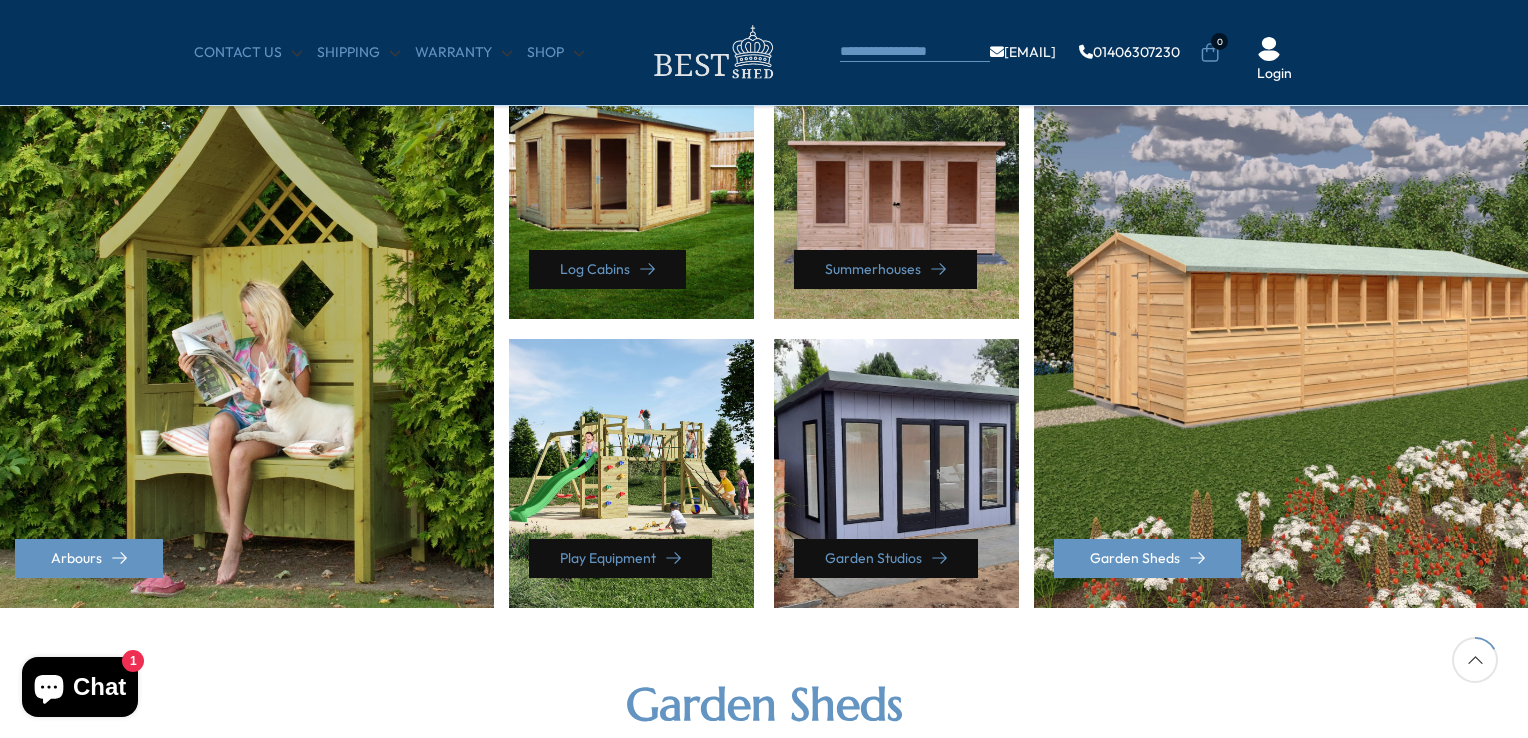 scroll, scrollTop: 1000, scrollLeft: 0, axis: vertical 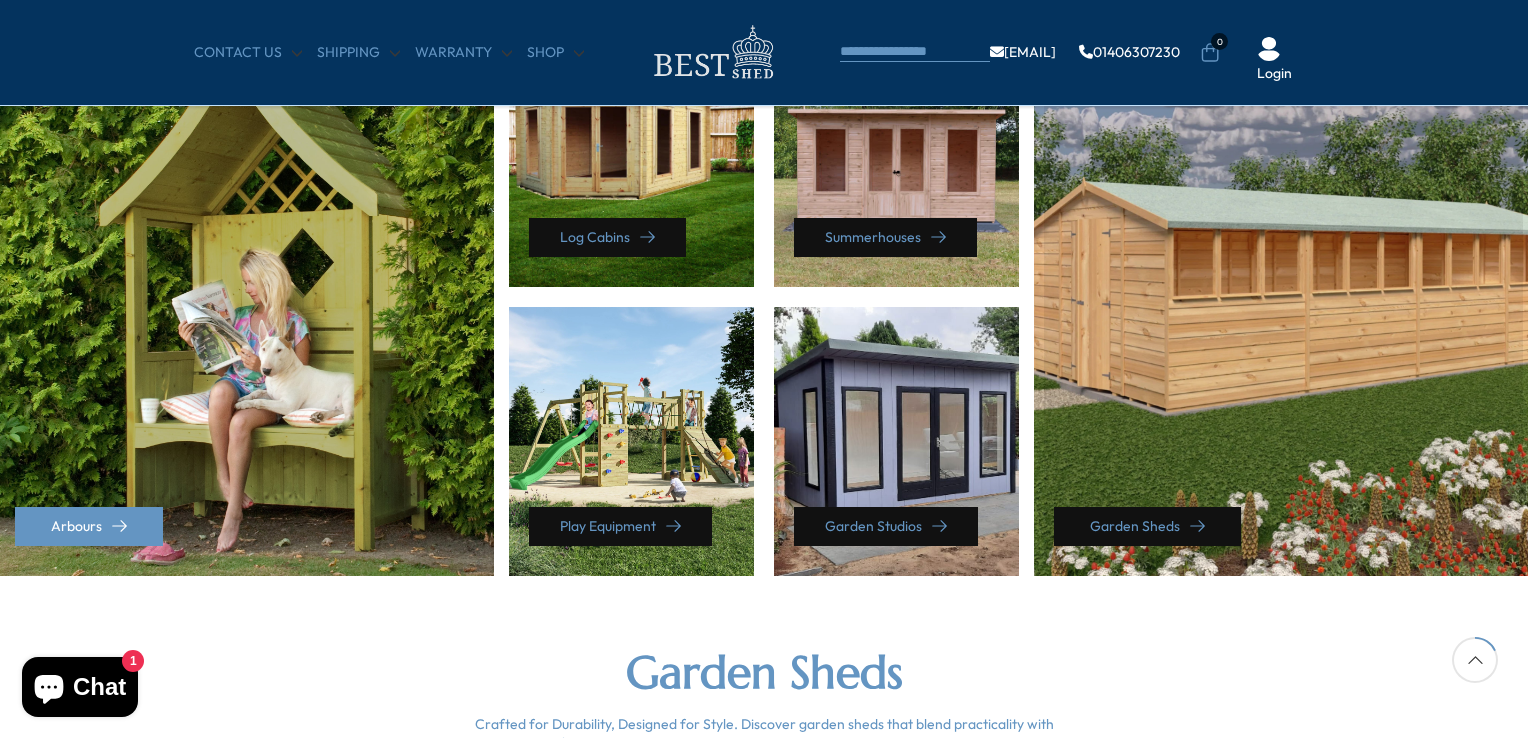 click on "Garden Sheds" at bounding box center (1147, 526) 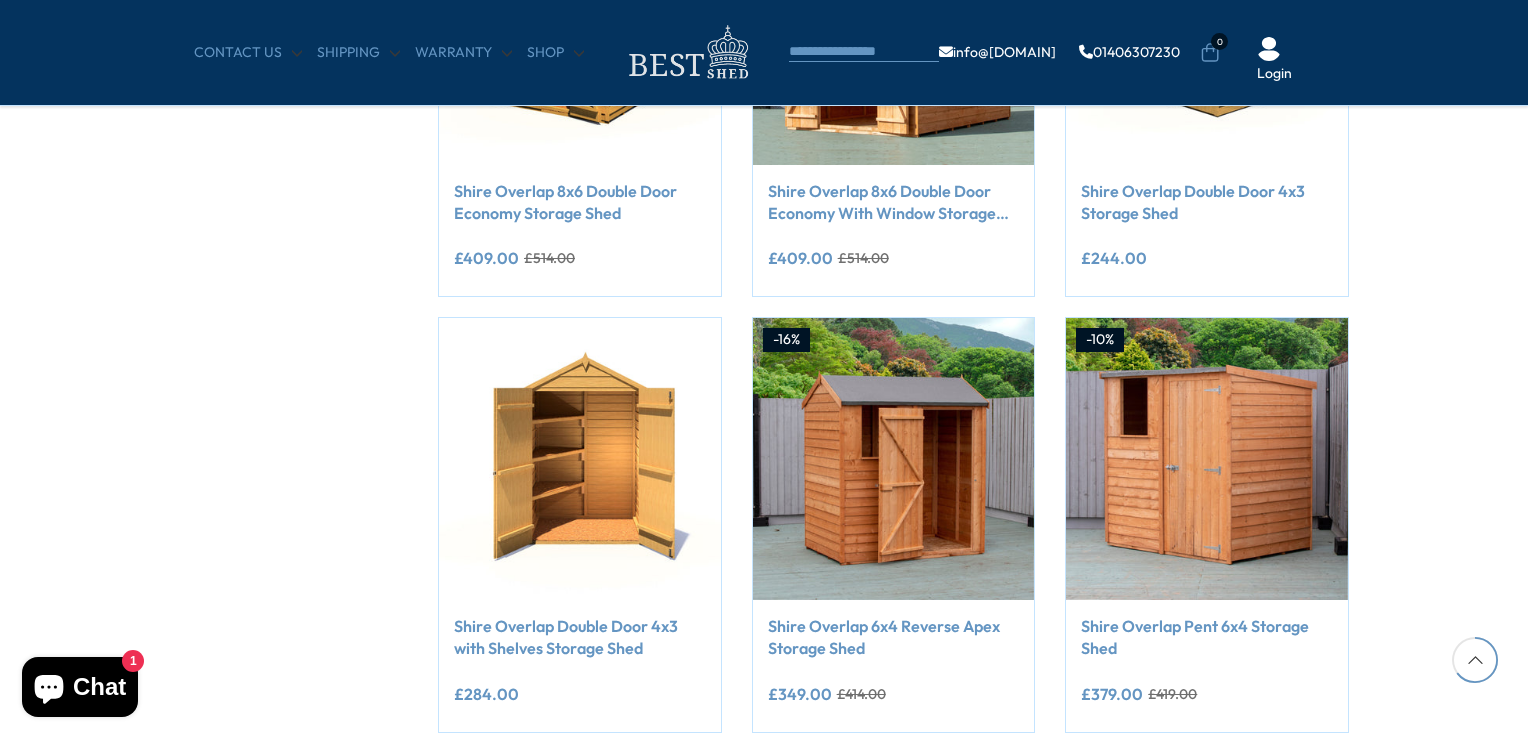 scroll, scrollTop: 1600, scrollLeft: 0, axis: vertical 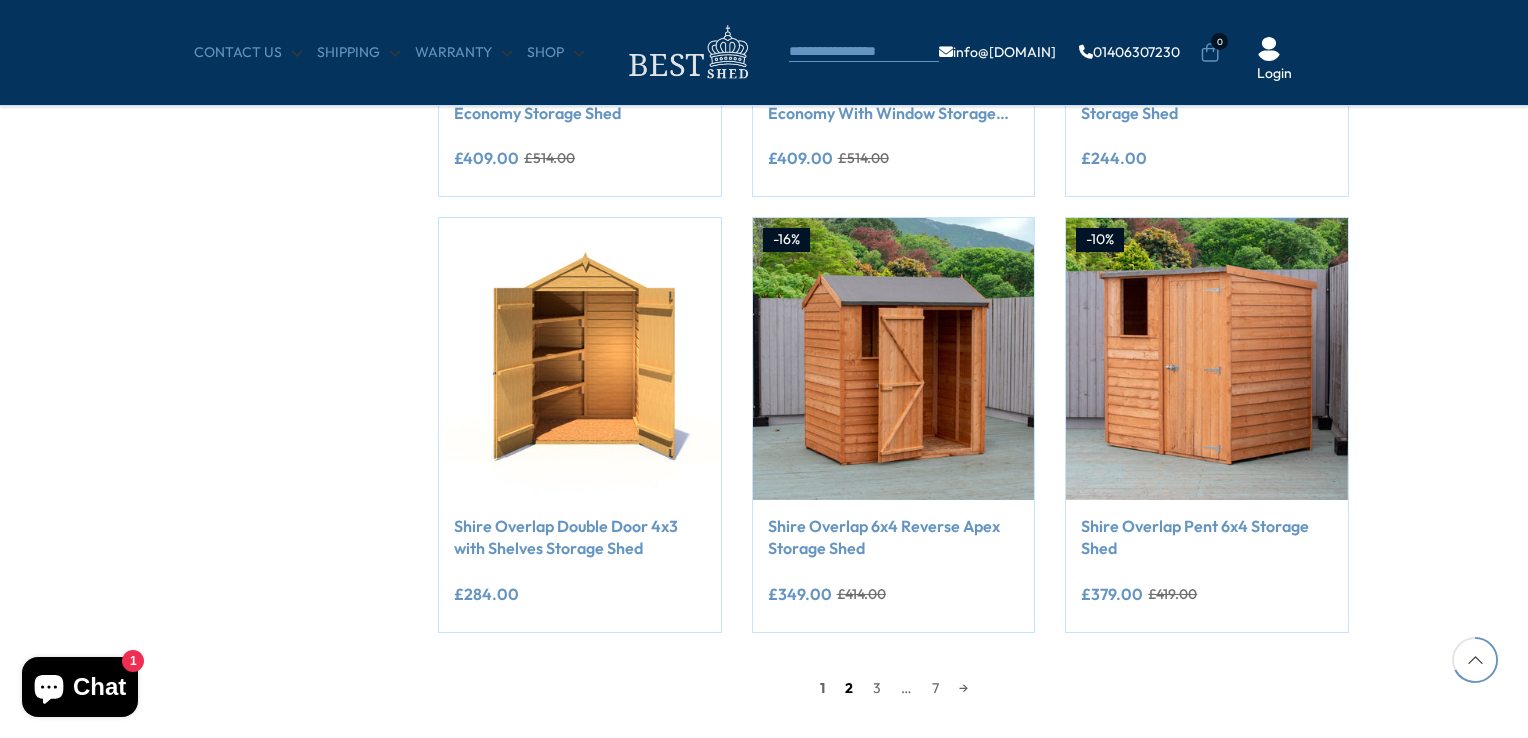 click on "2" at bounding box center (849, 688) 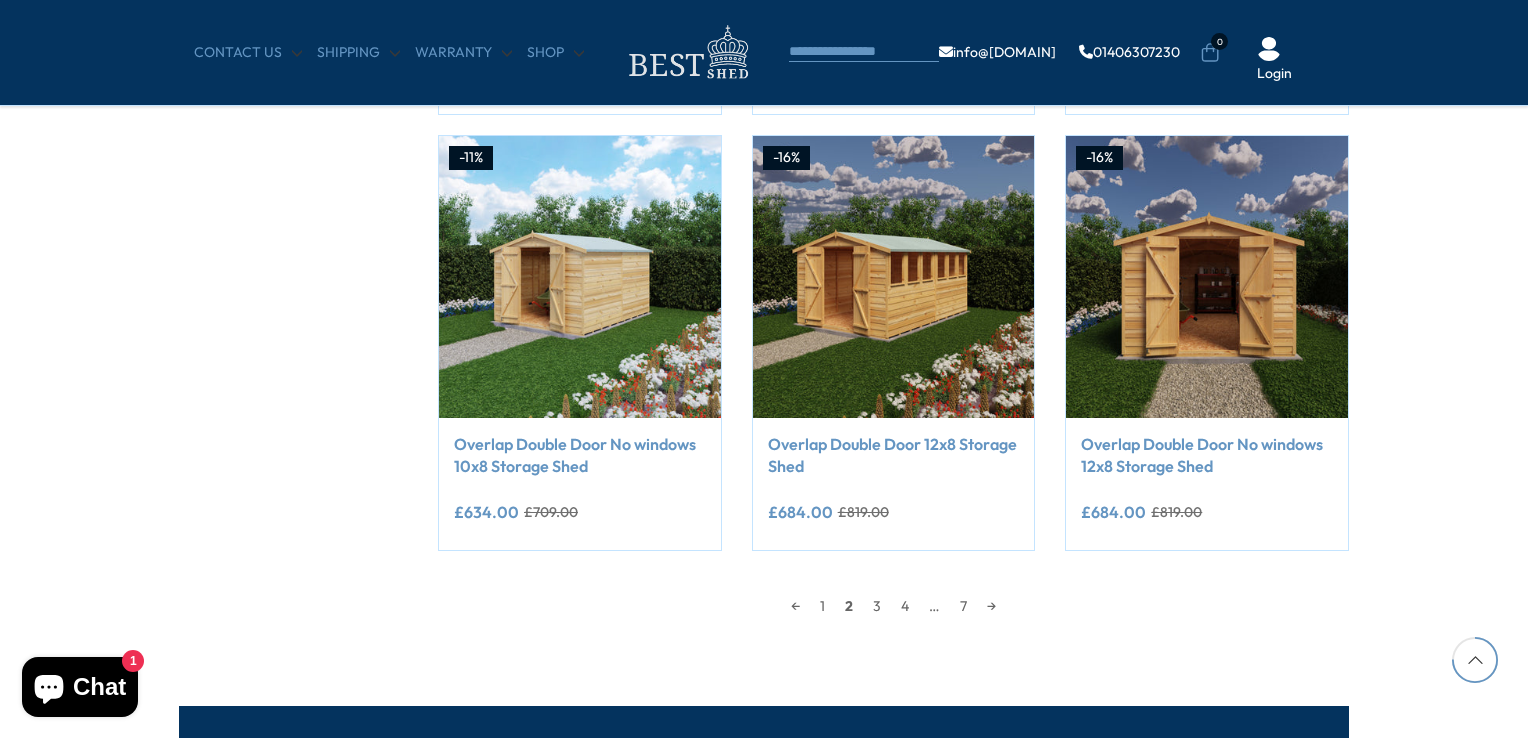 scroll, scrollTop: 1791, scrollLeft: 0, axis: vertical 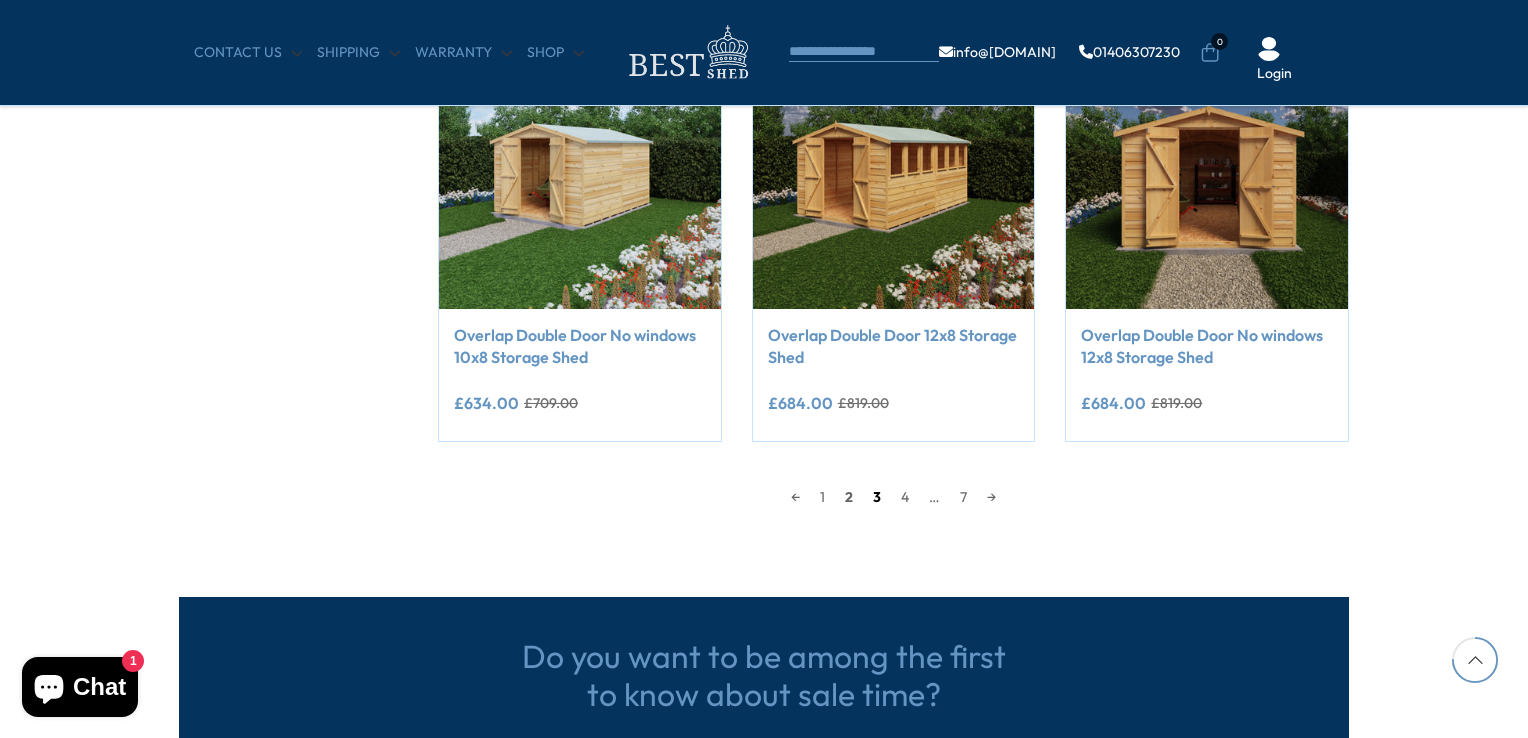 click on "3" at bounding box center [877, 497] 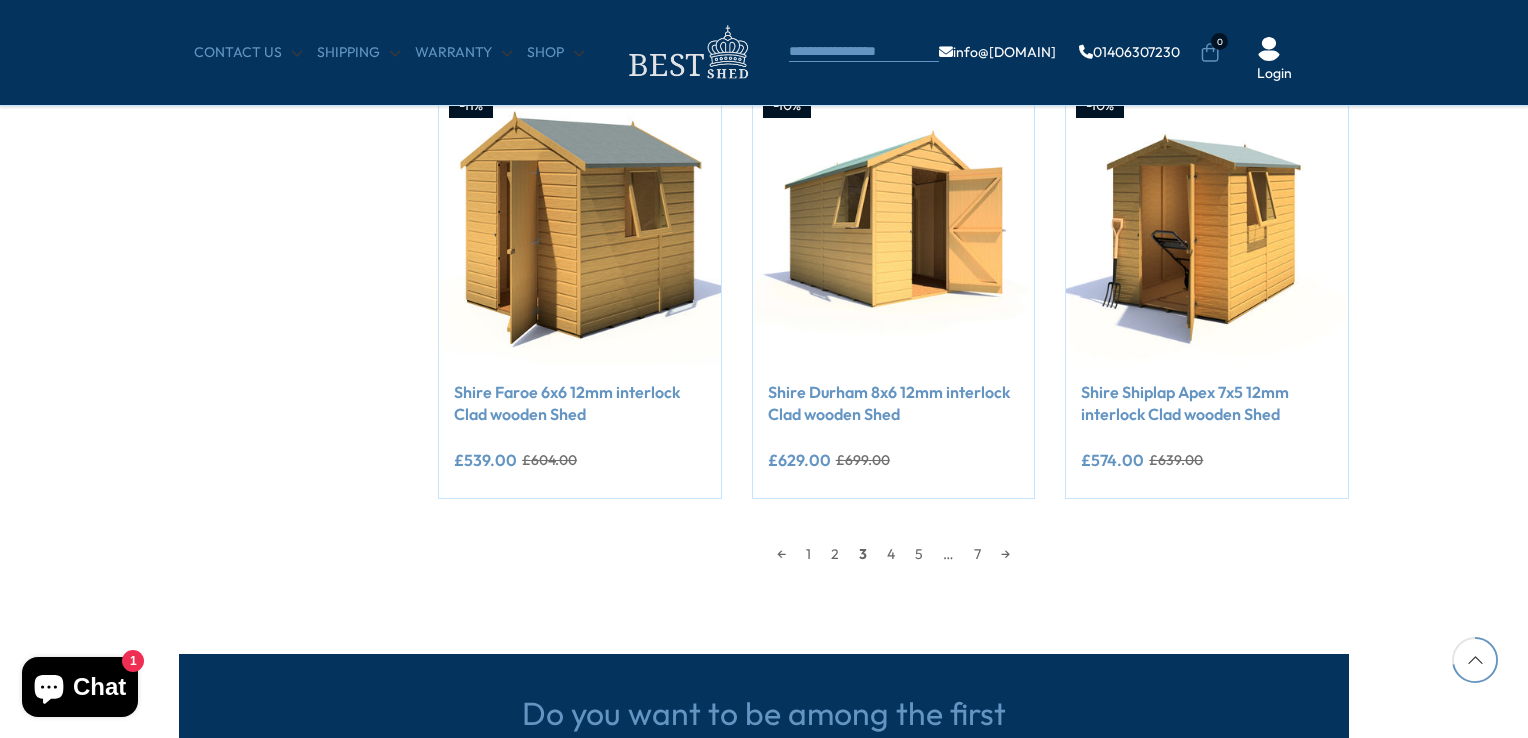 scroll, scrollTop: 1791, scrollLeft: 0, axis: vertical 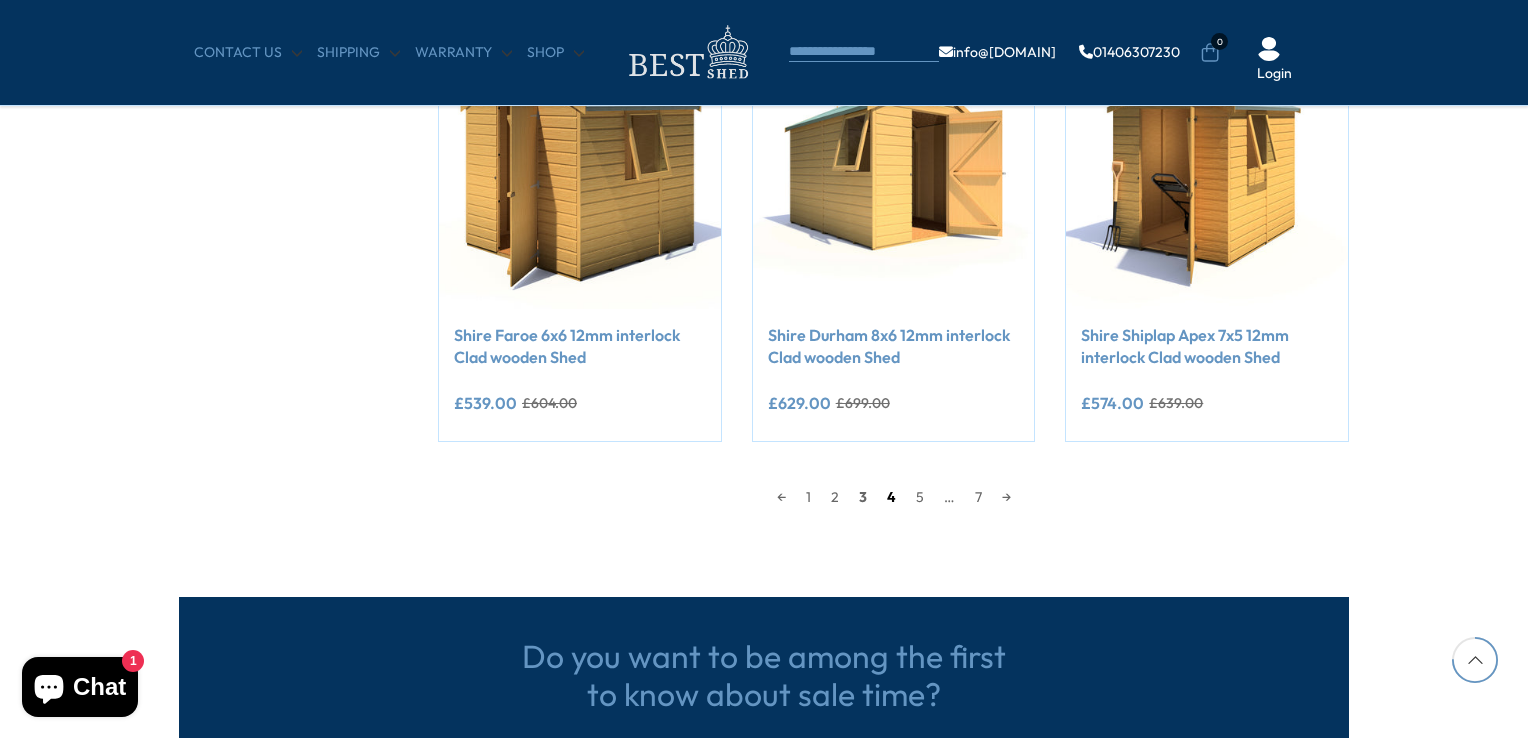 click on "4" at bounding box center [891, 497] 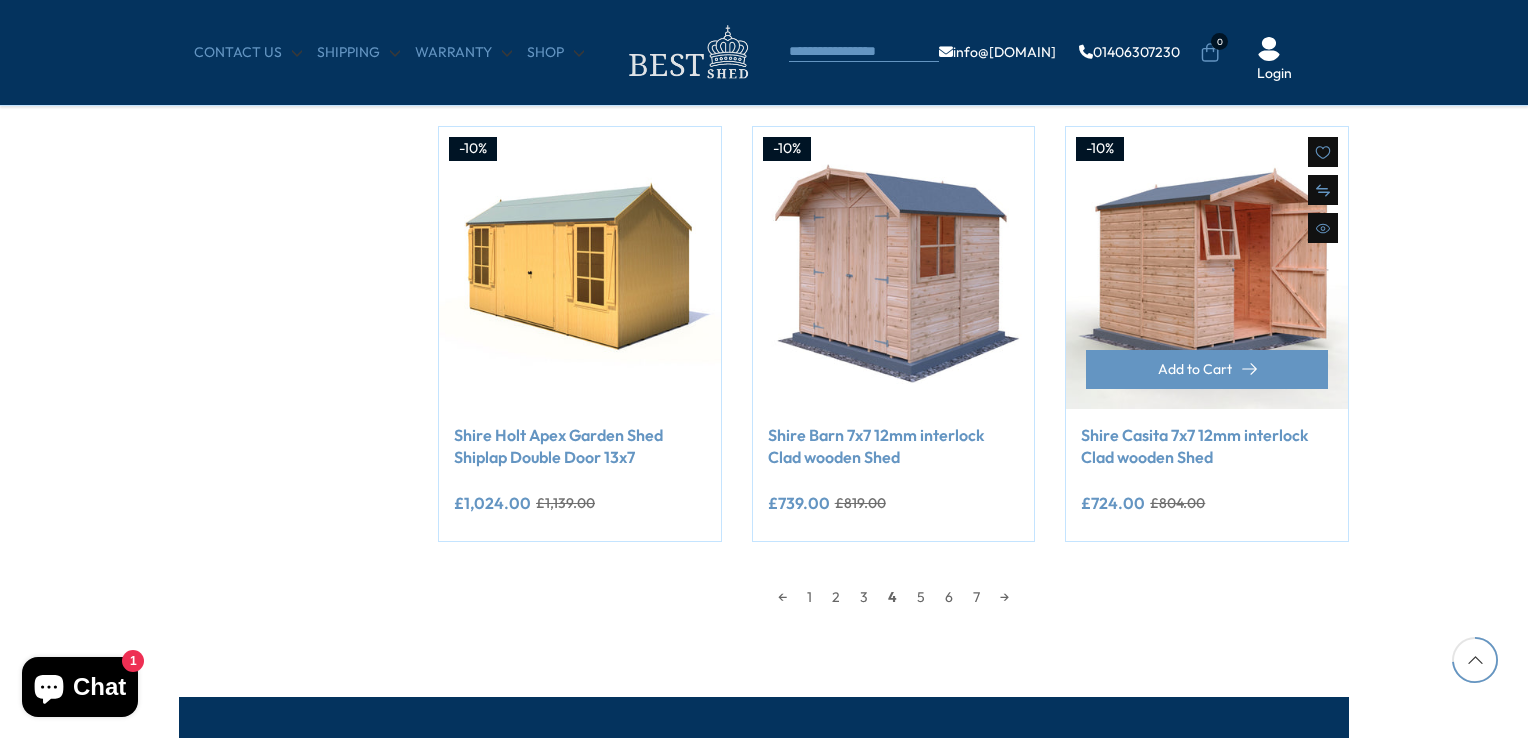 scroll, scrollTop: 1791, scrollLeft: 0, axis: vertical 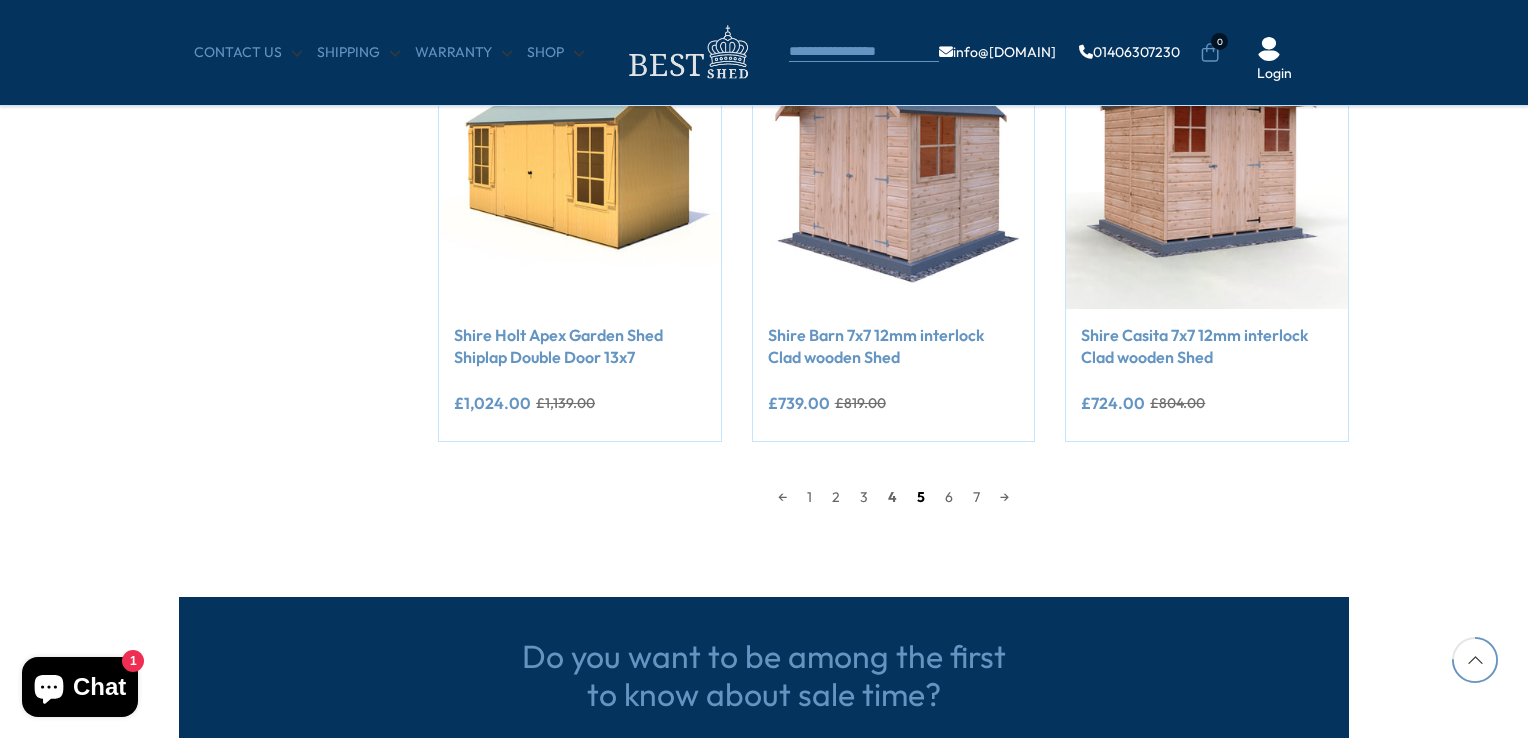 click on "5" at bounding box center (921, 497) 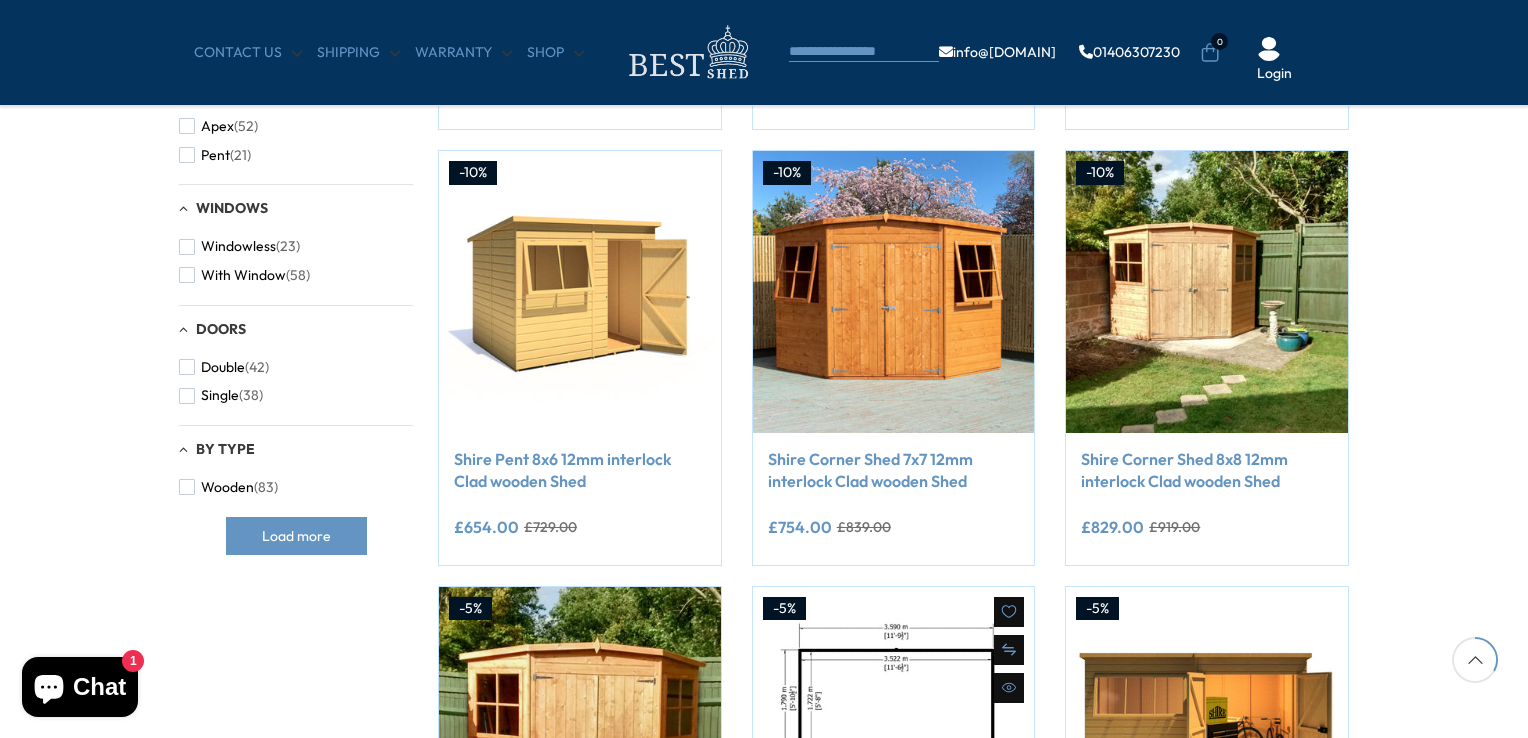 scroll, scrollTop: 791, scrollLeft: 0, axis: vertical 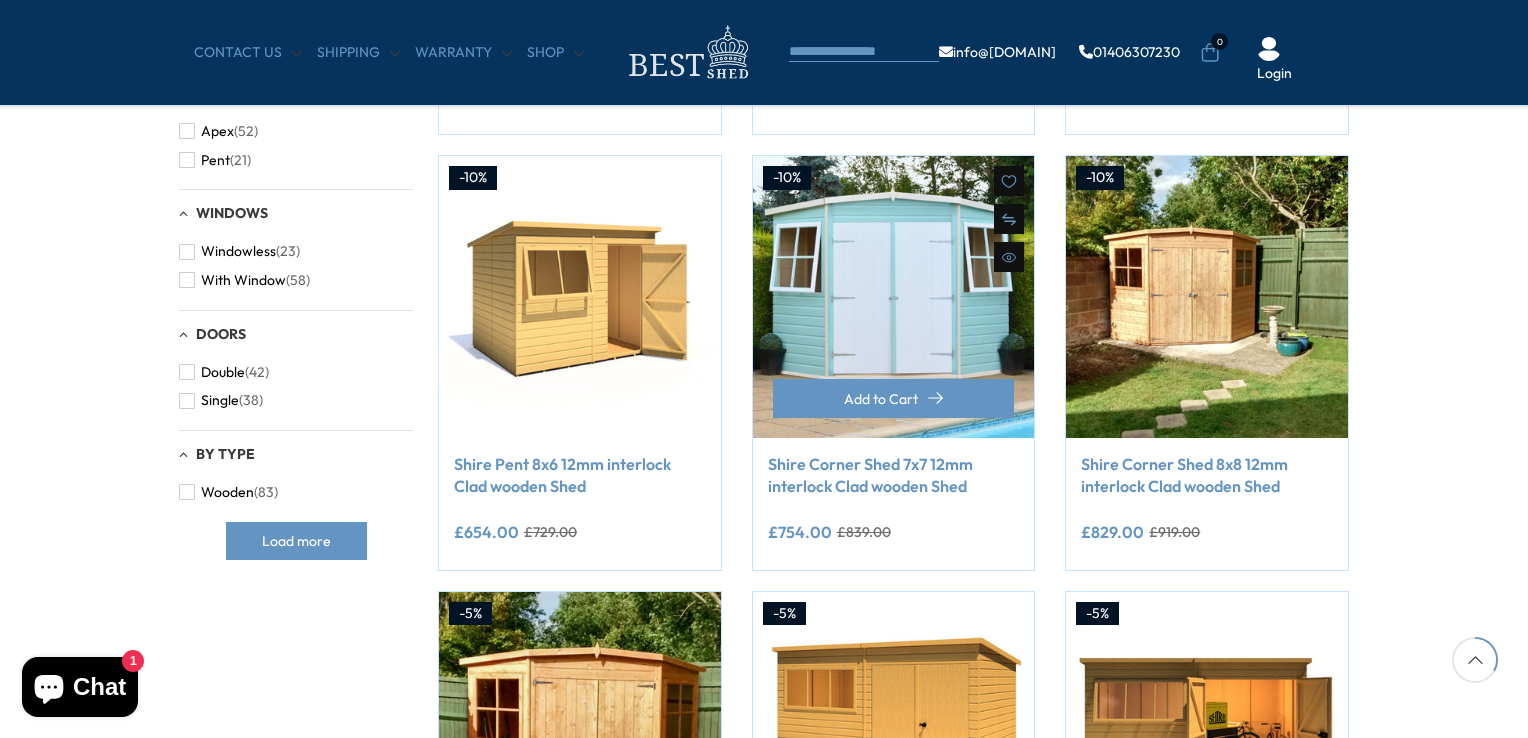 click at bounding box center [894, 297] 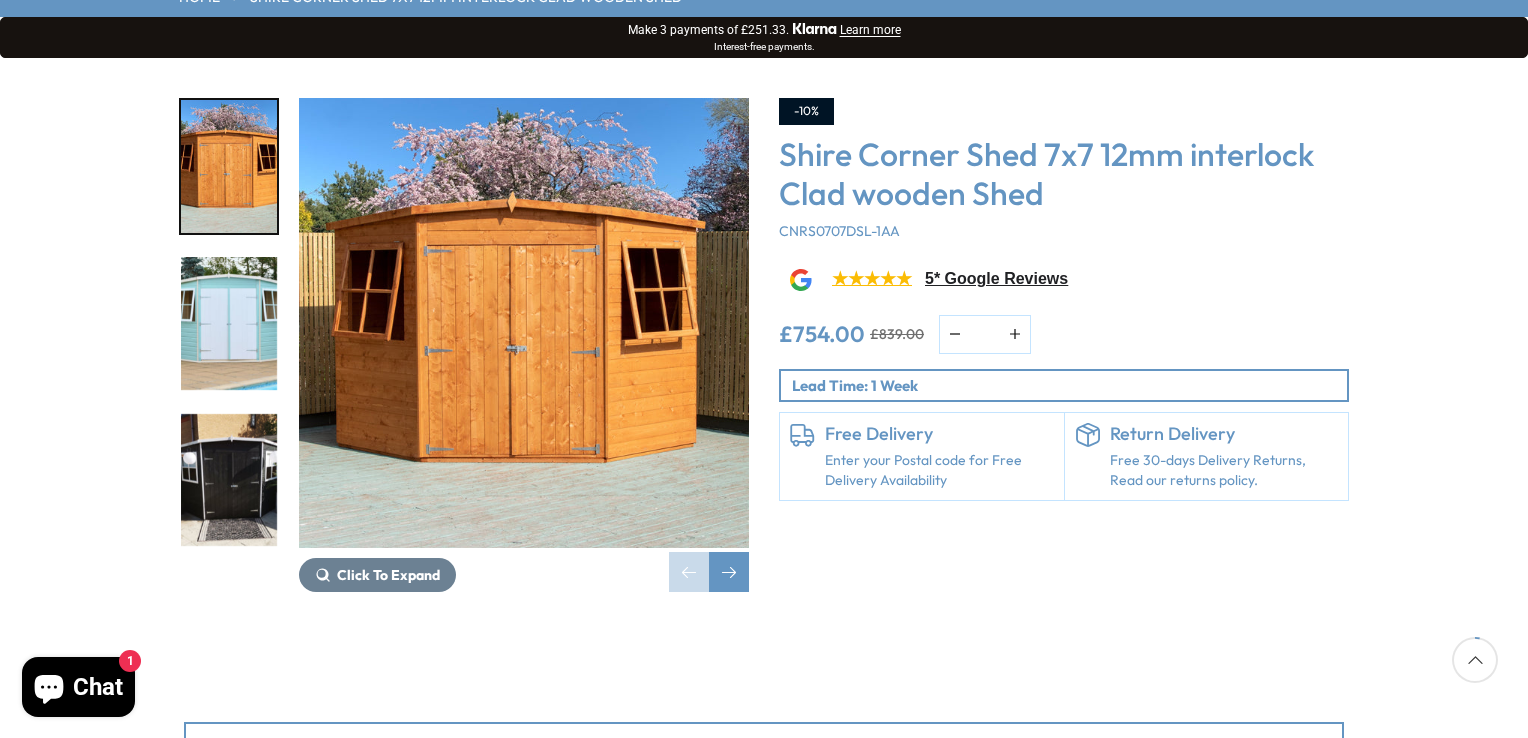 scroll, scrollTop: 300, scrollLeft: 0, axis: vertical 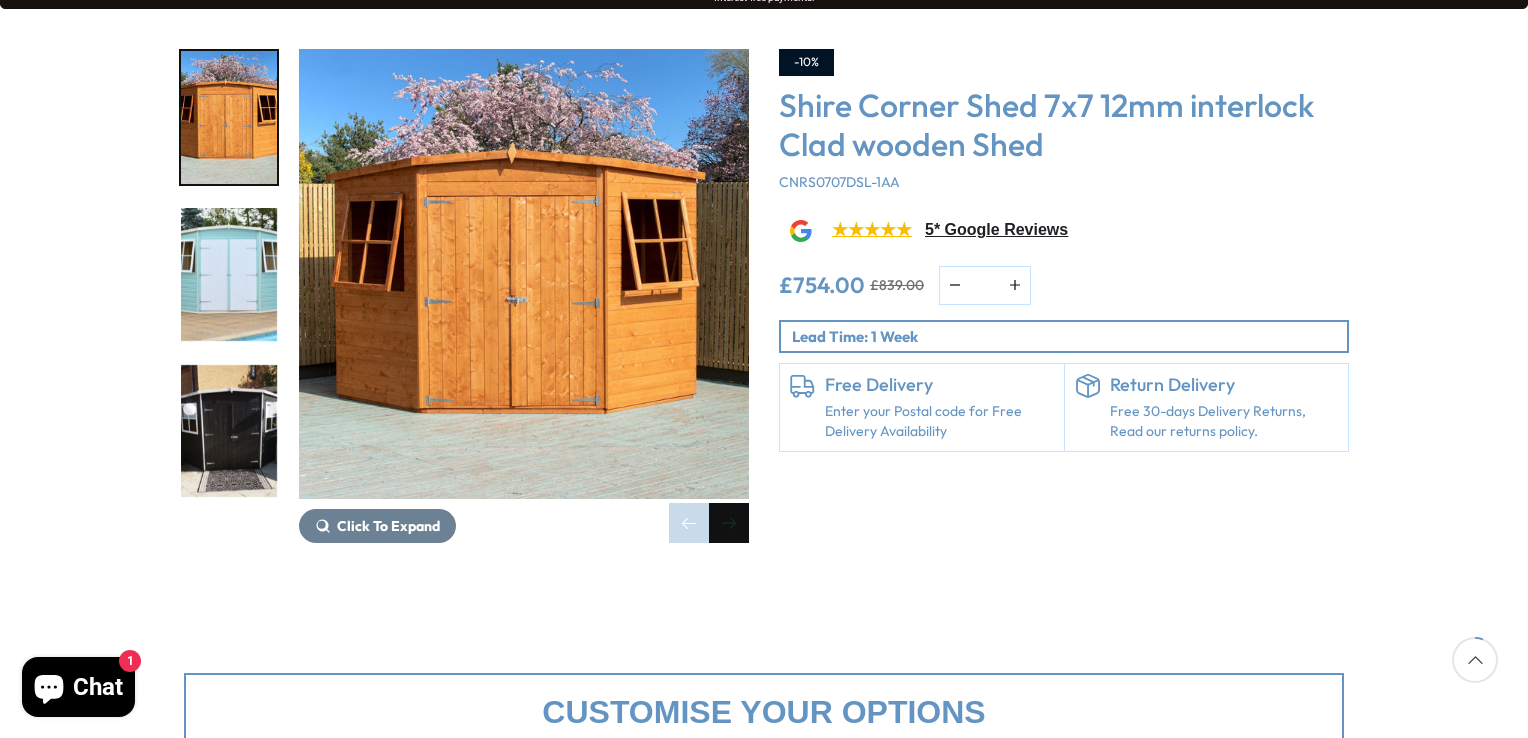 click at bounding box center (729, 523) 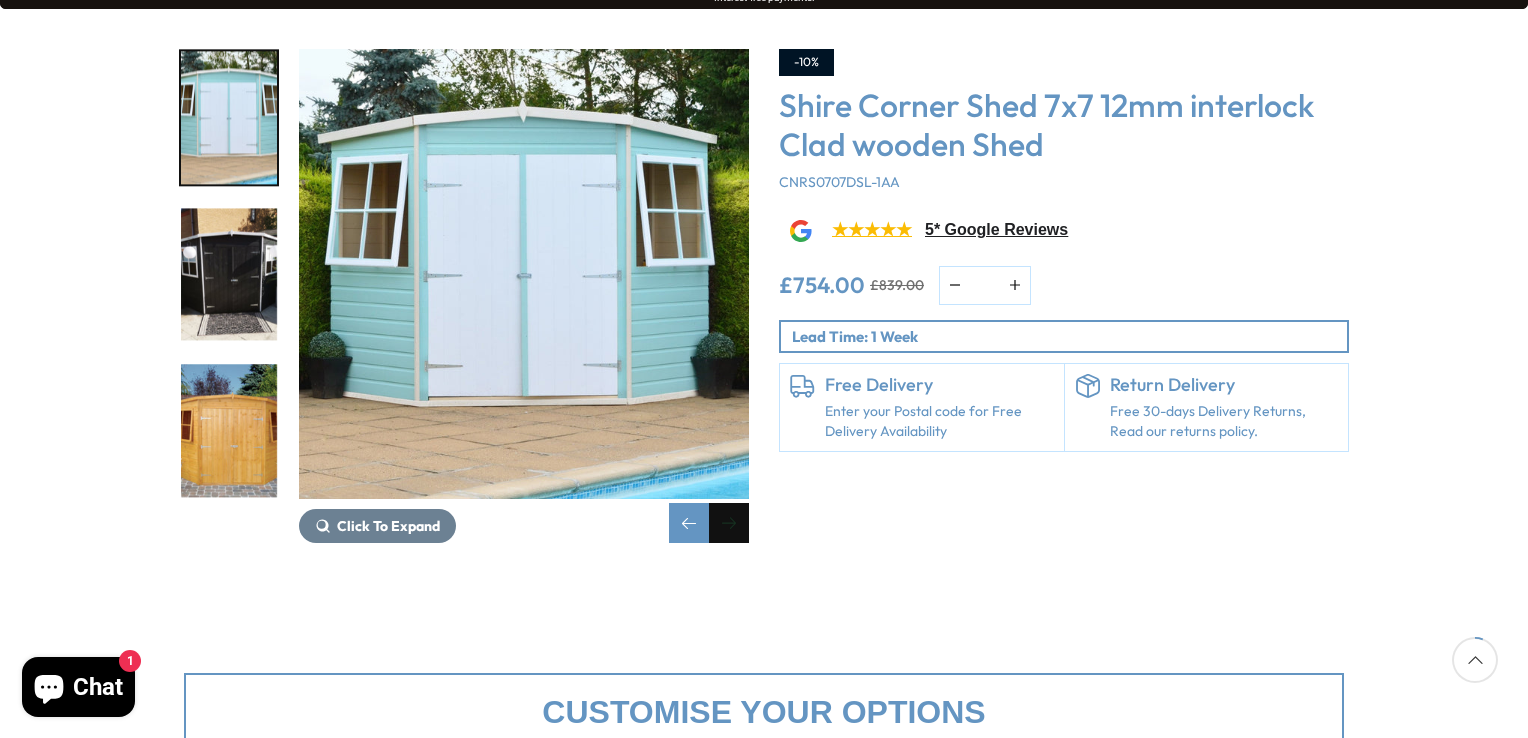 click at bounding box center [729, 523] 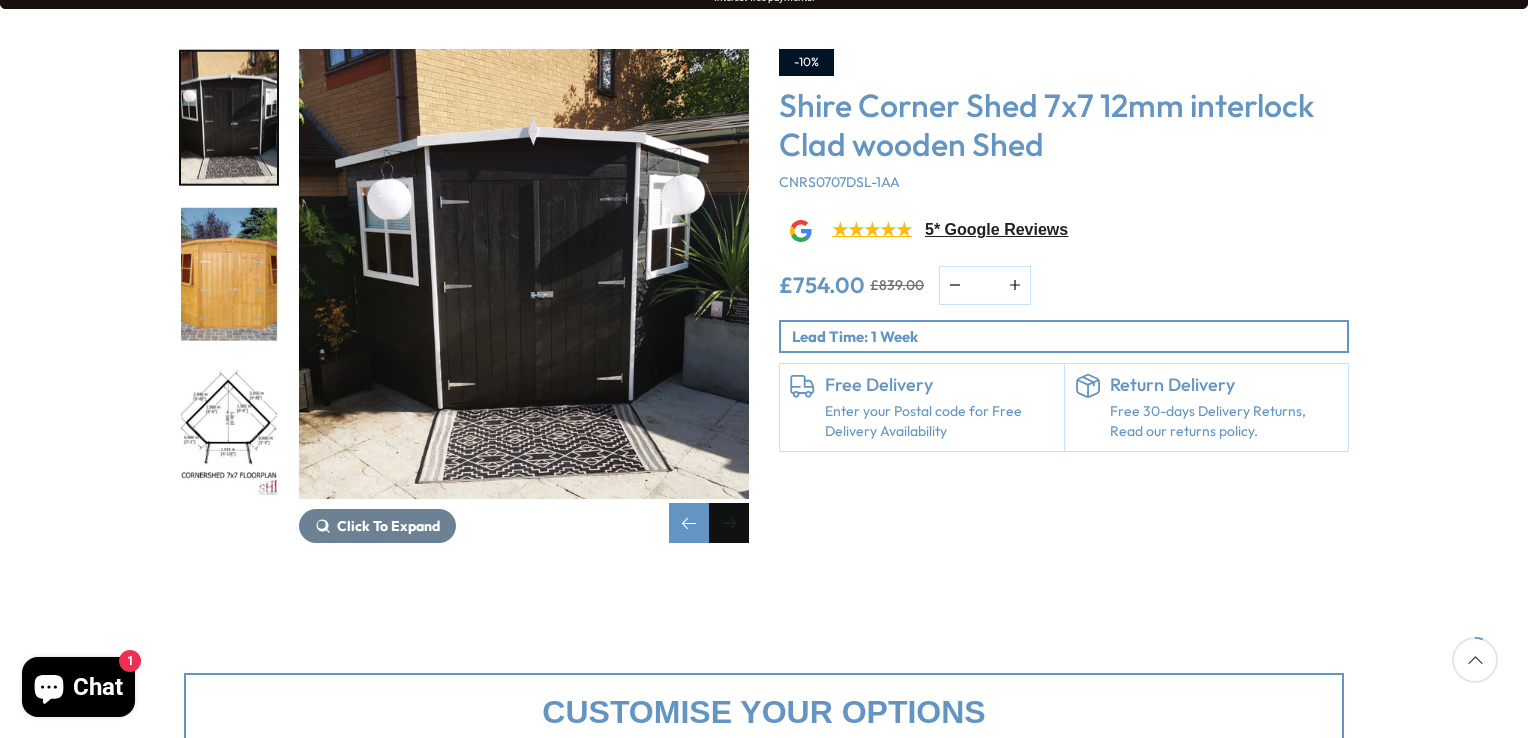click at bounding box center (729, 523) 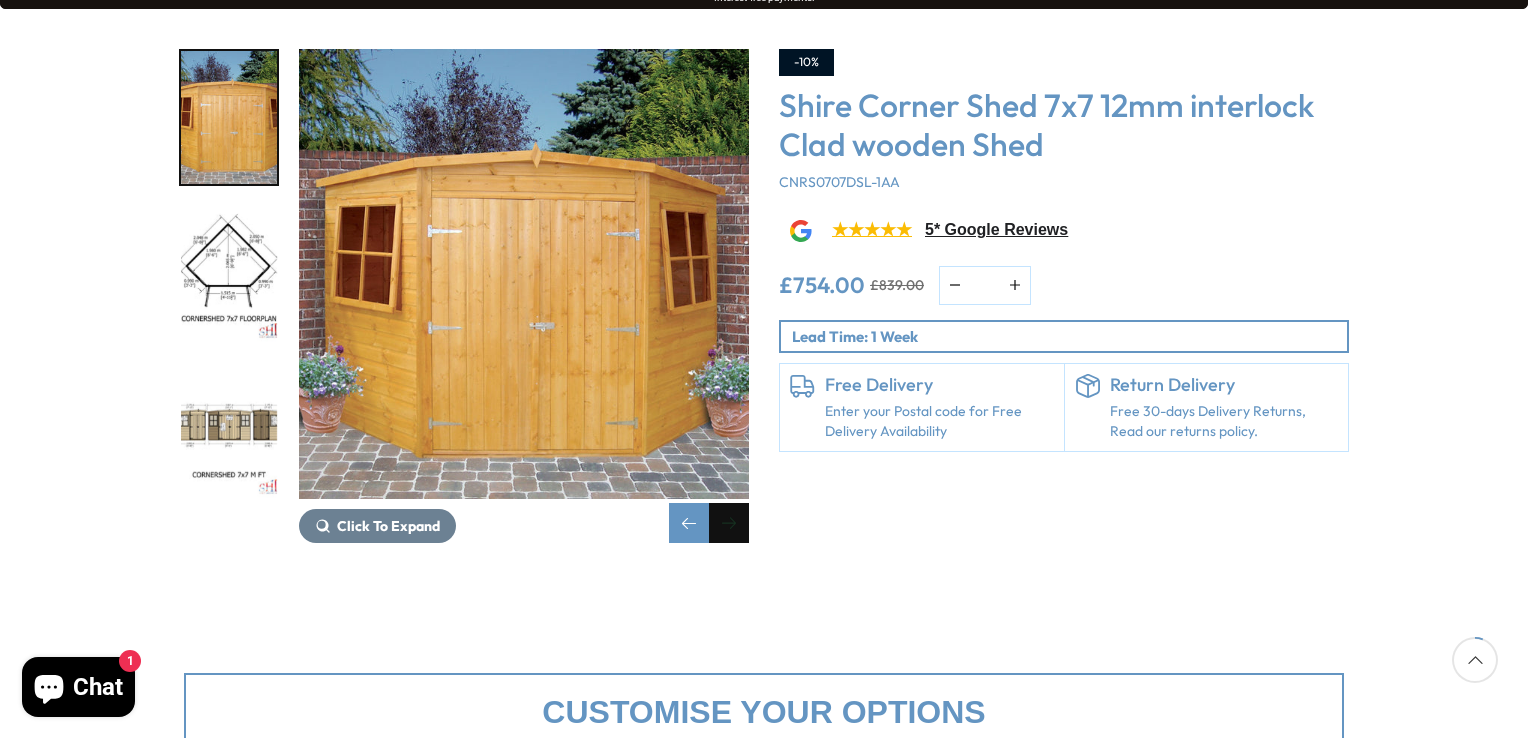 click at bounding box center [729, 523] 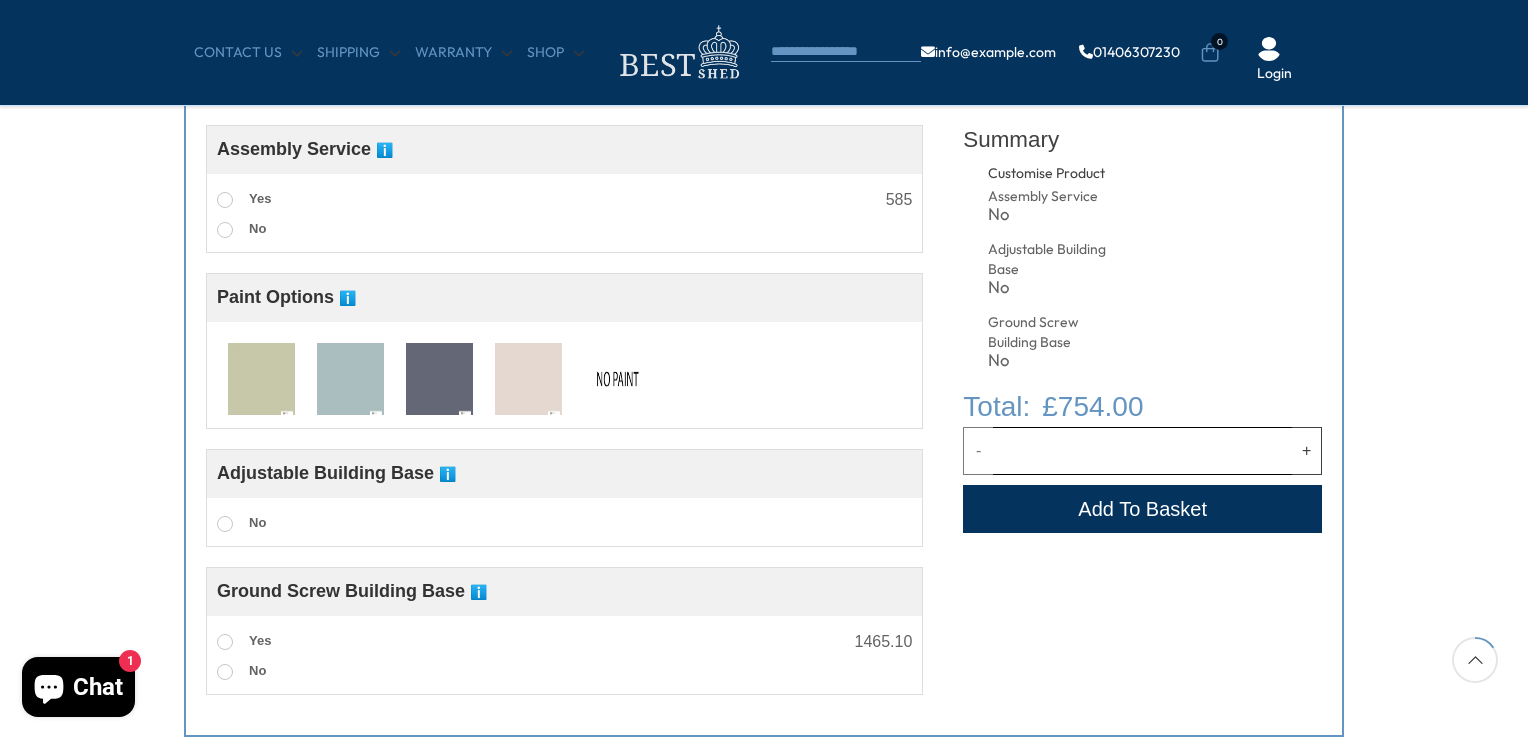 scroll, scrollTop: 900, scrollLeft: 0, axis: vertical 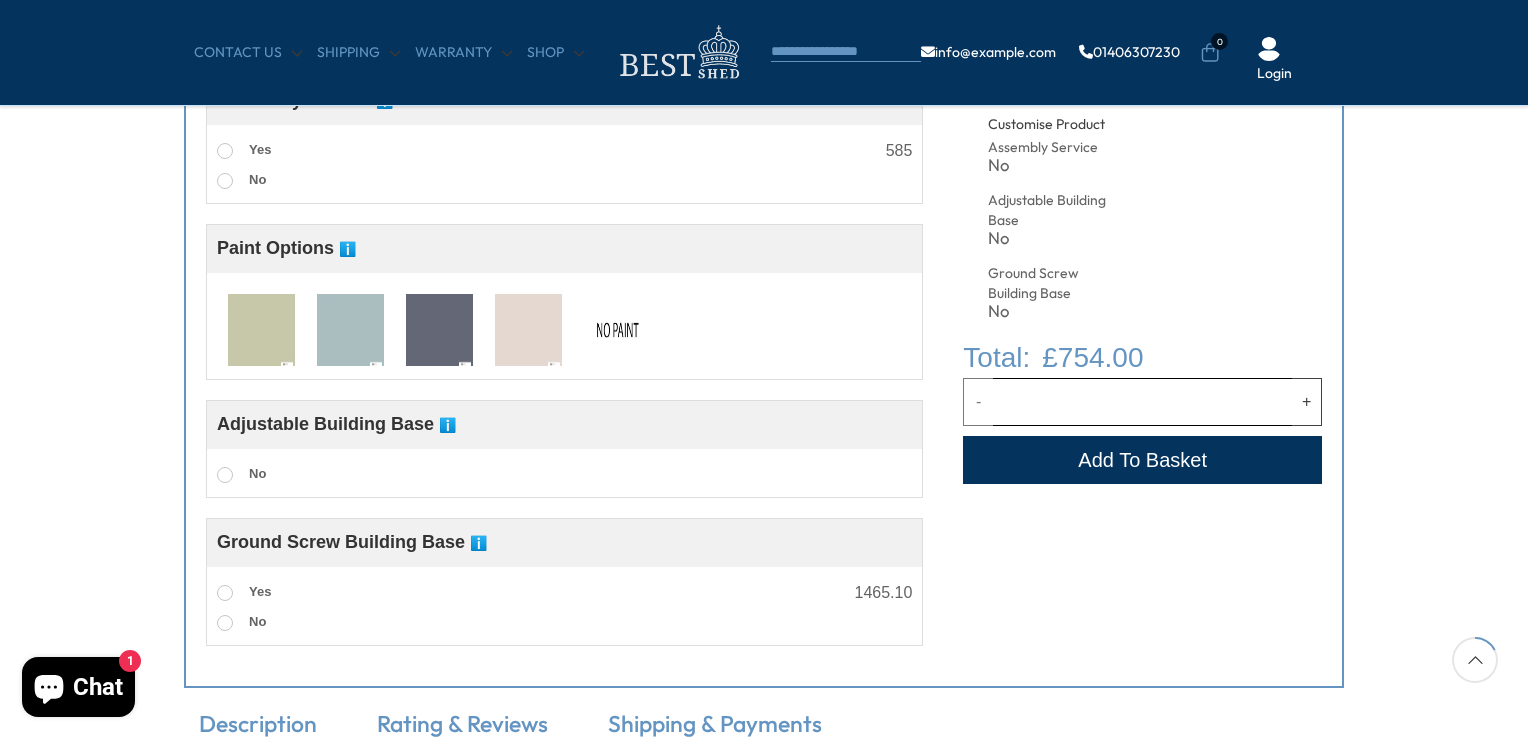 click at bounding box center [617, 331] 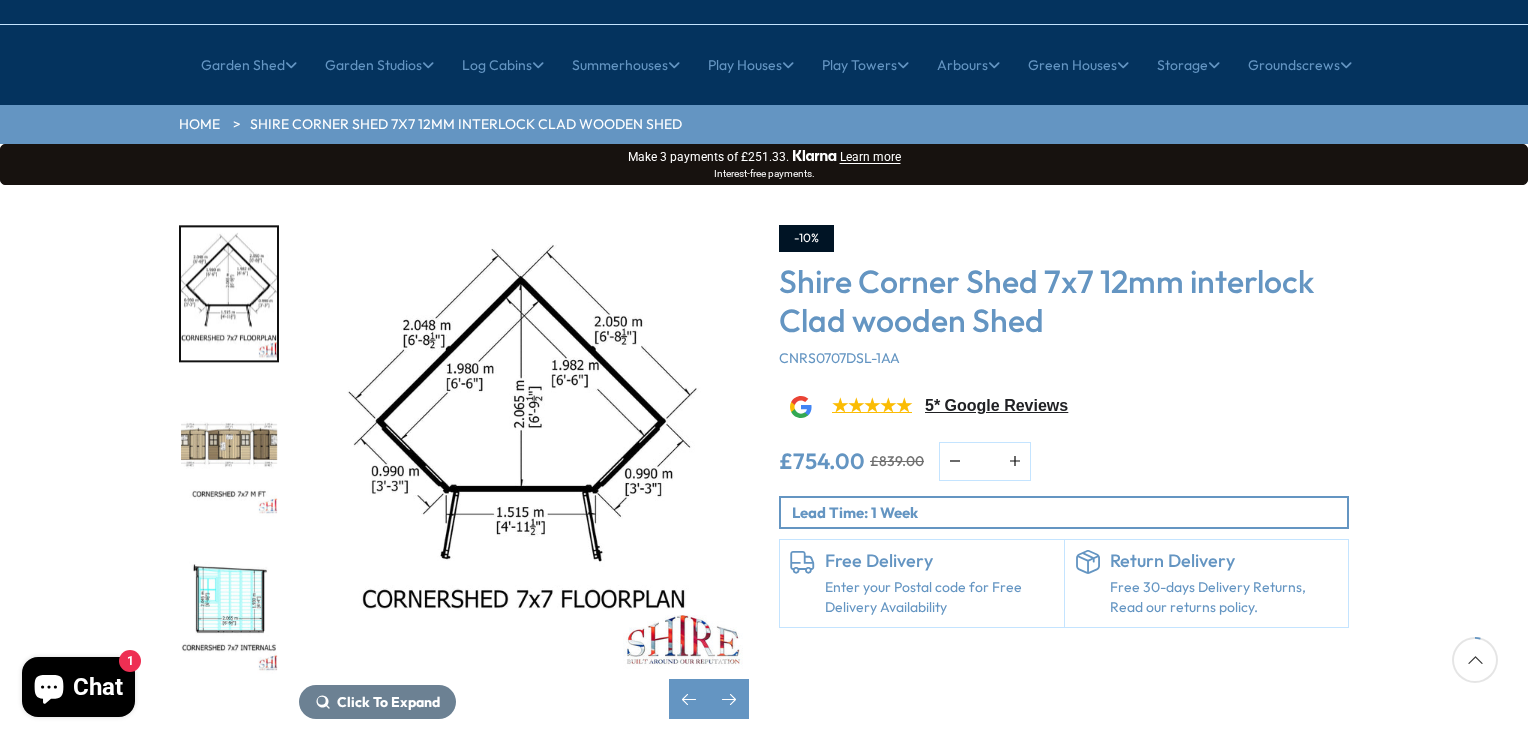 scroll, scrollTop: 100, scrollLeft: 0, axis: vertical 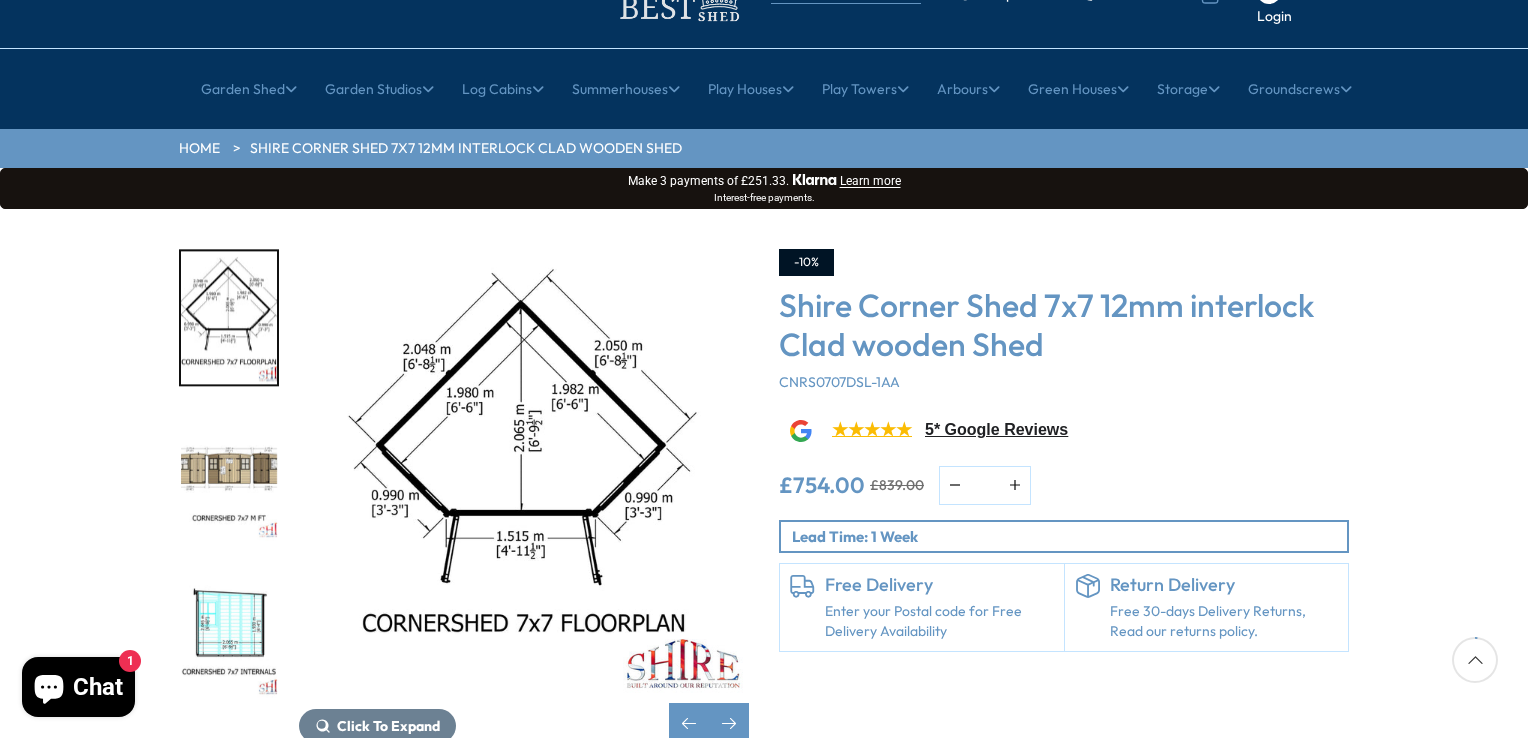 click at bounding box center (229, 474) 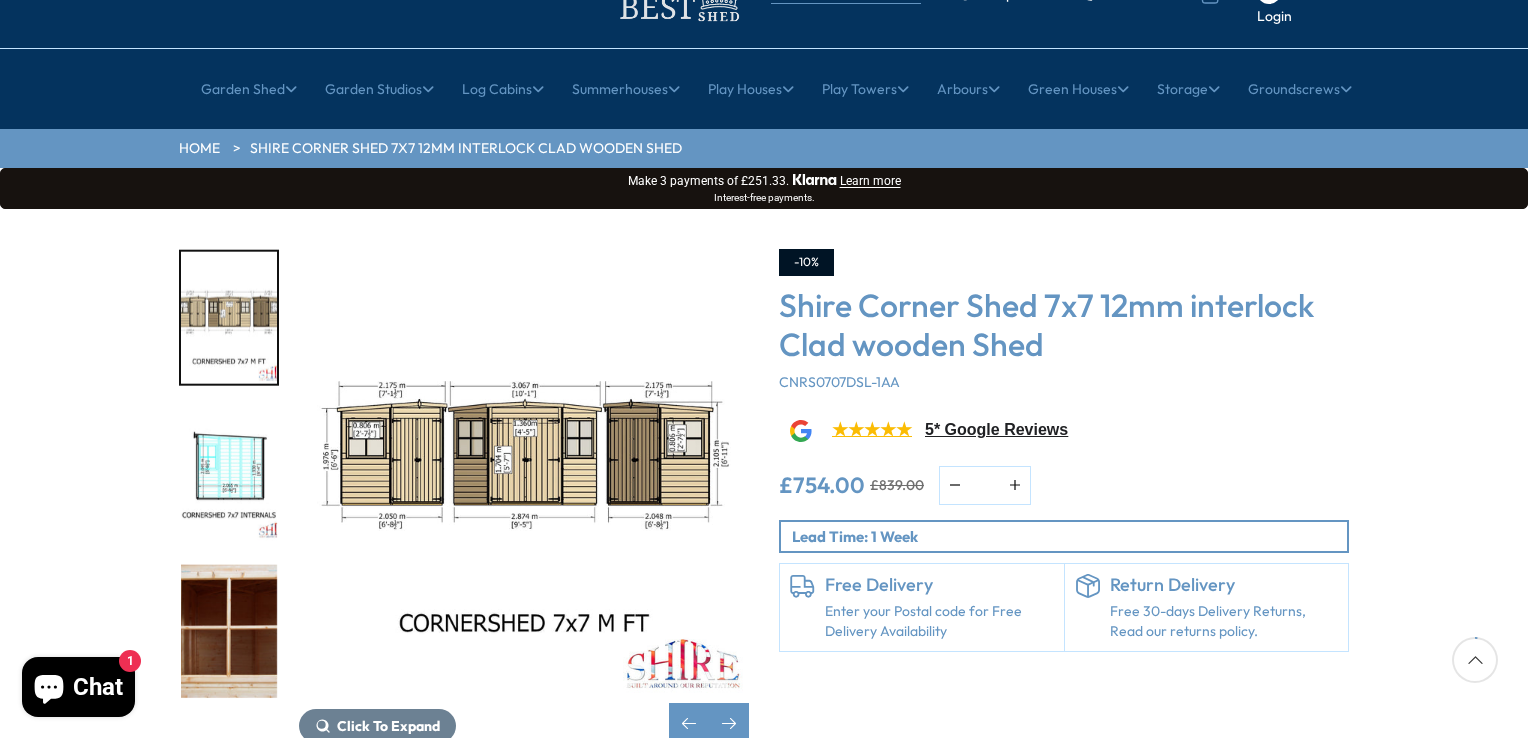 click at bounding box center [229, 474] 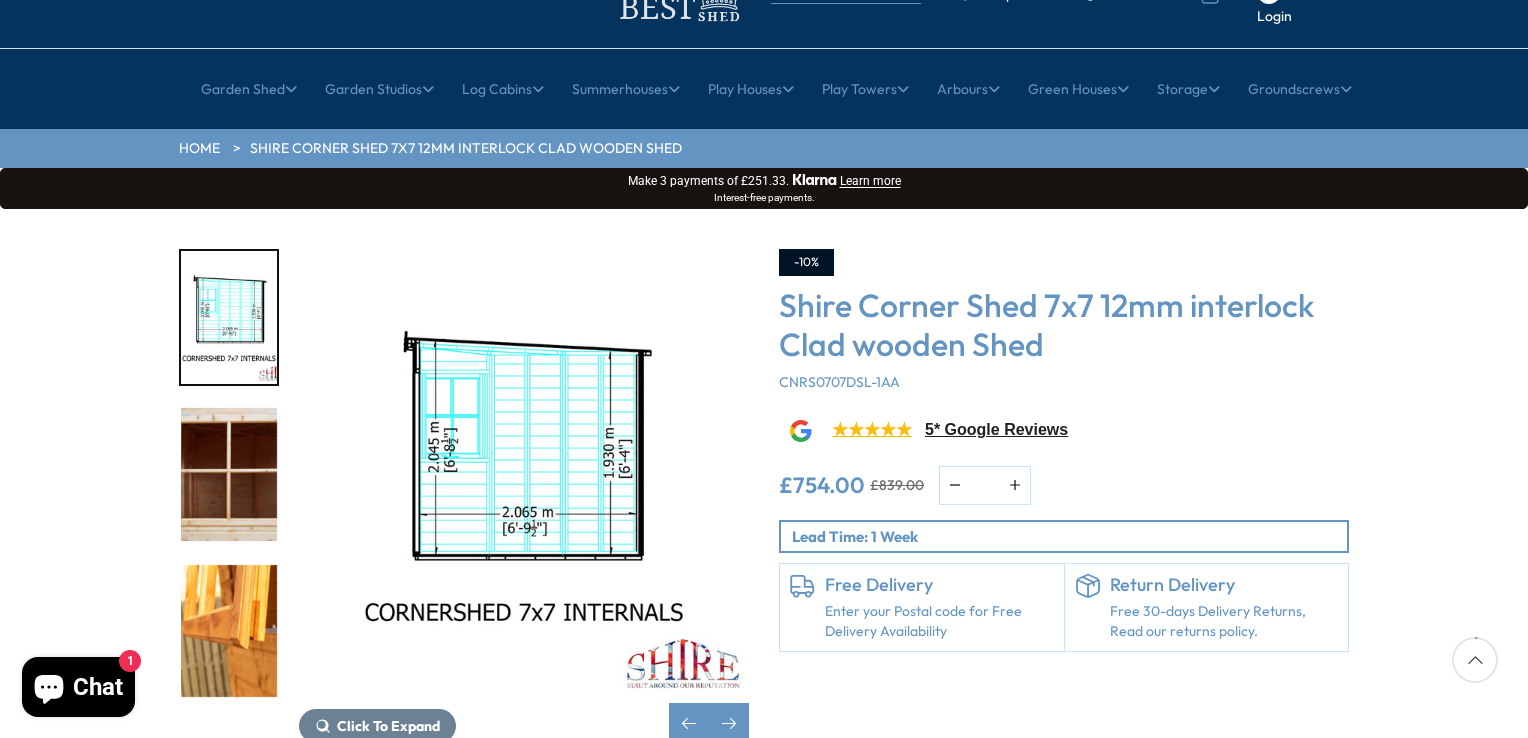 click at bounding box center (229, 631) 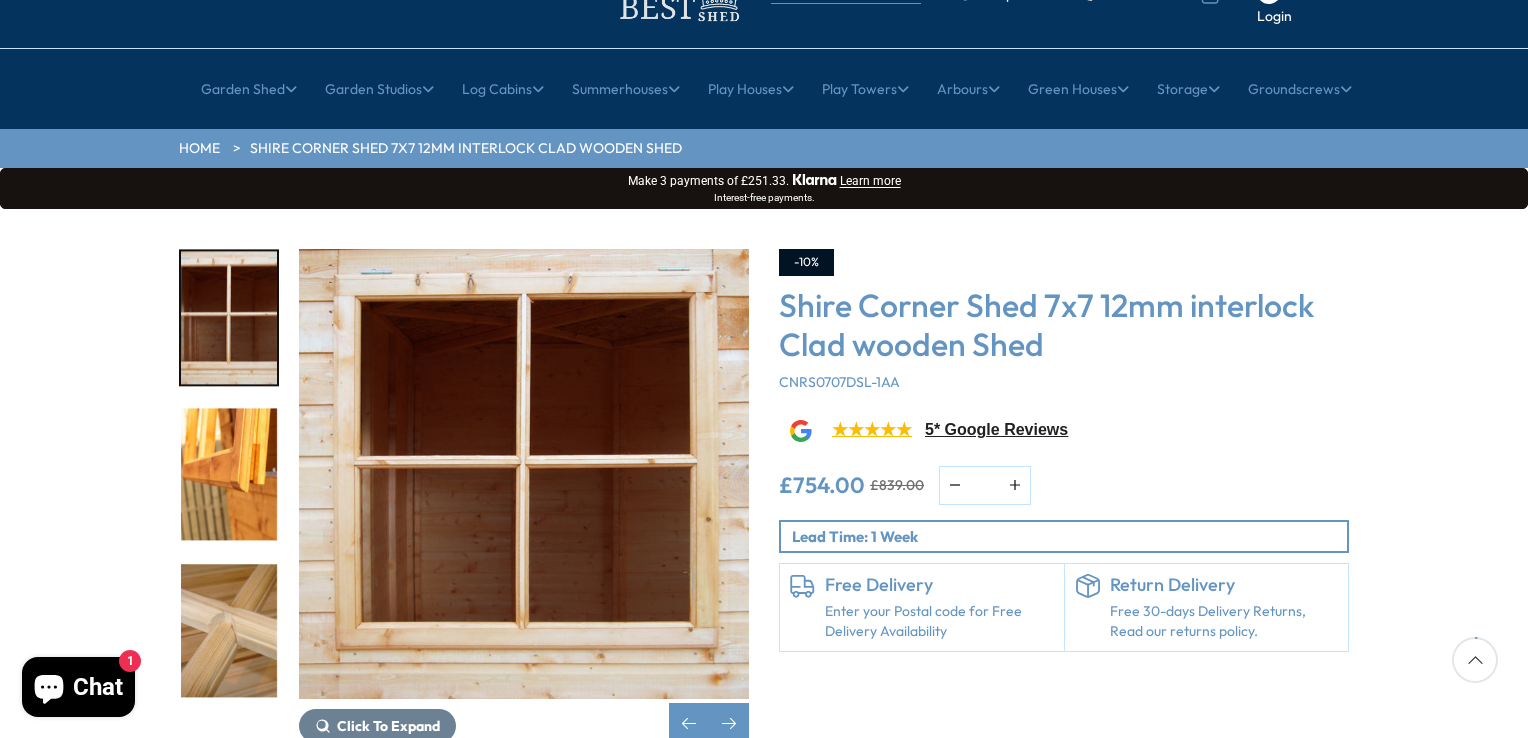 click at bounding box center [229, 474] 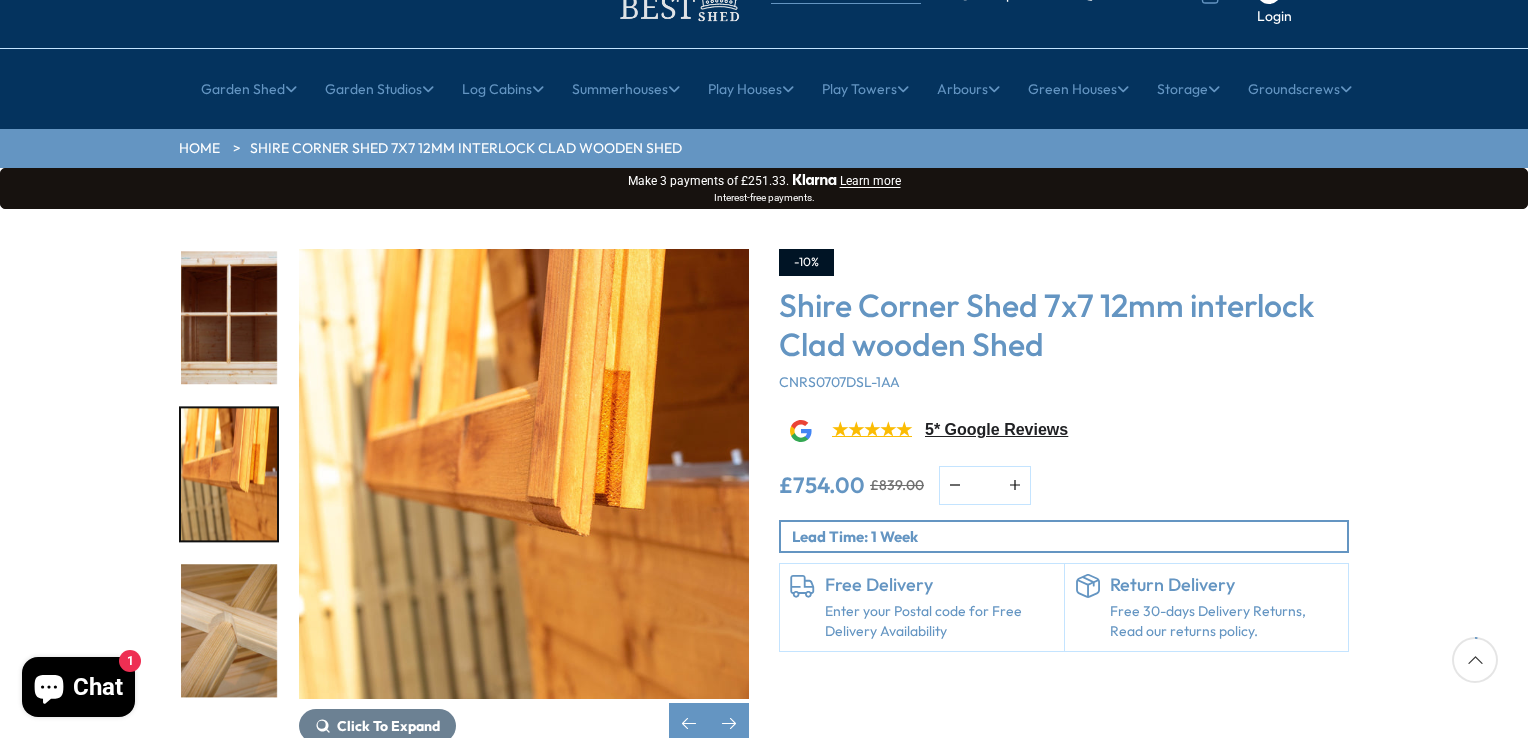 click at bounding box center (229, 631) 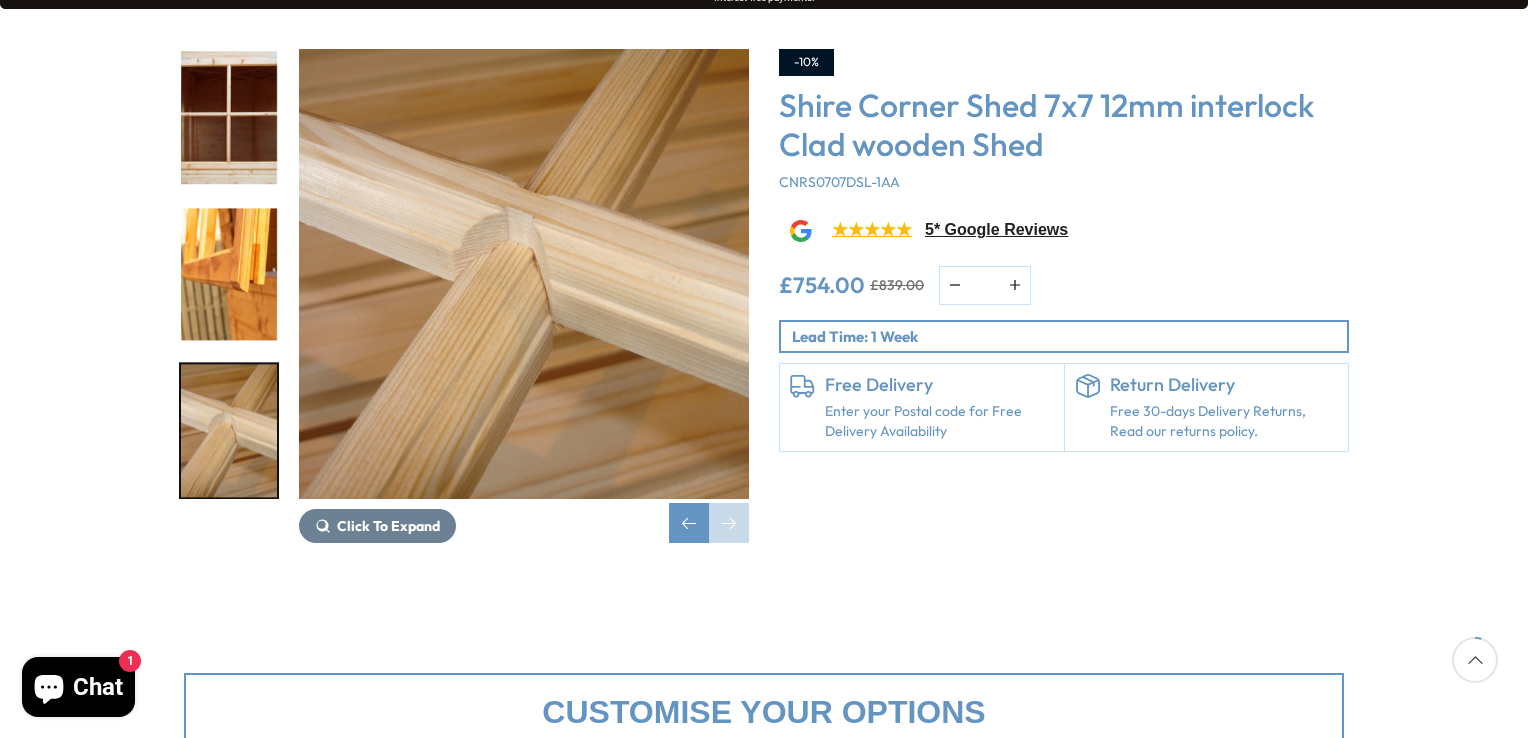 scroll, scrollTop: 0, scrollLeft: 0, axis: both 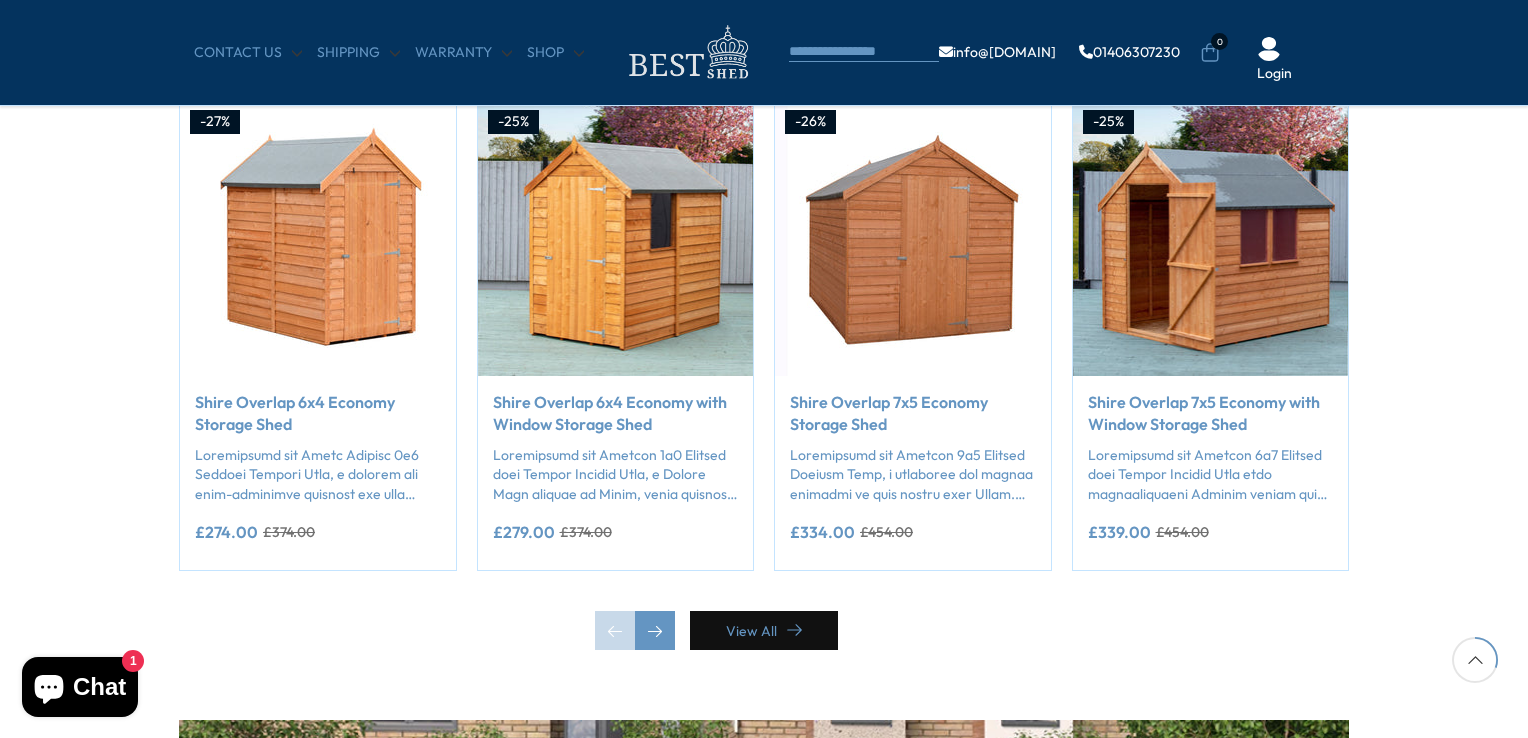 click on "View All" at bounding box center (764, 630) 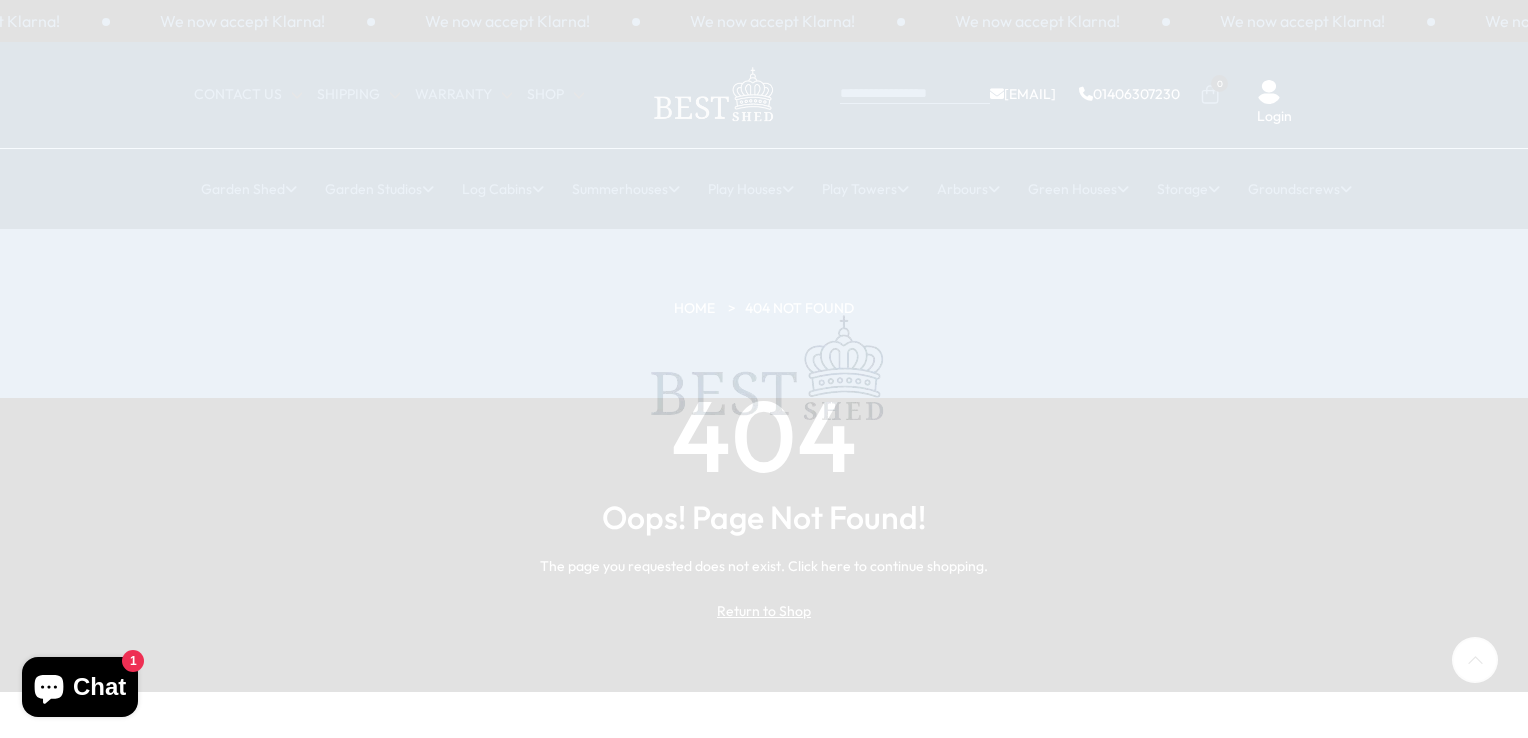 scroll, scrollTop: 0, scrollLeft: 0, axis: both 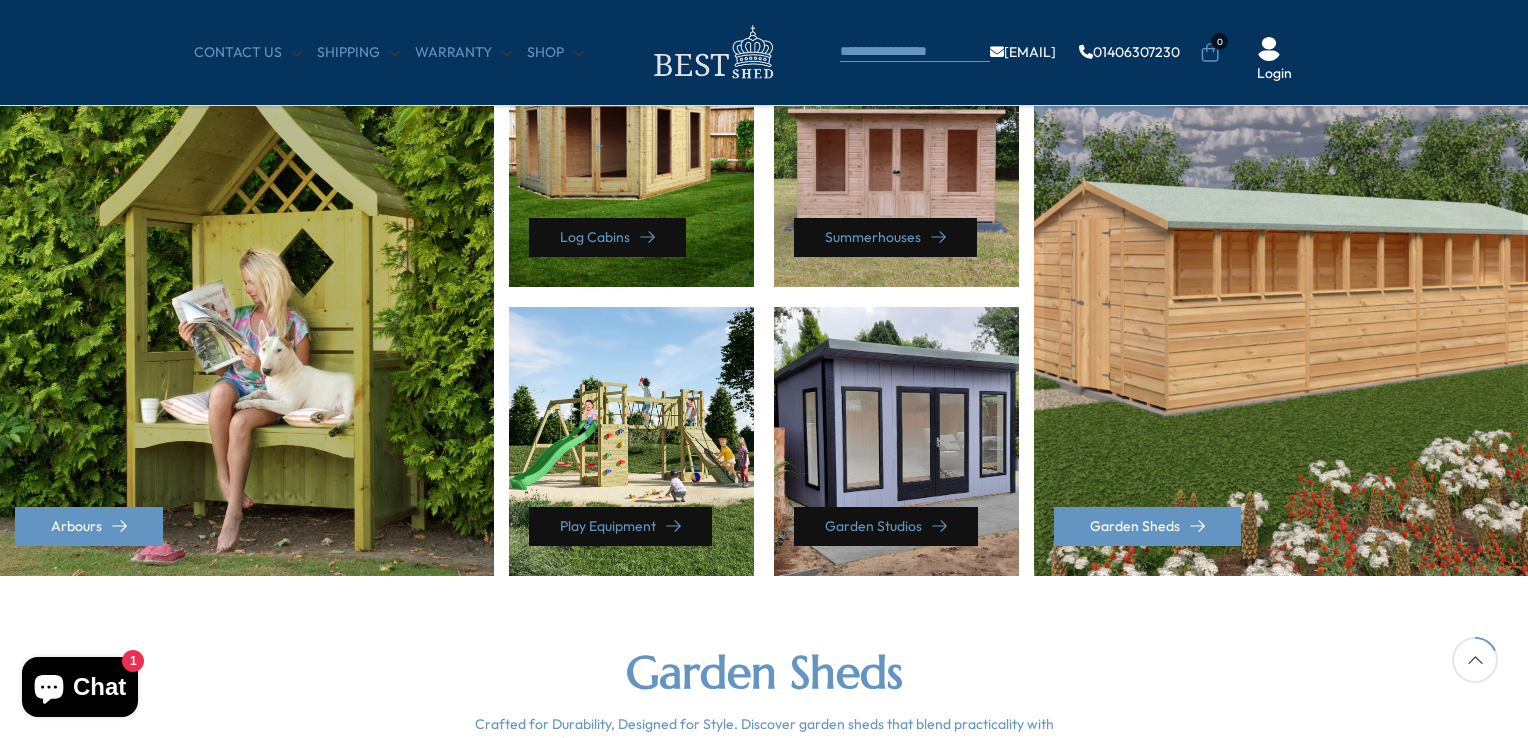 click on "Garden Sheds" at bounding box center [1283, 297] 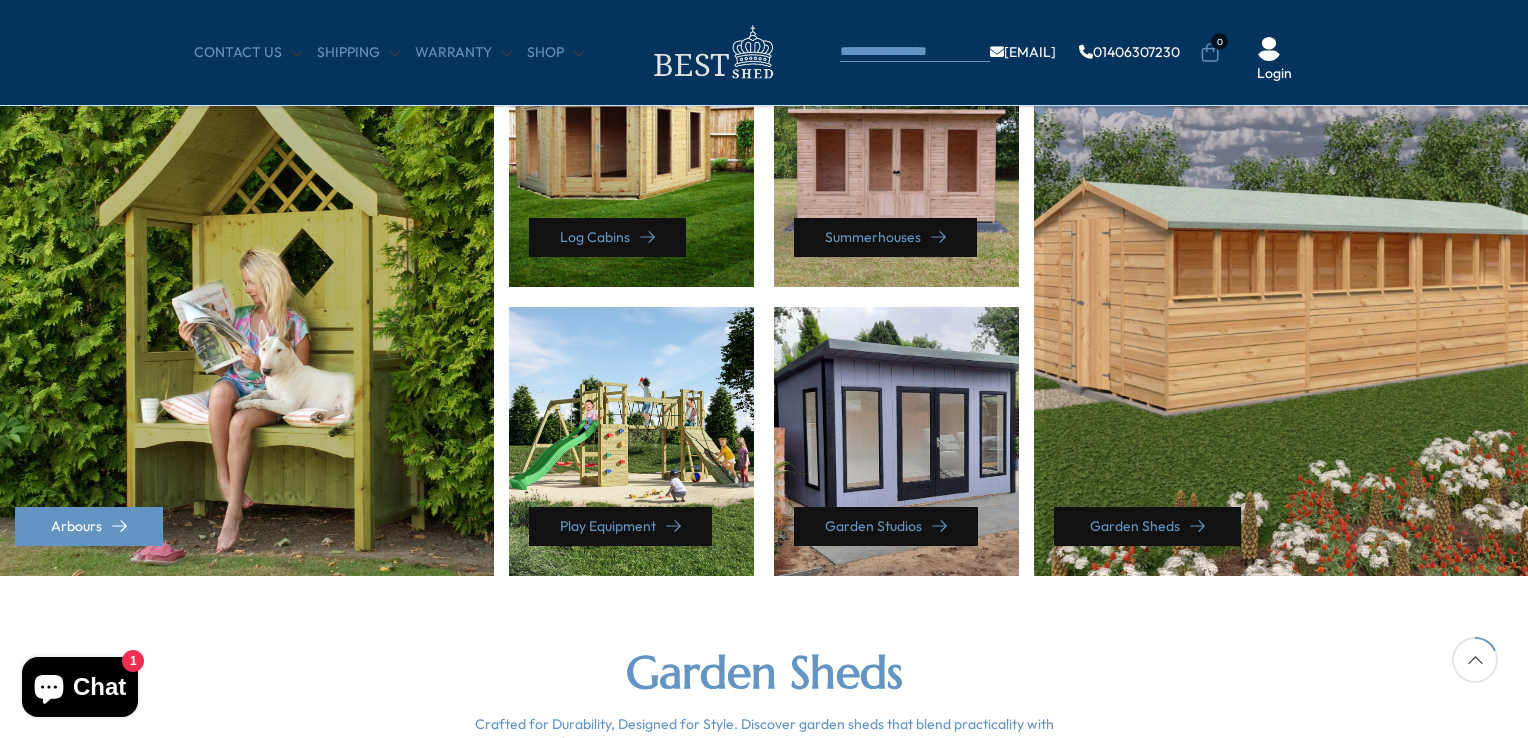click on "Garden Sheds" at bounding box center [1147, 526] 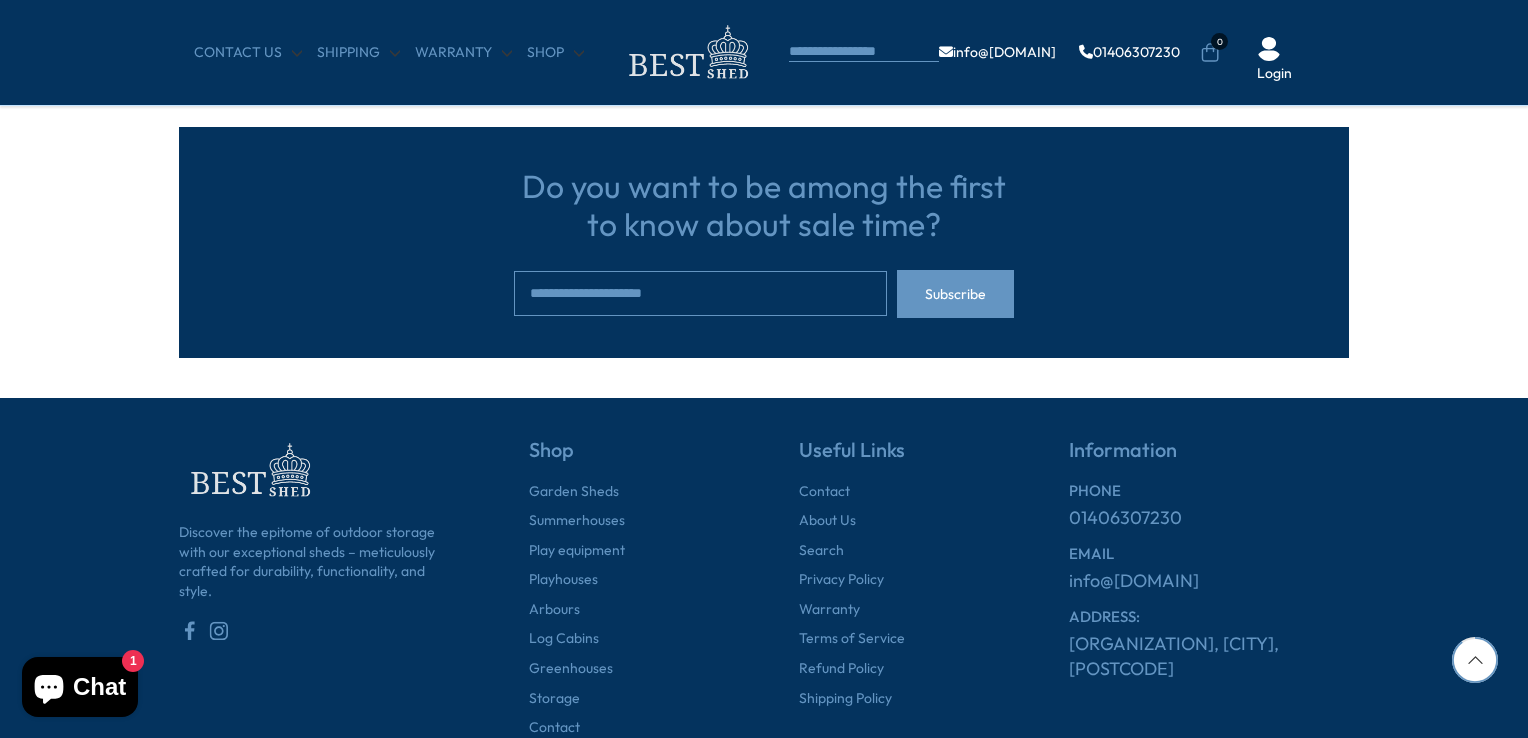 scroll, scrollTop: 2085, scrollLeft: 0, axis: vertical 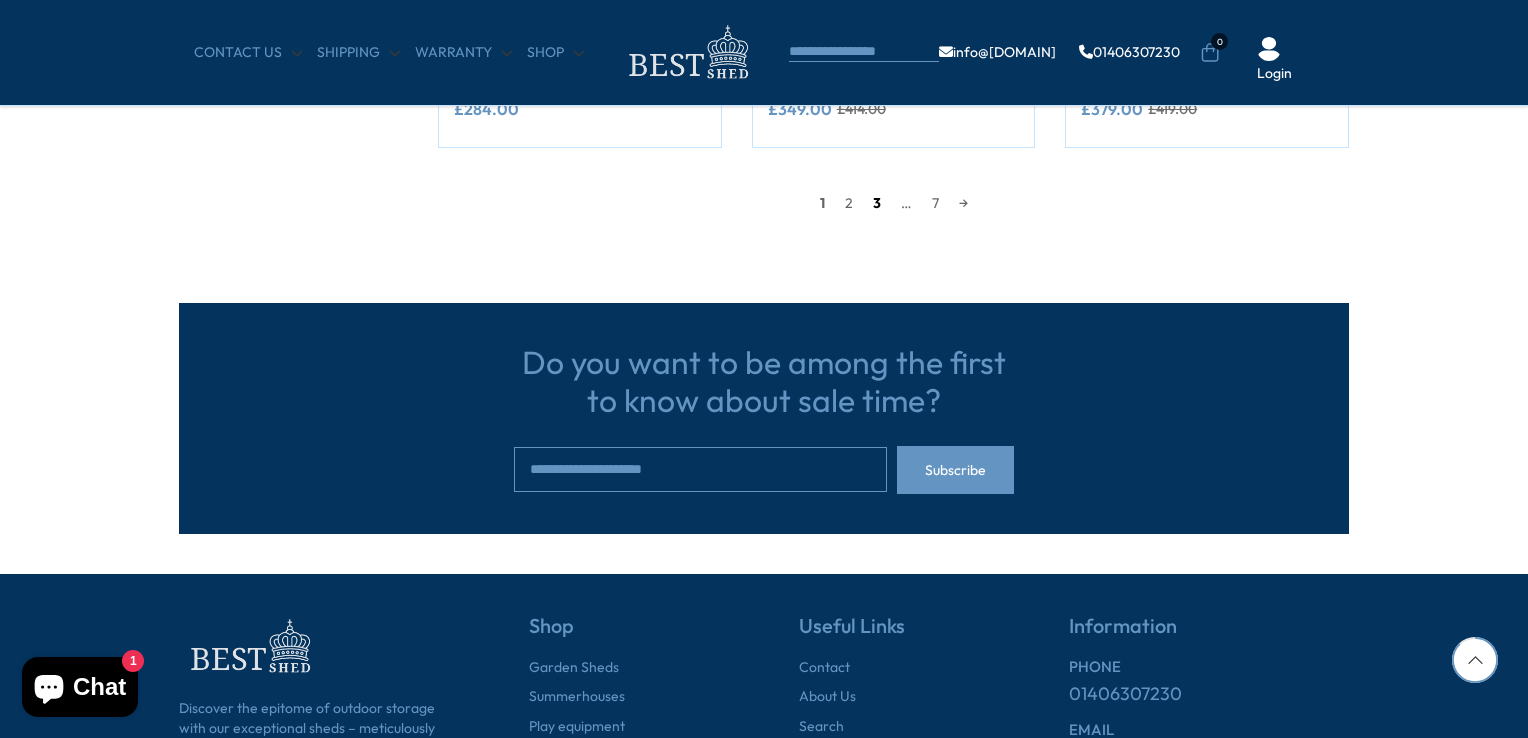 click on "3" at bounding box center (877, 203) 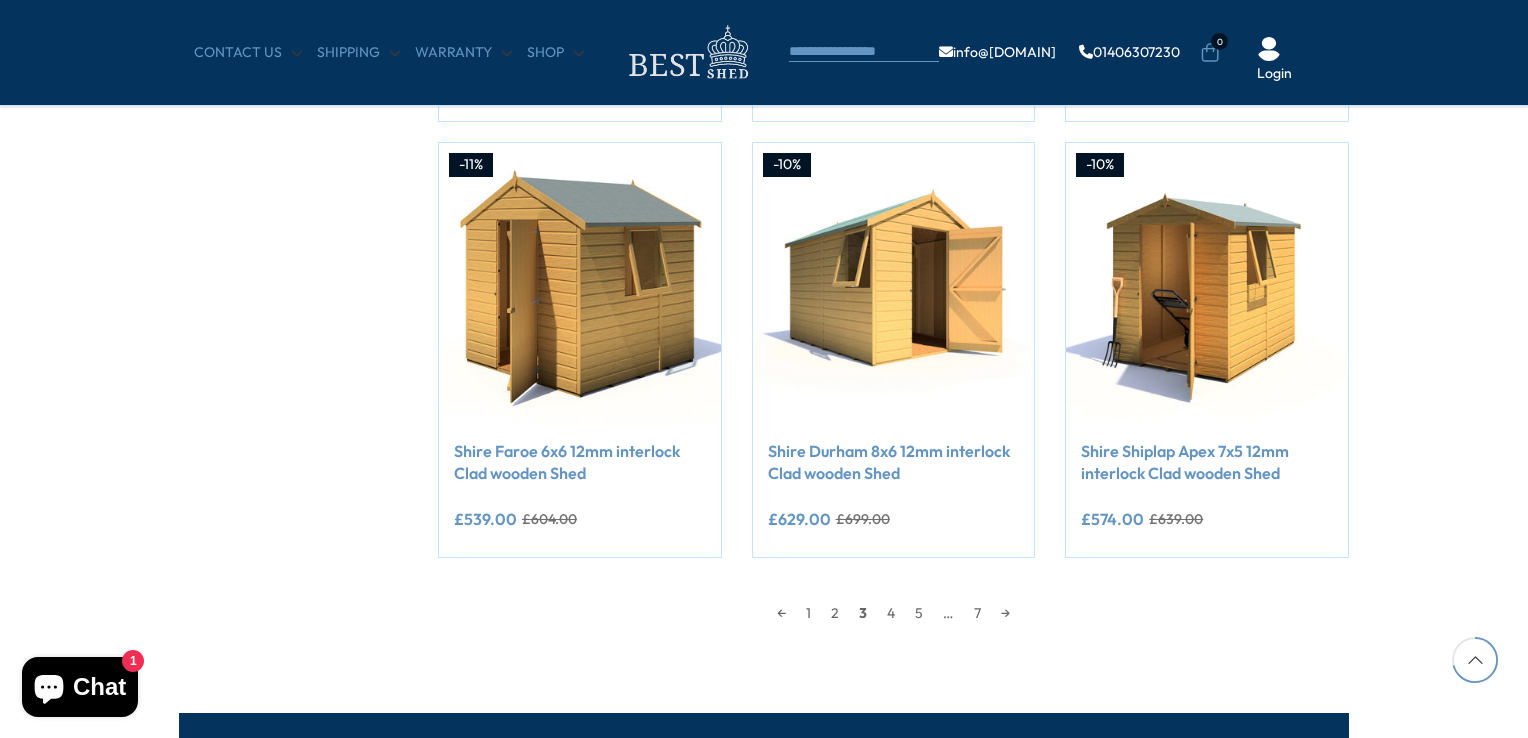 scroll, scrollTop: 1691, scrollLeft: 0, axis: vertical 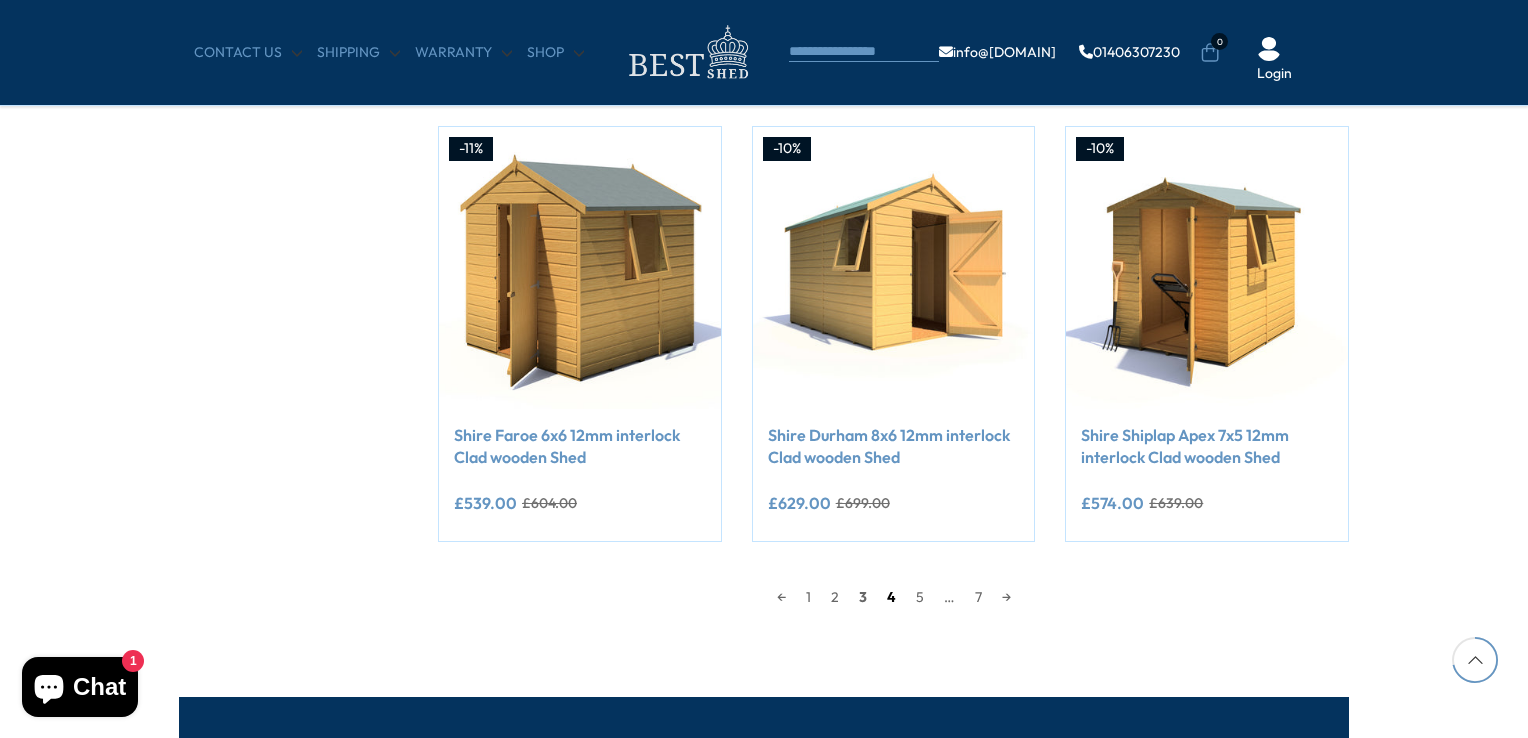 click on "4" at bounding box center [891, 597] 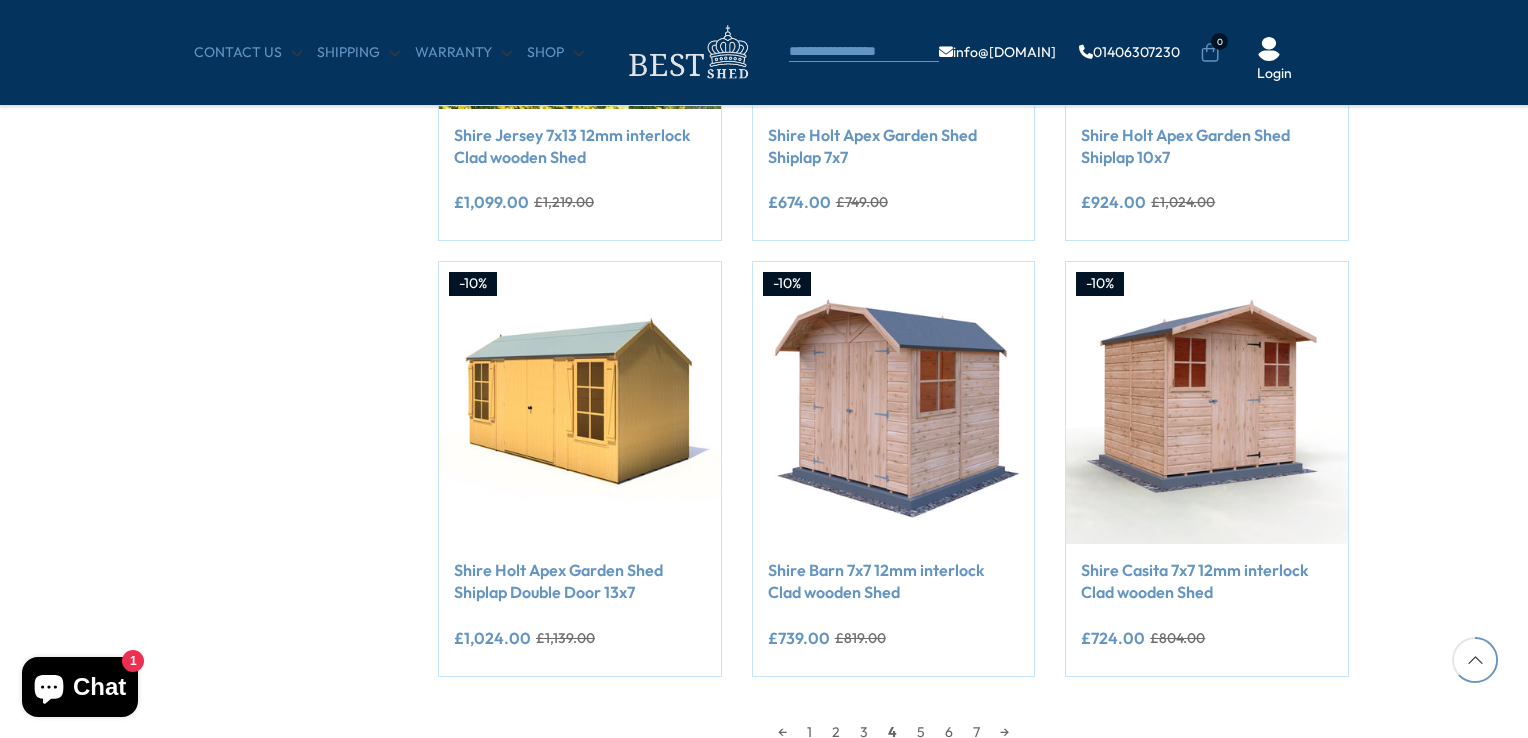 scroll, scrollTop: 1591, scrollLeft: 0, axis: vertical 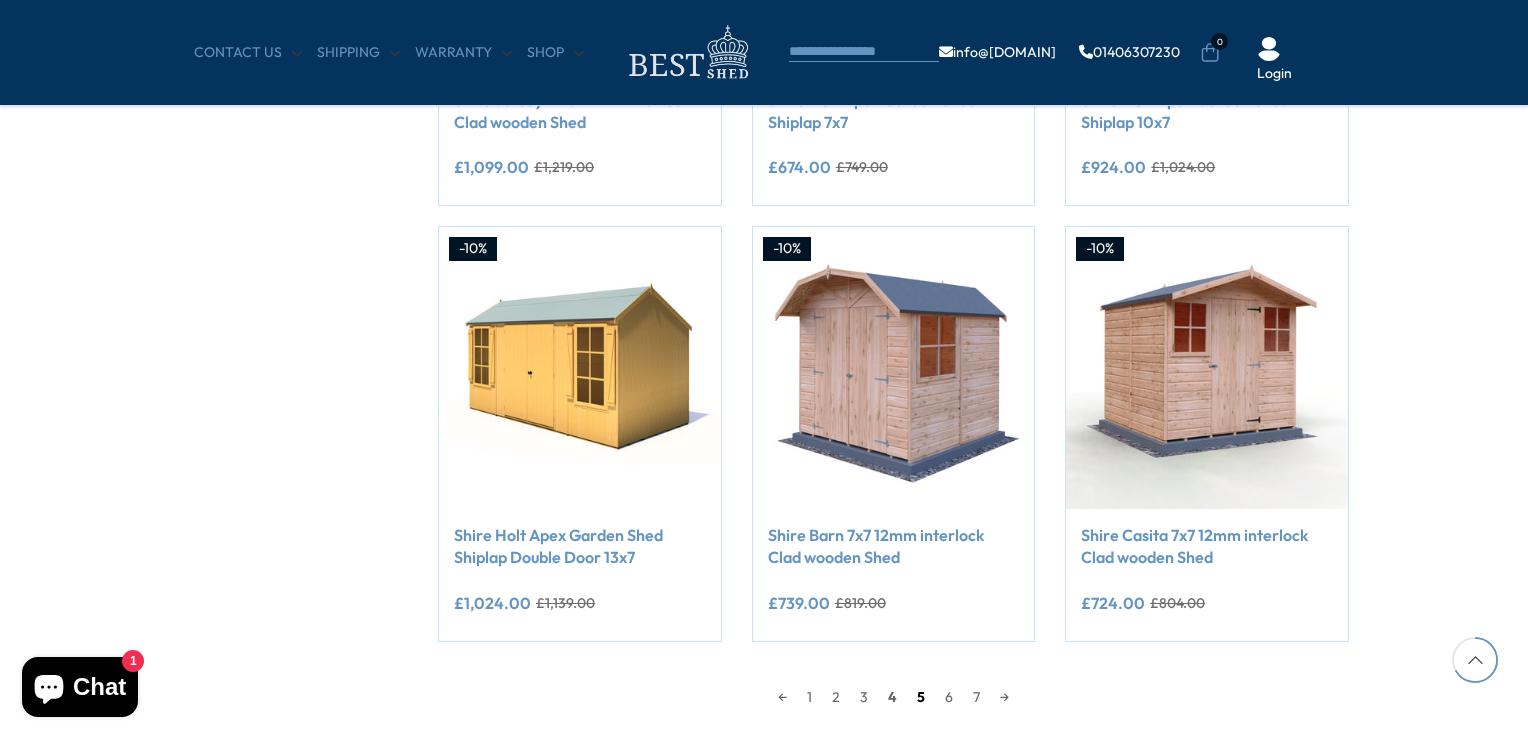 click on "5" at bounding box center (921, 697) 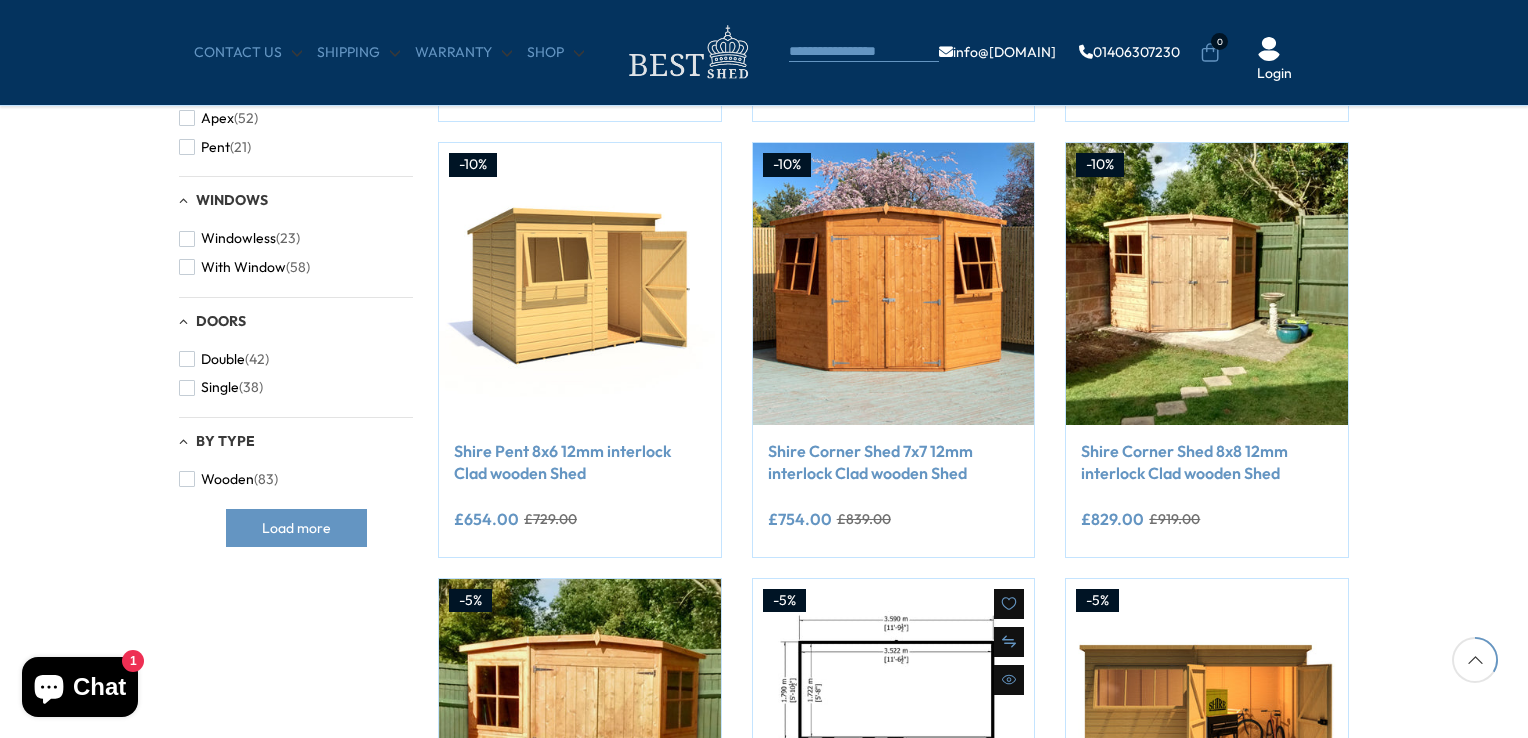 scroll, scrollTop: 791, scrollLeft: 0, axis: vertical 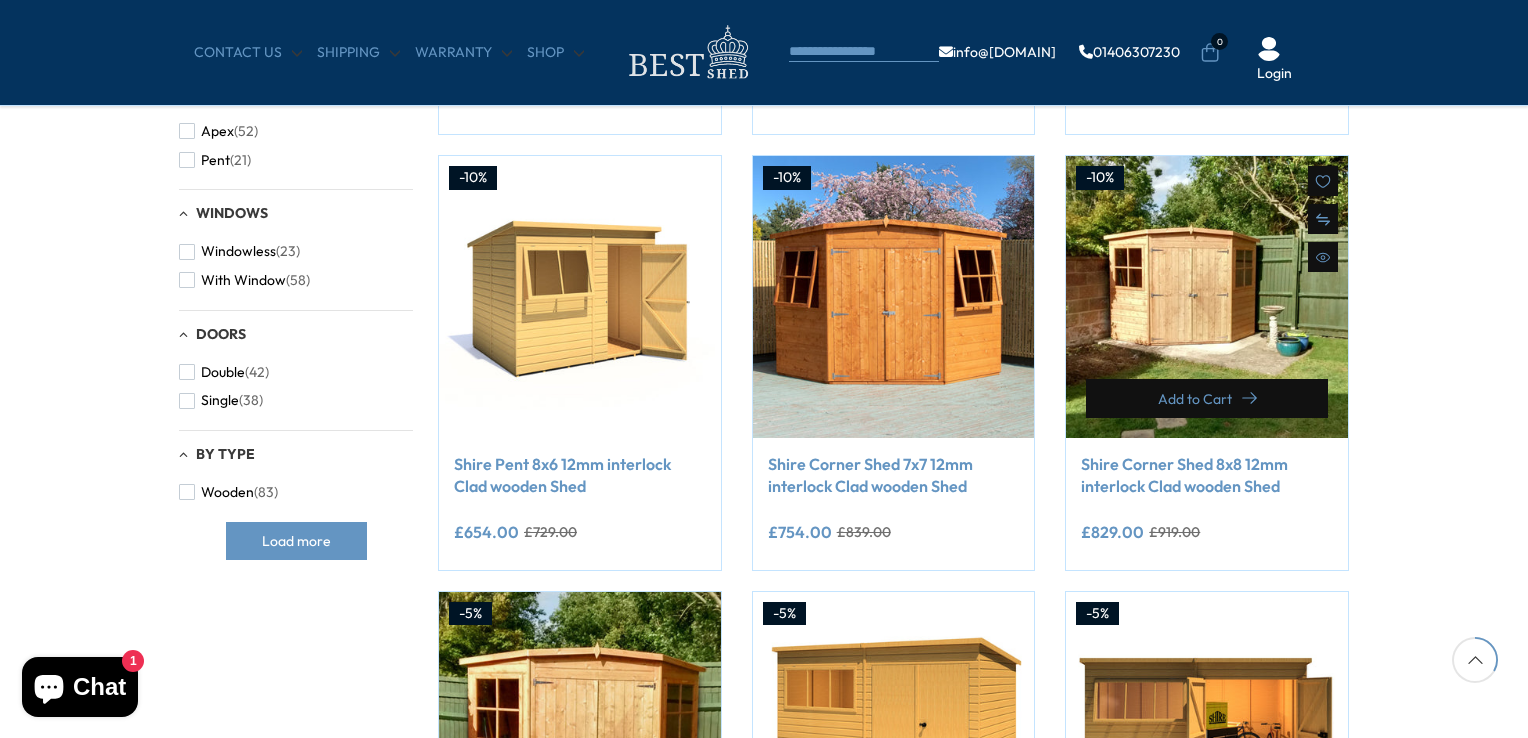 click on "Add to Cart" at bounding box center [1207, 398] 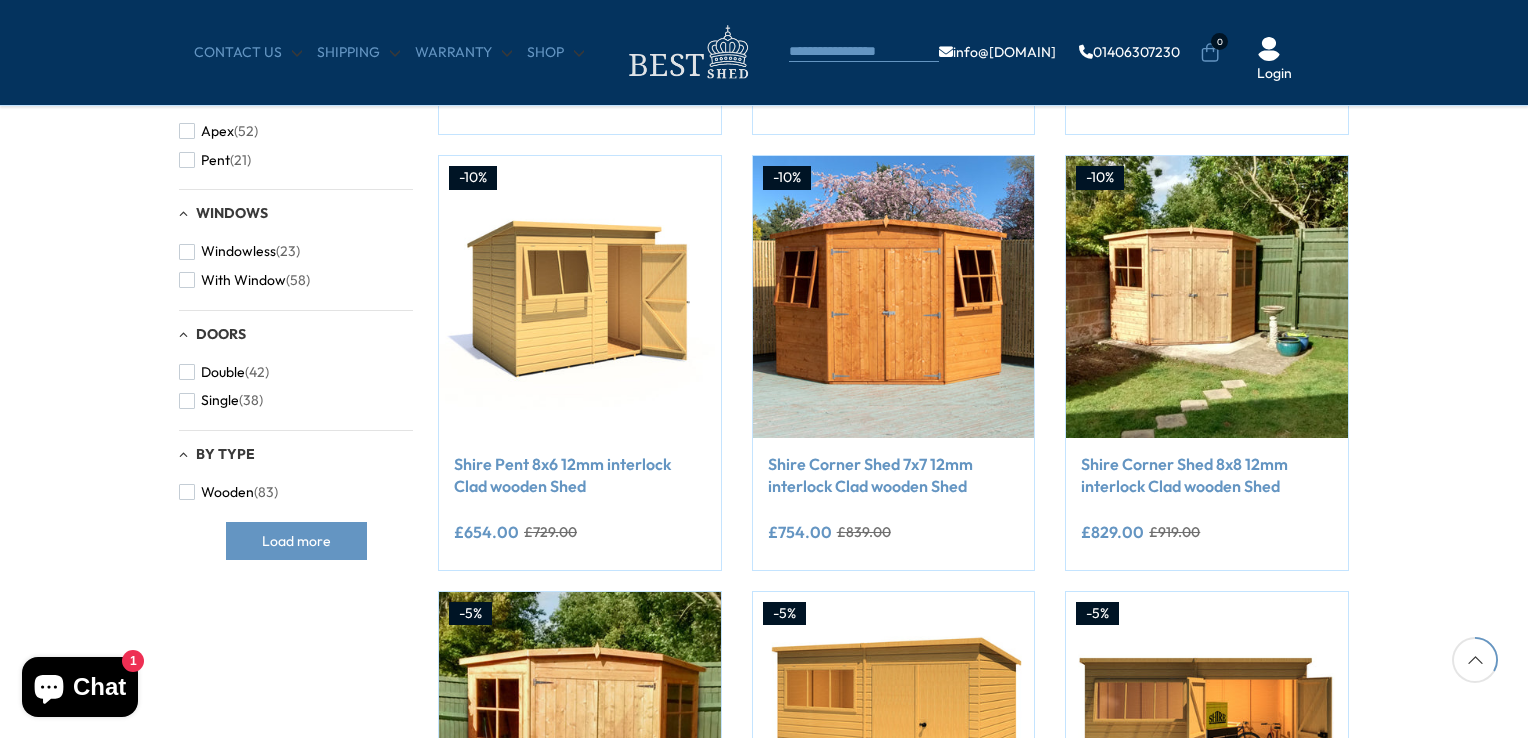 scroll, scrollTop: 0, scrollLeft: 0, axis: both 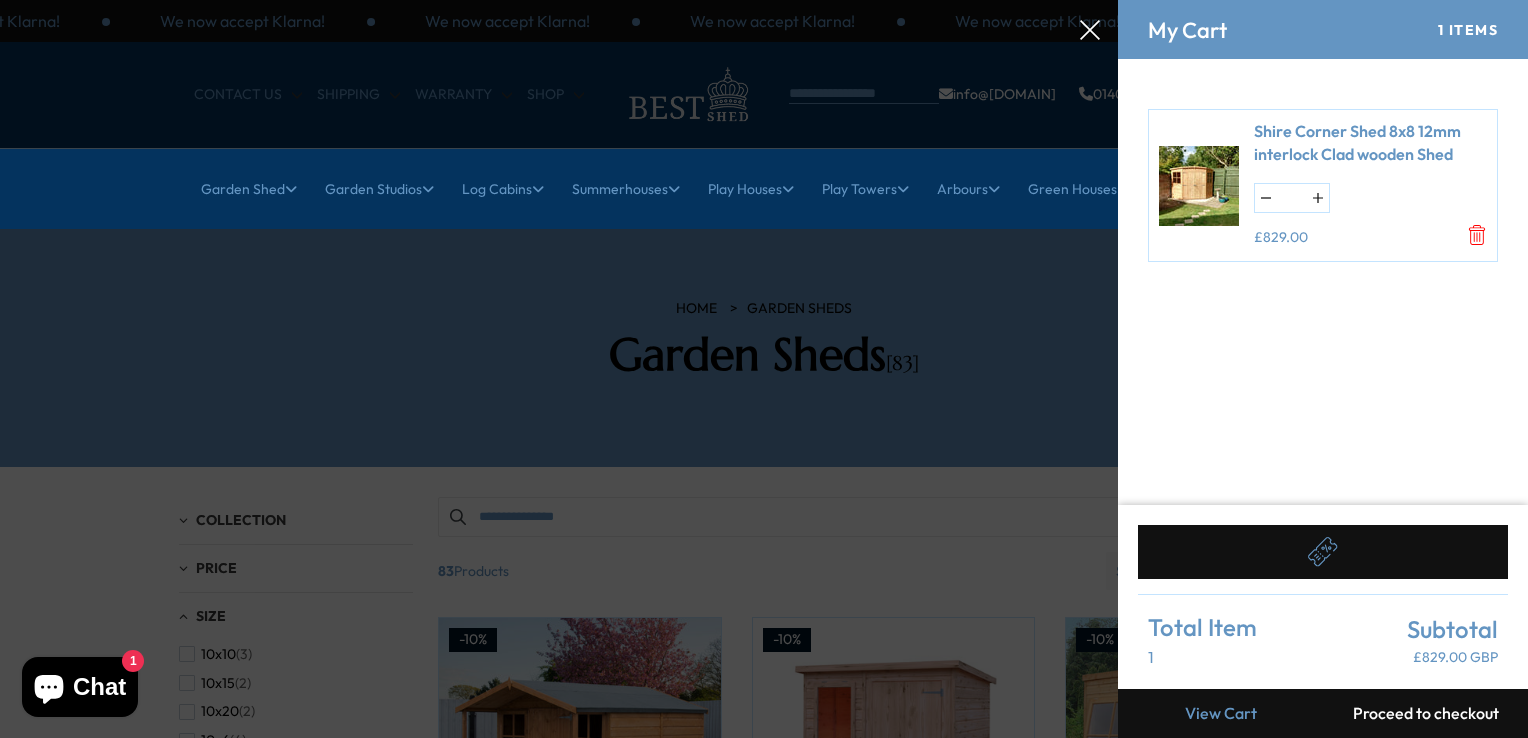 click at bounding box center [764, 0] 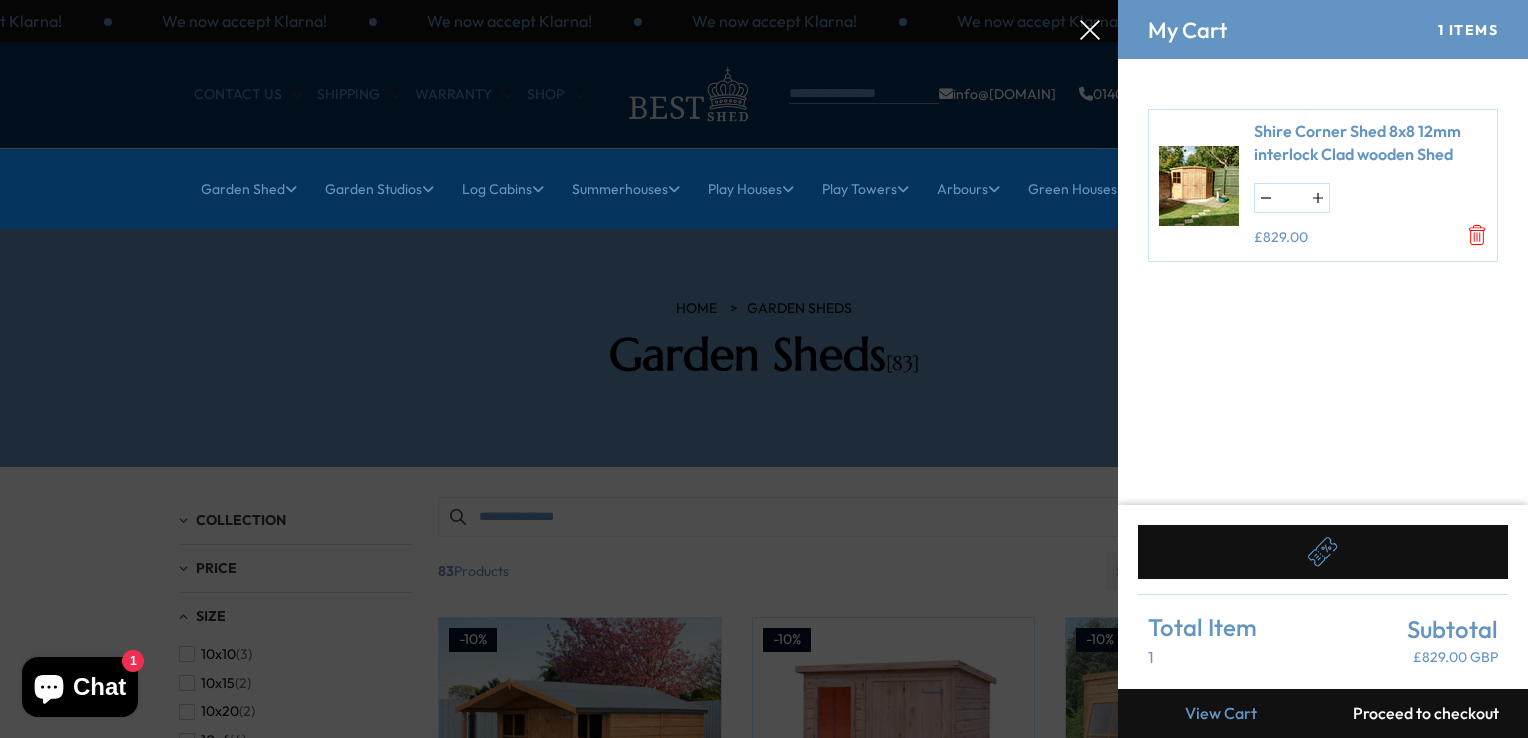 click 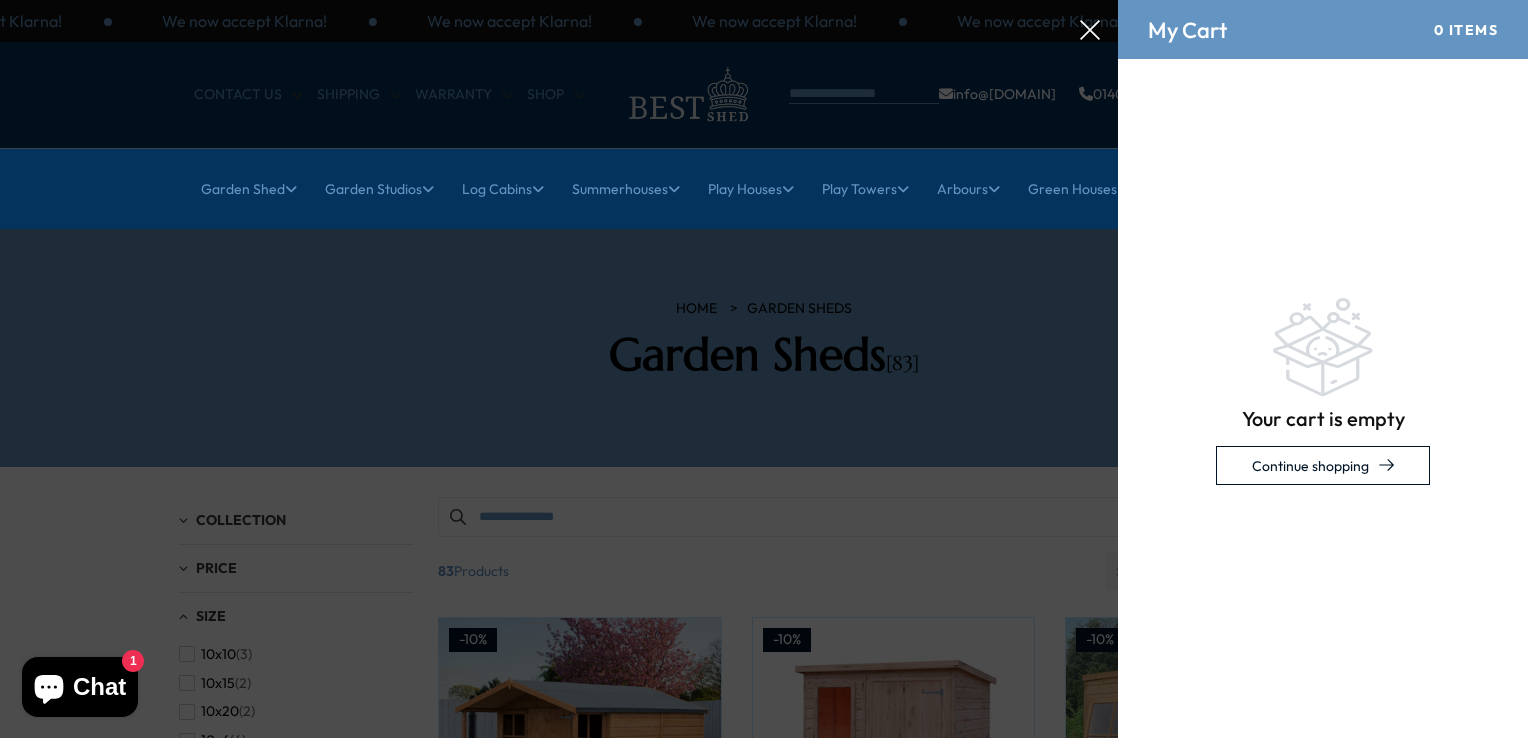 click 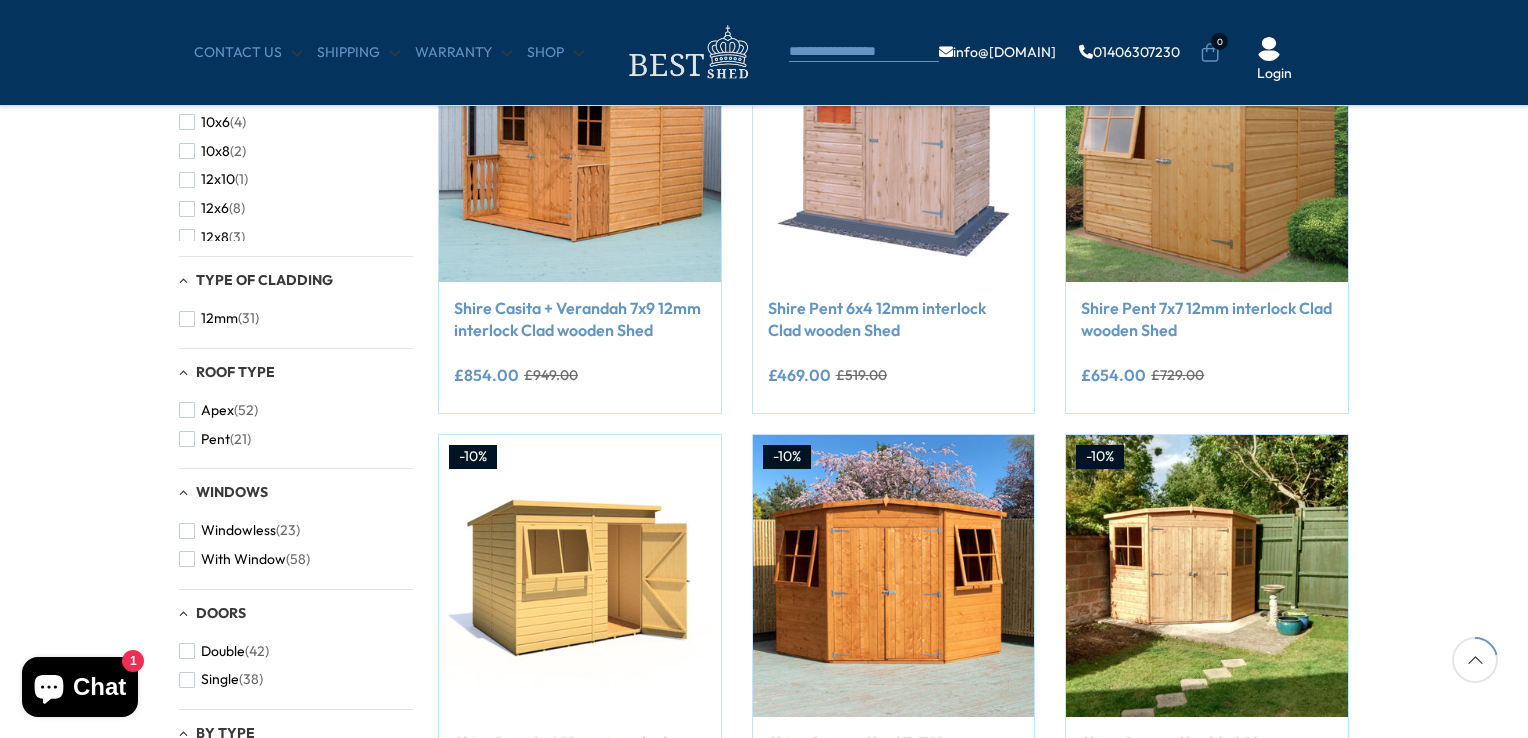 scroll, scrollTop: 500, scrollLeft: 0, axis: vertical 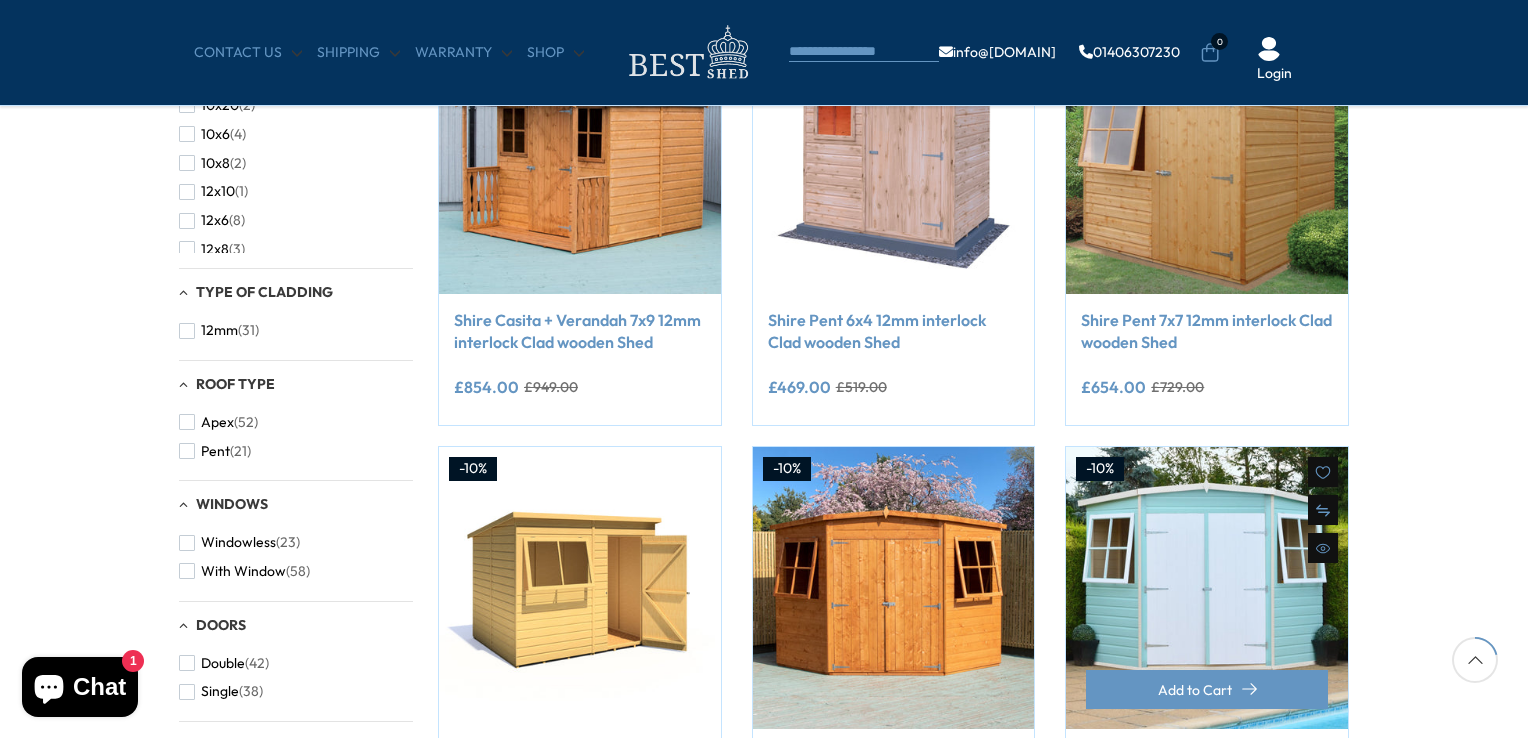 click at bounding box center (1207, 588) 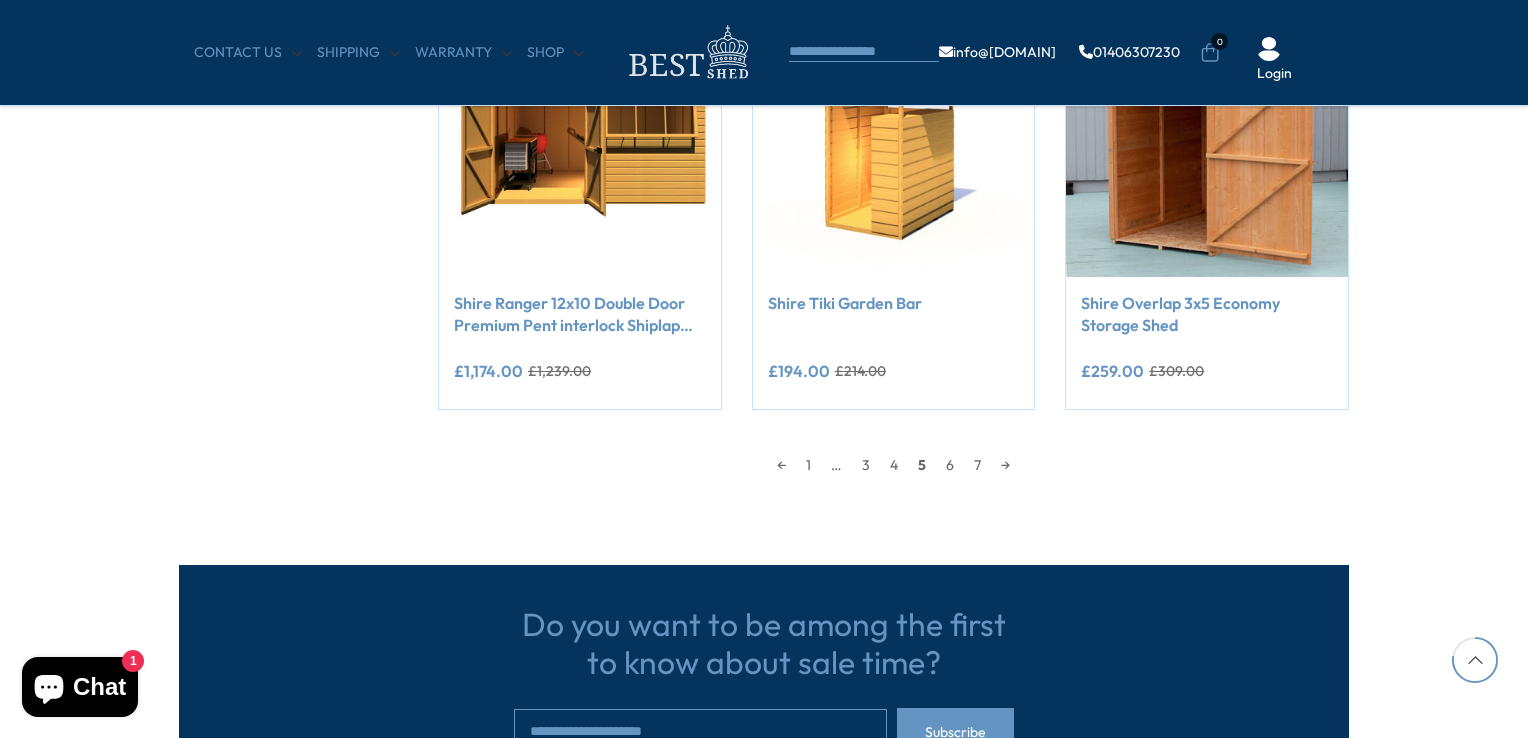 scroll, scrollTop: 1900, scrollLeft: 0, axis: vertical 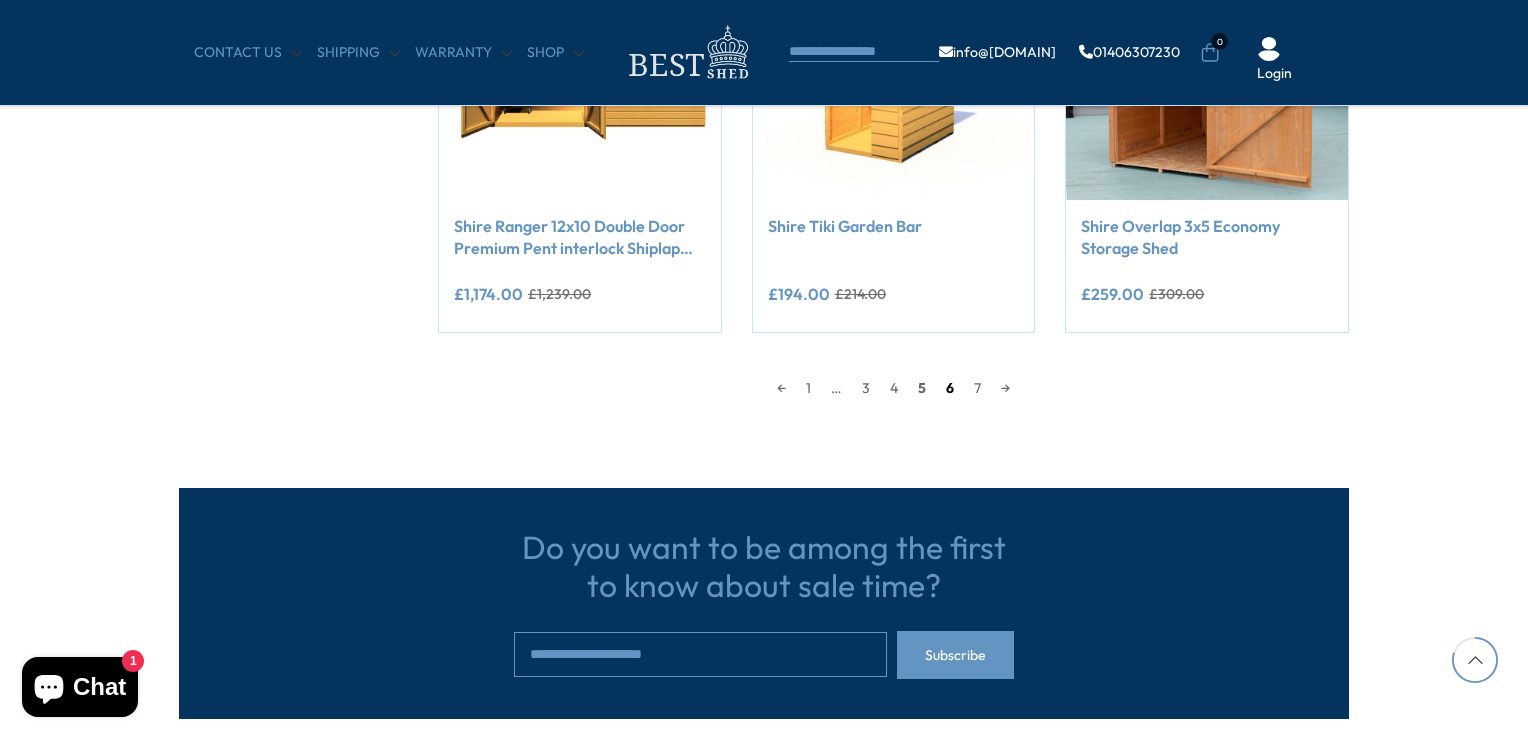 click on "6" at bounding box center (950, 388) 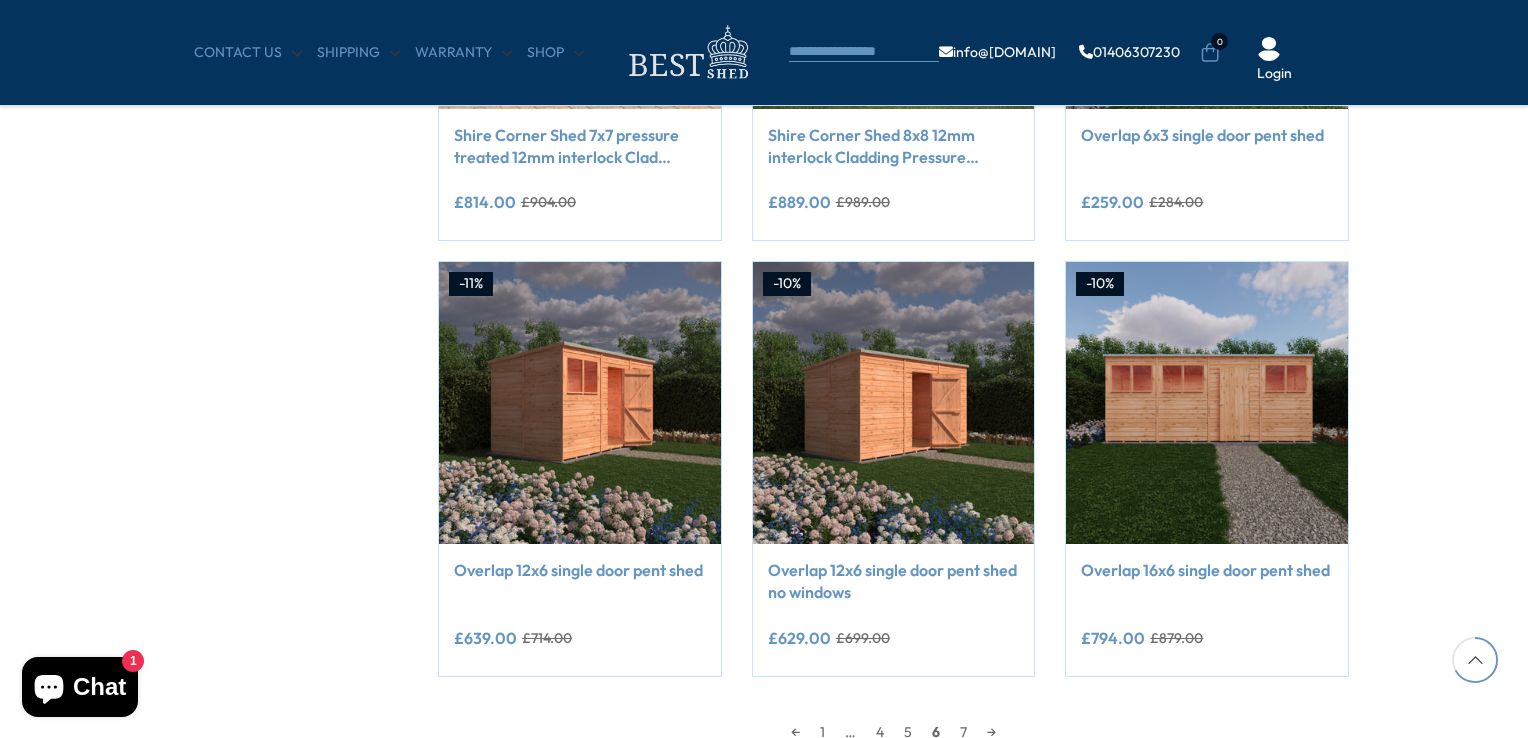 scroll, scrollTop: 1591, scrollLeft: 0, axis: vertical 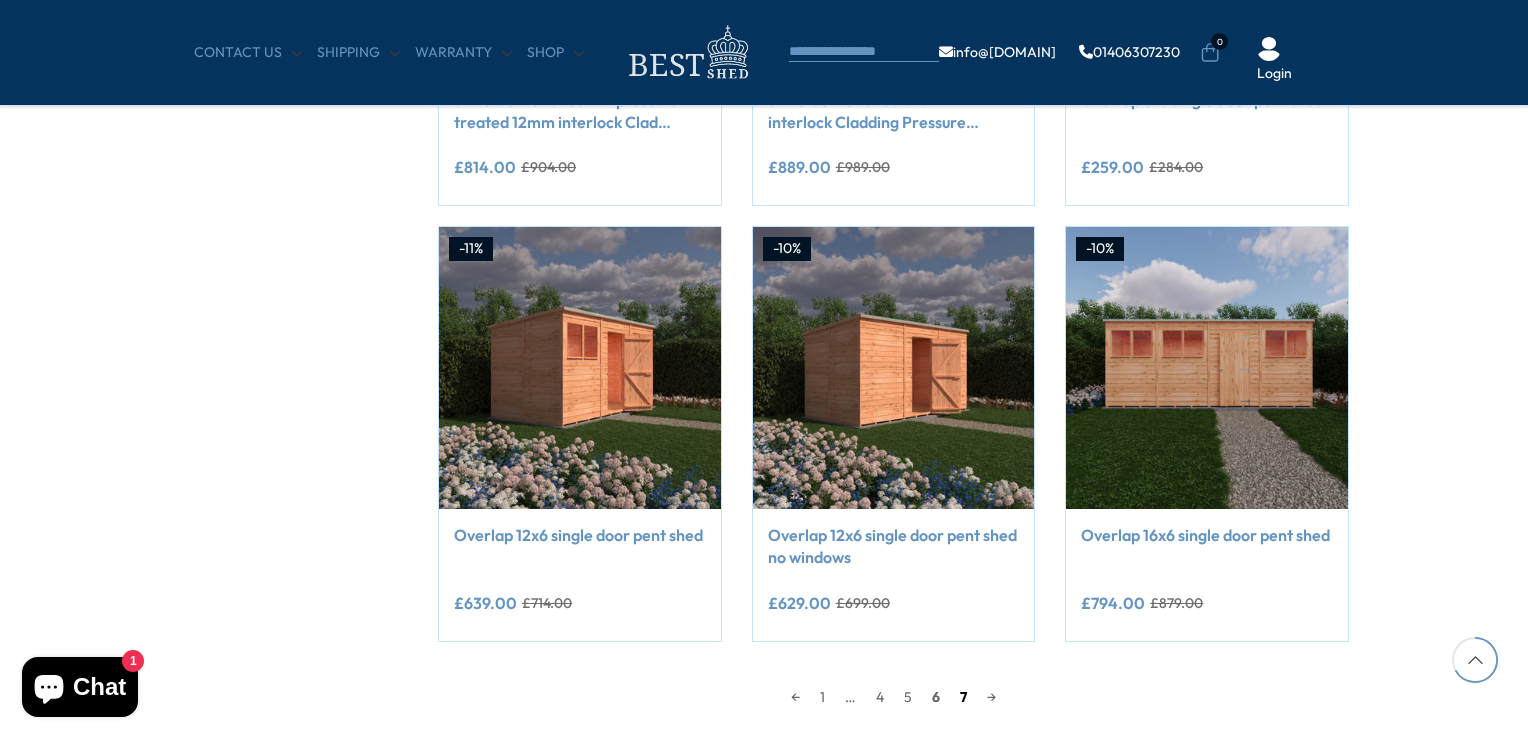 click on "7" at bounding box center (963, 697) 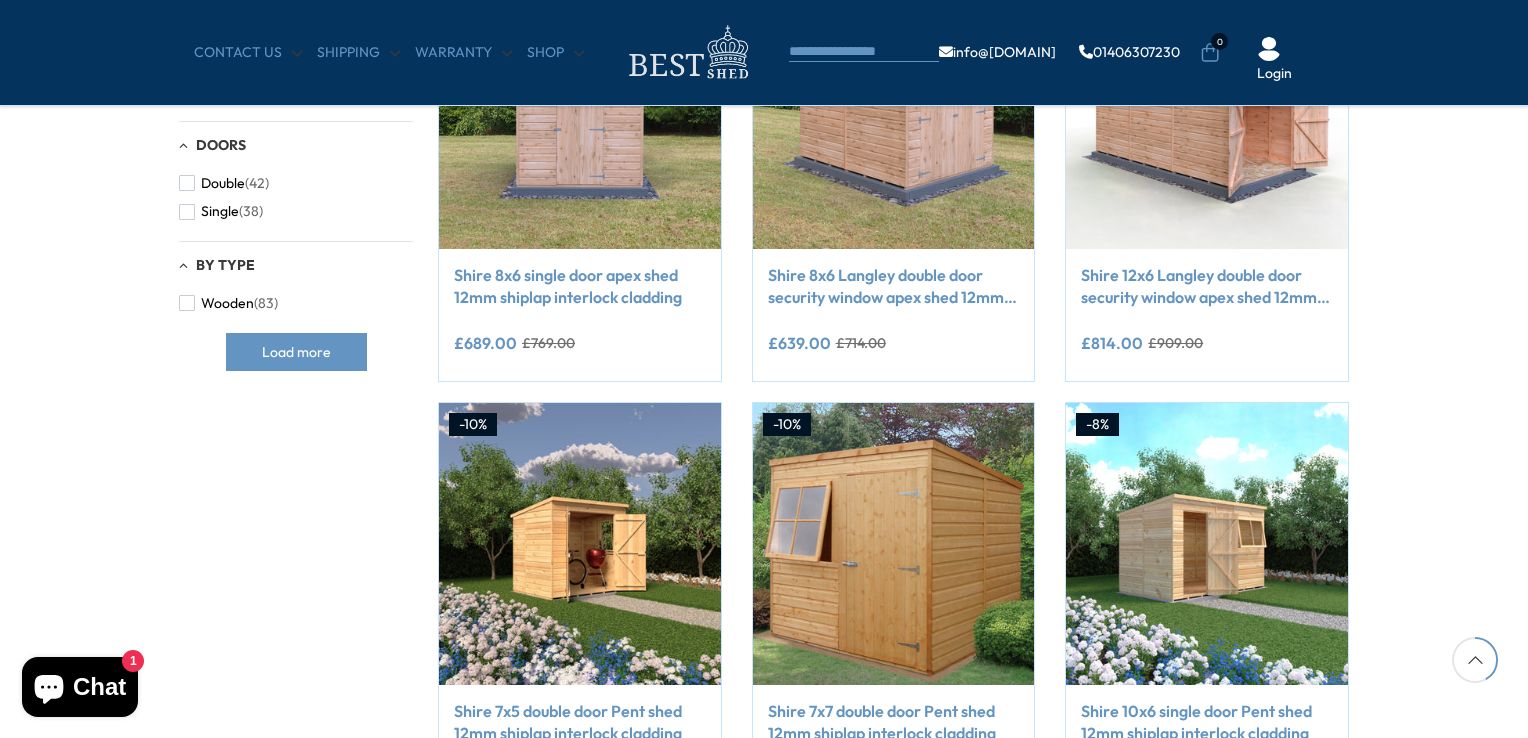 scroll, scrollTop: 991, scrollLeft: 0, axis: vertical 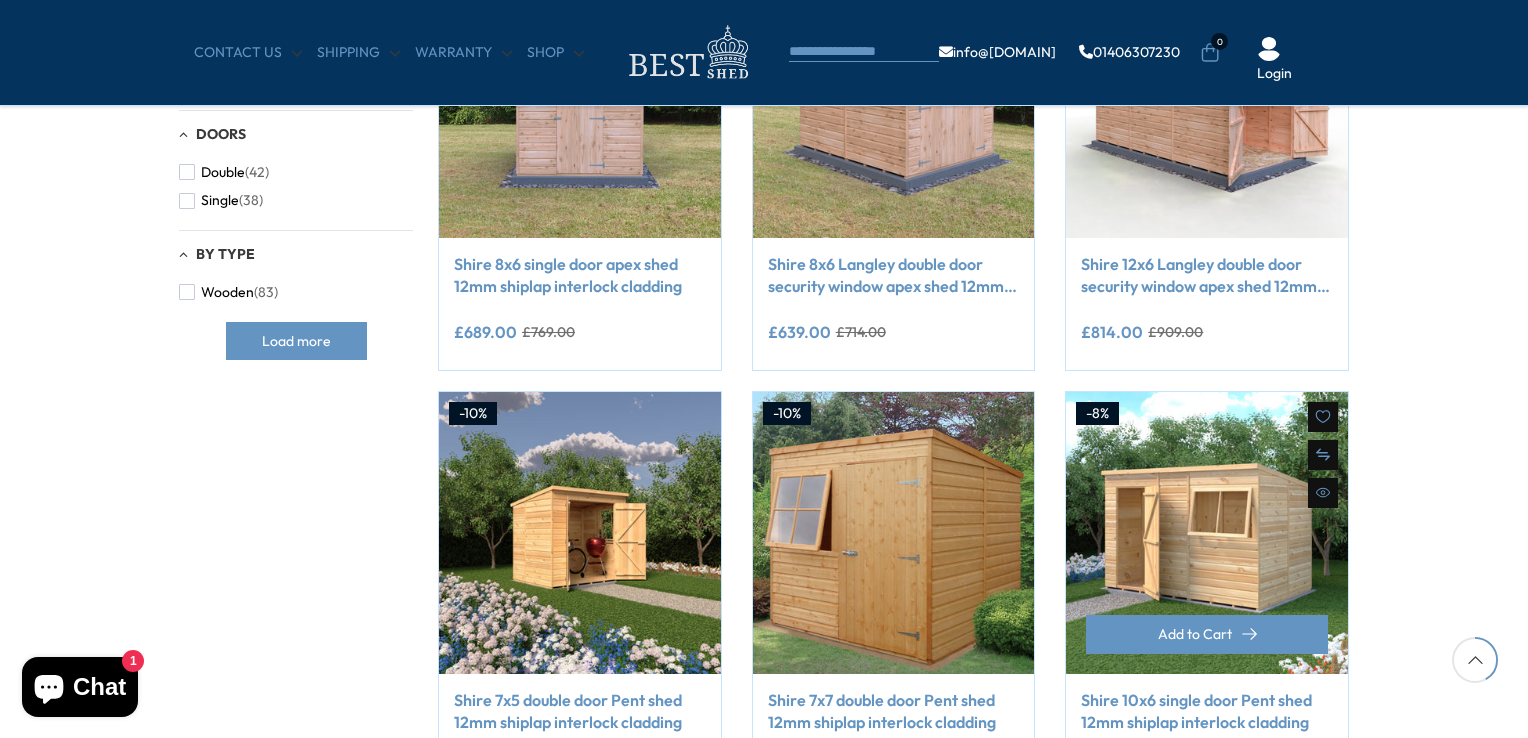 click at bounding box center [1207, 533] 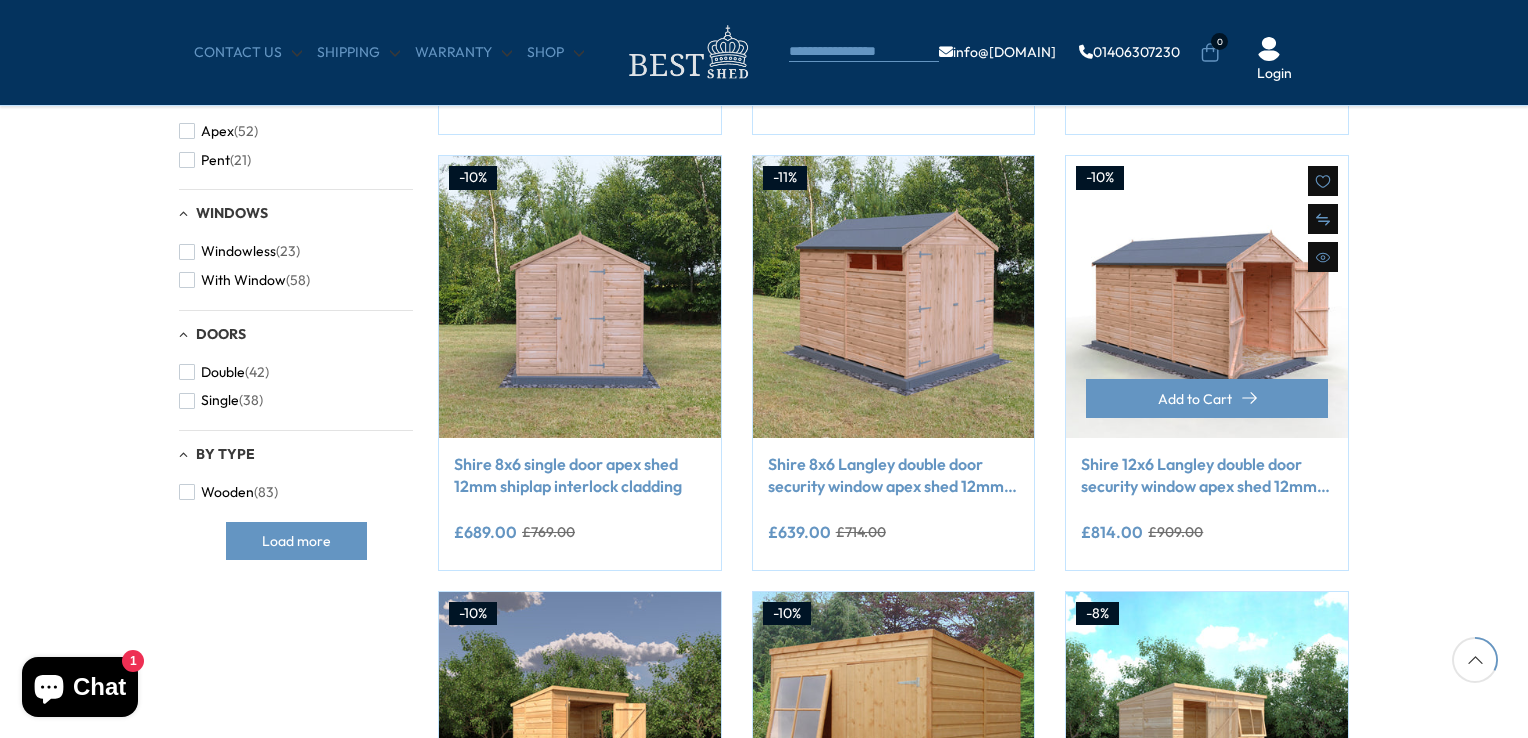 scroll, scrollTop: 691, scrollLeft: 0, axis: vertical 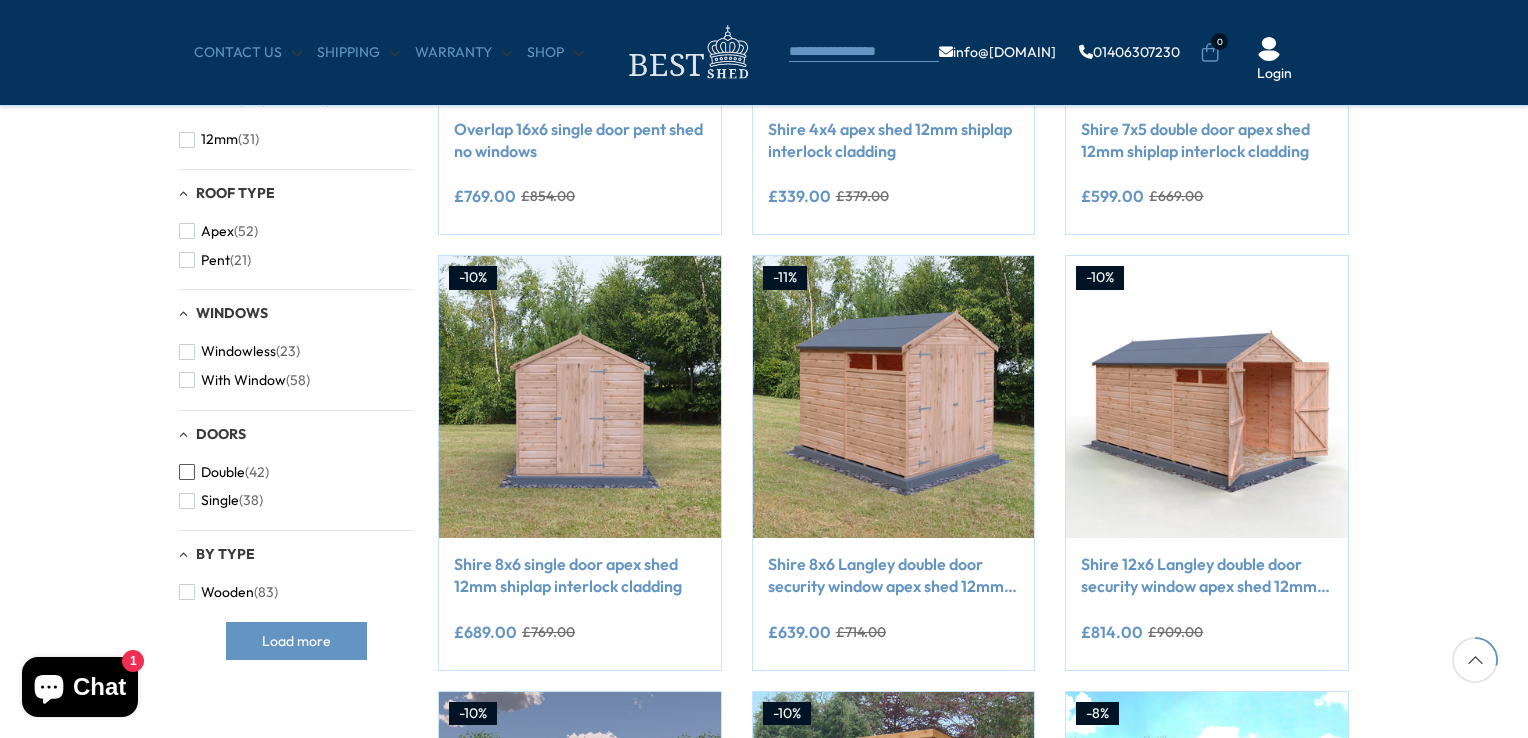 click at bounding box center [187, 472] 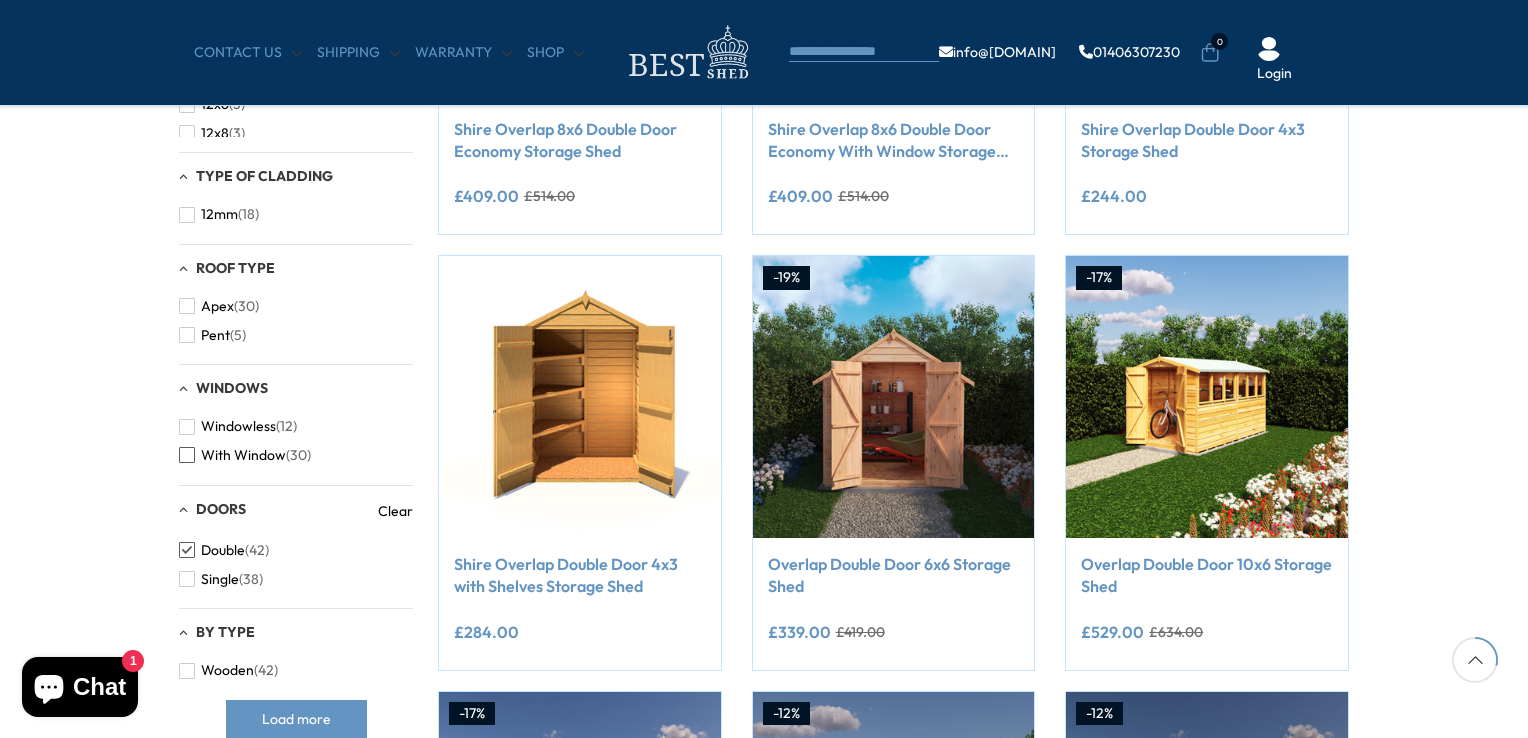 click on "With Window
(30)" at bounding box center (245, 455) 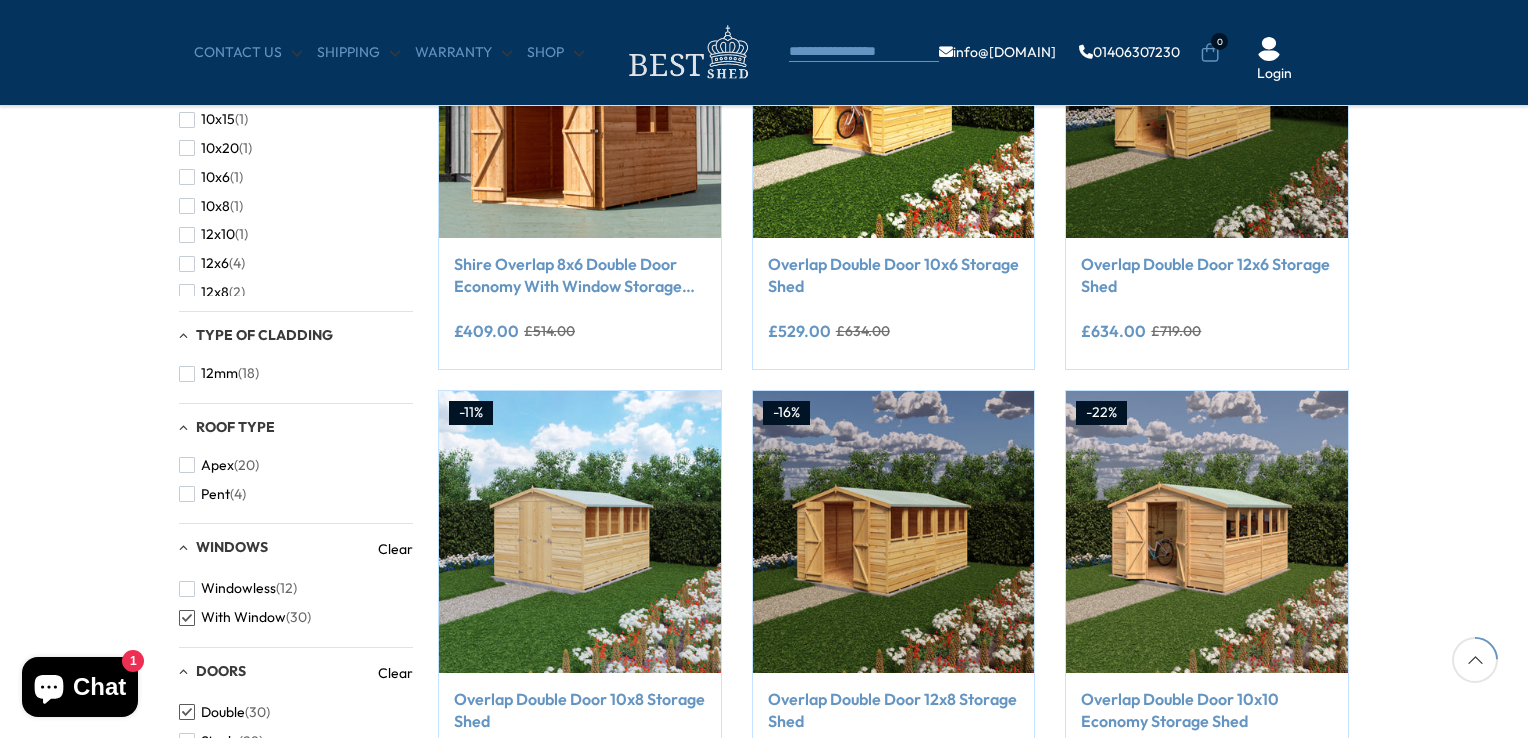 scroll, scrollTop: 591, scrollLeft: 0, axis: vertical 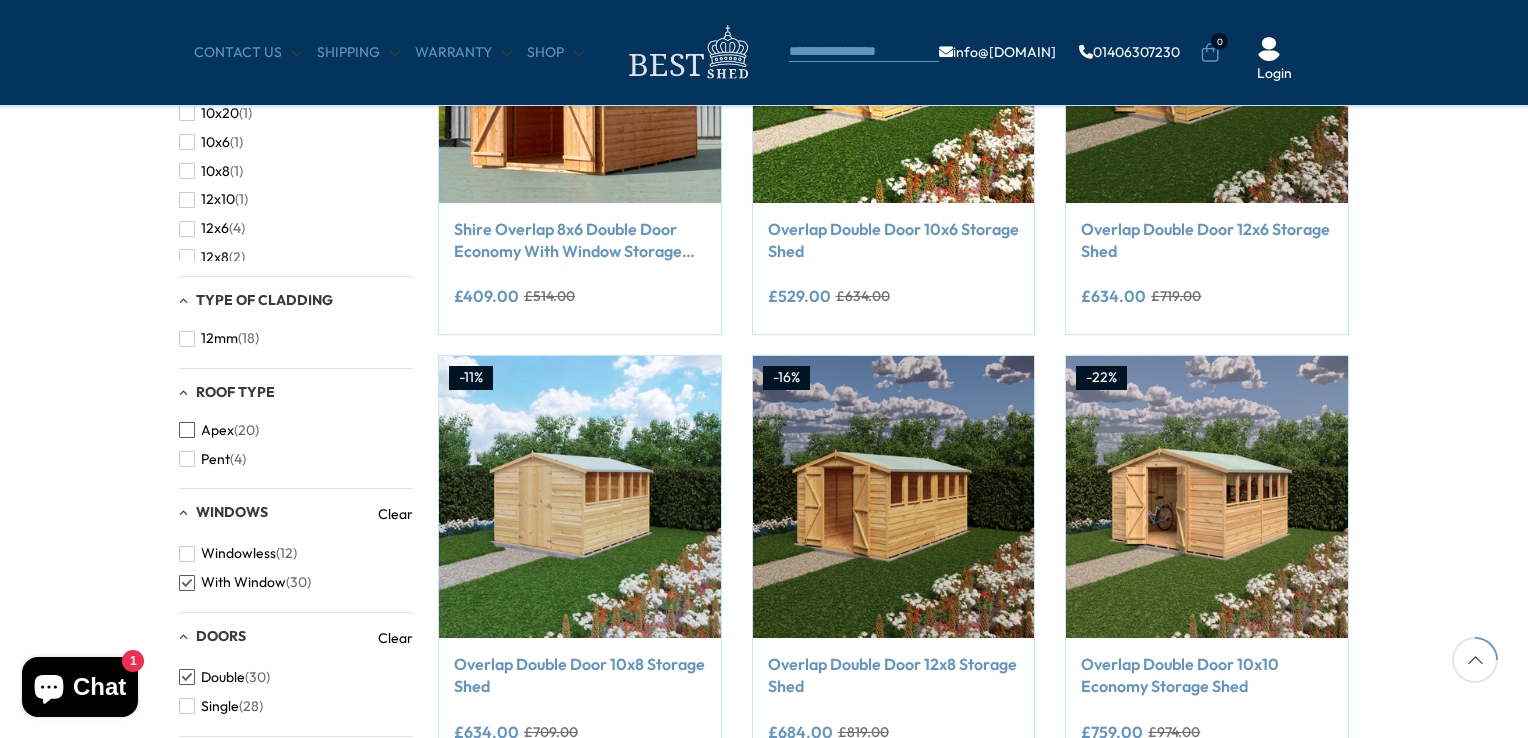 click at bounding box center [187, 430] 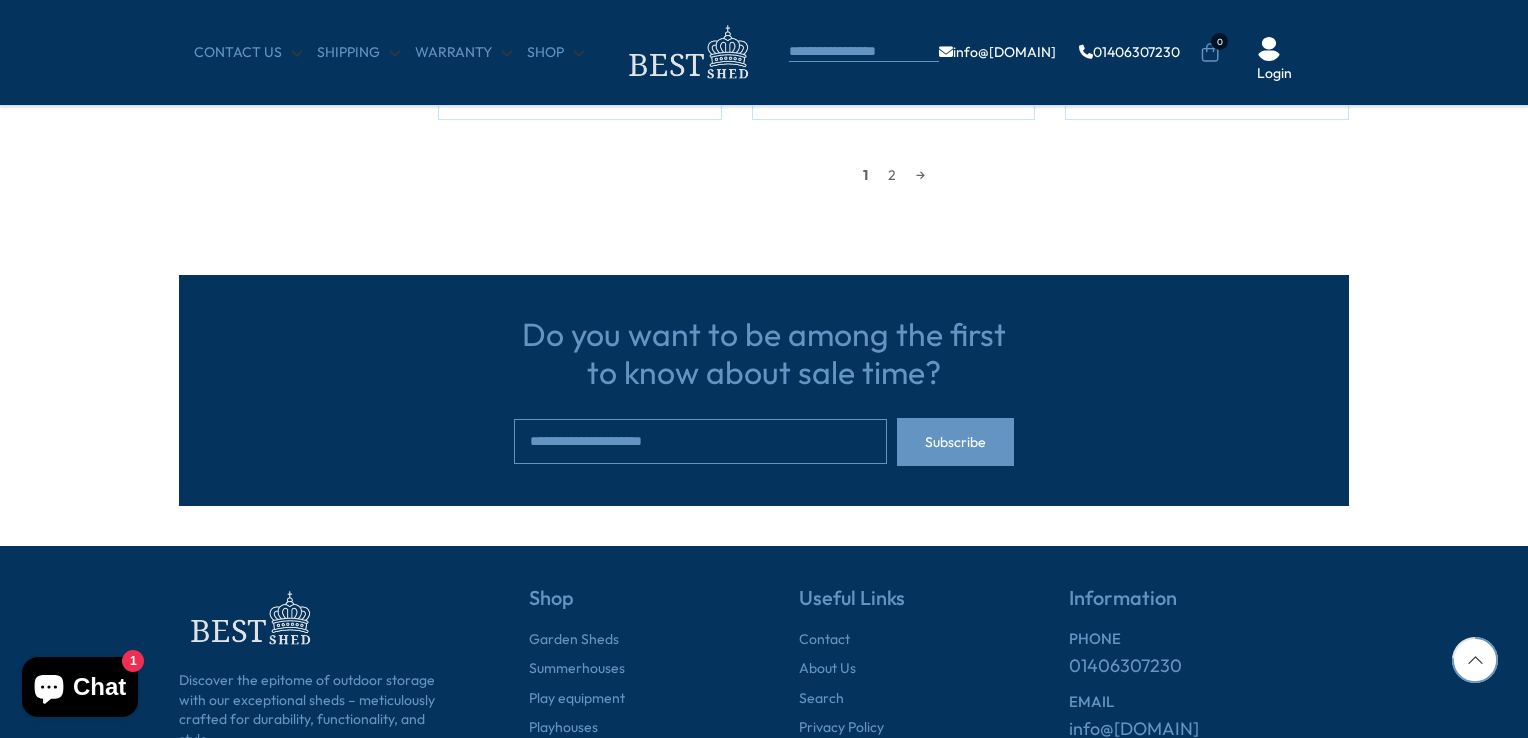 scroll, scrollTop: 1791, scrollLeft: 0, axis: vertical 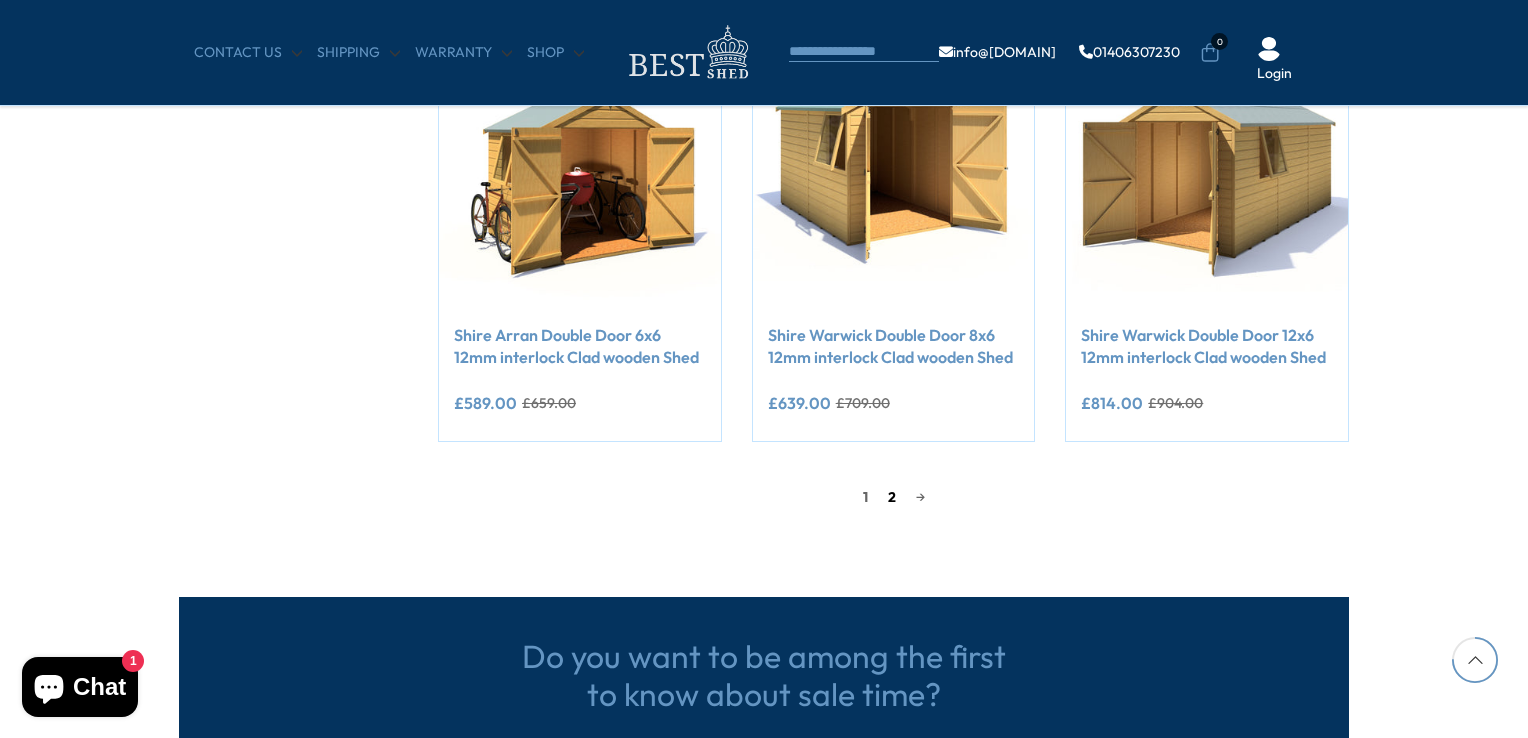 click on "2" at bounding box center [892, 497] 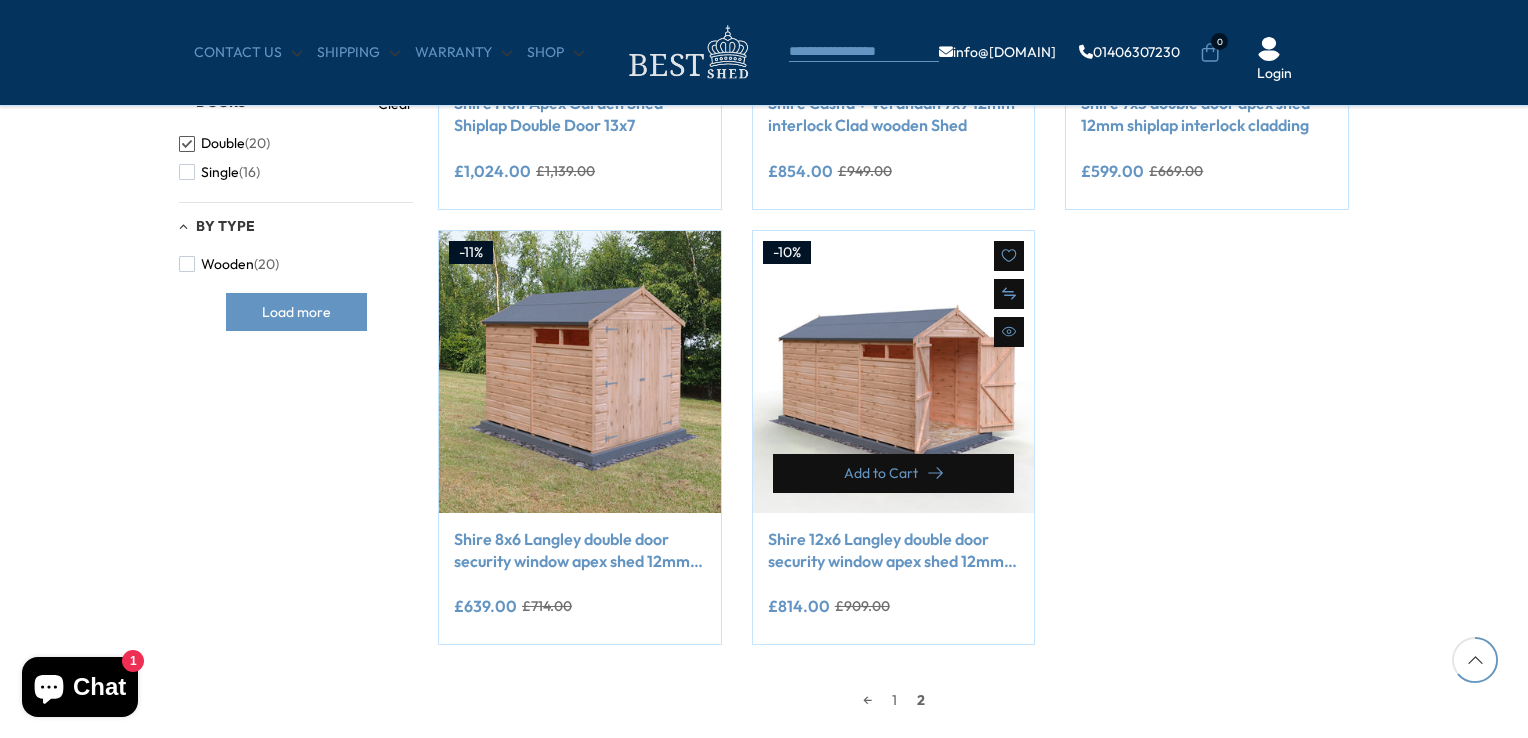 scroll, scrollTop: 1091, scrollLeft: 0, axis: vertical 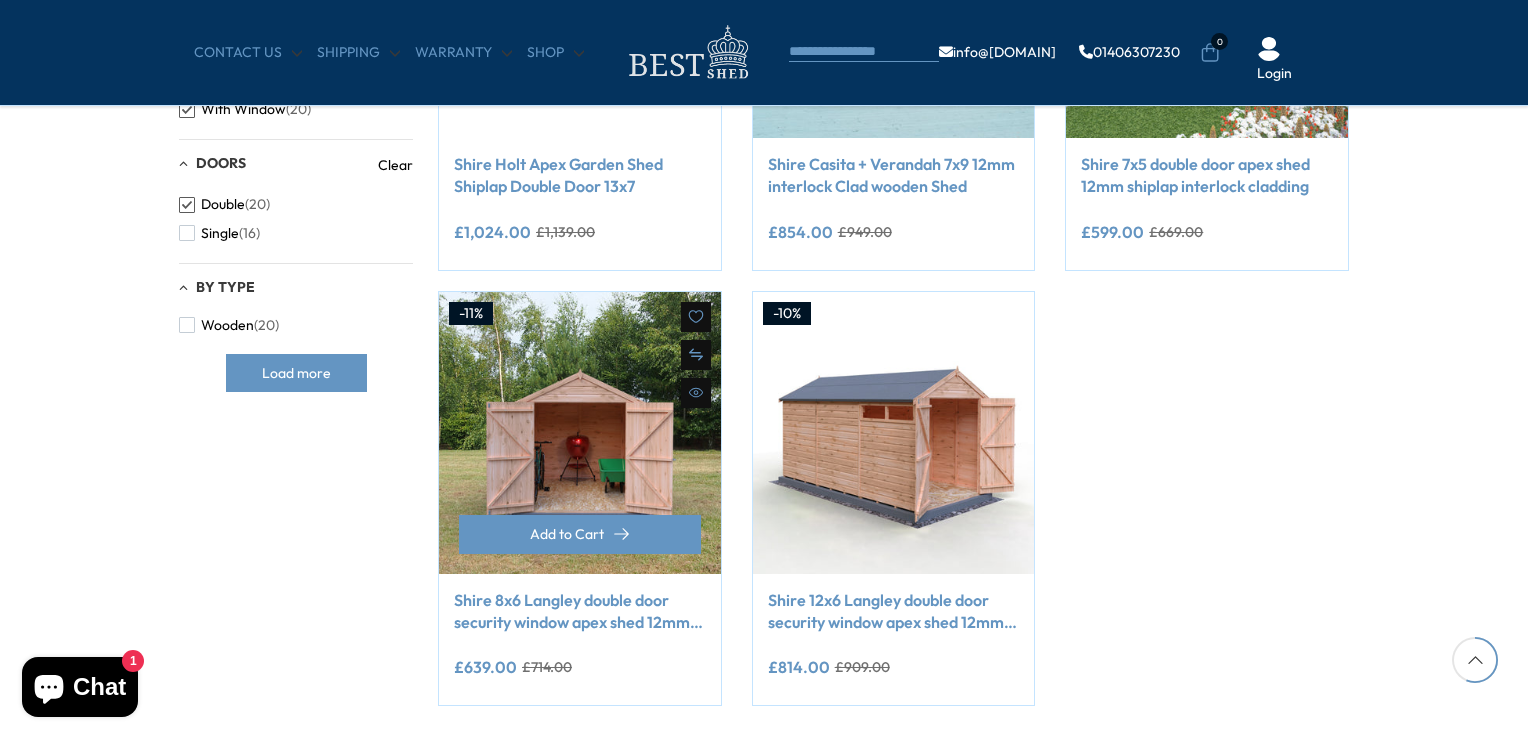 click at bounding box center [580, 433] 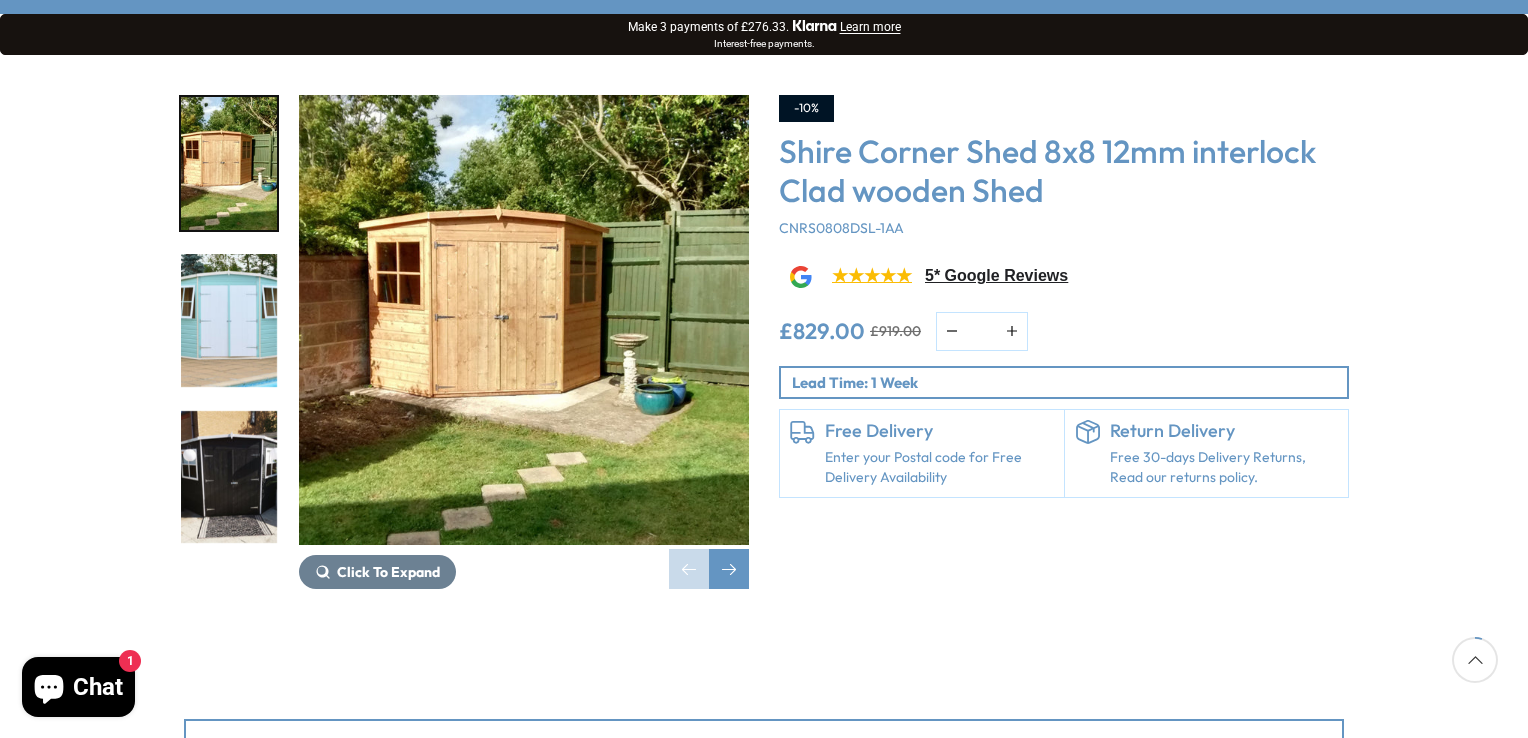 scroll, scrollTop: 300, scrollLeft: 0, axis: vertical 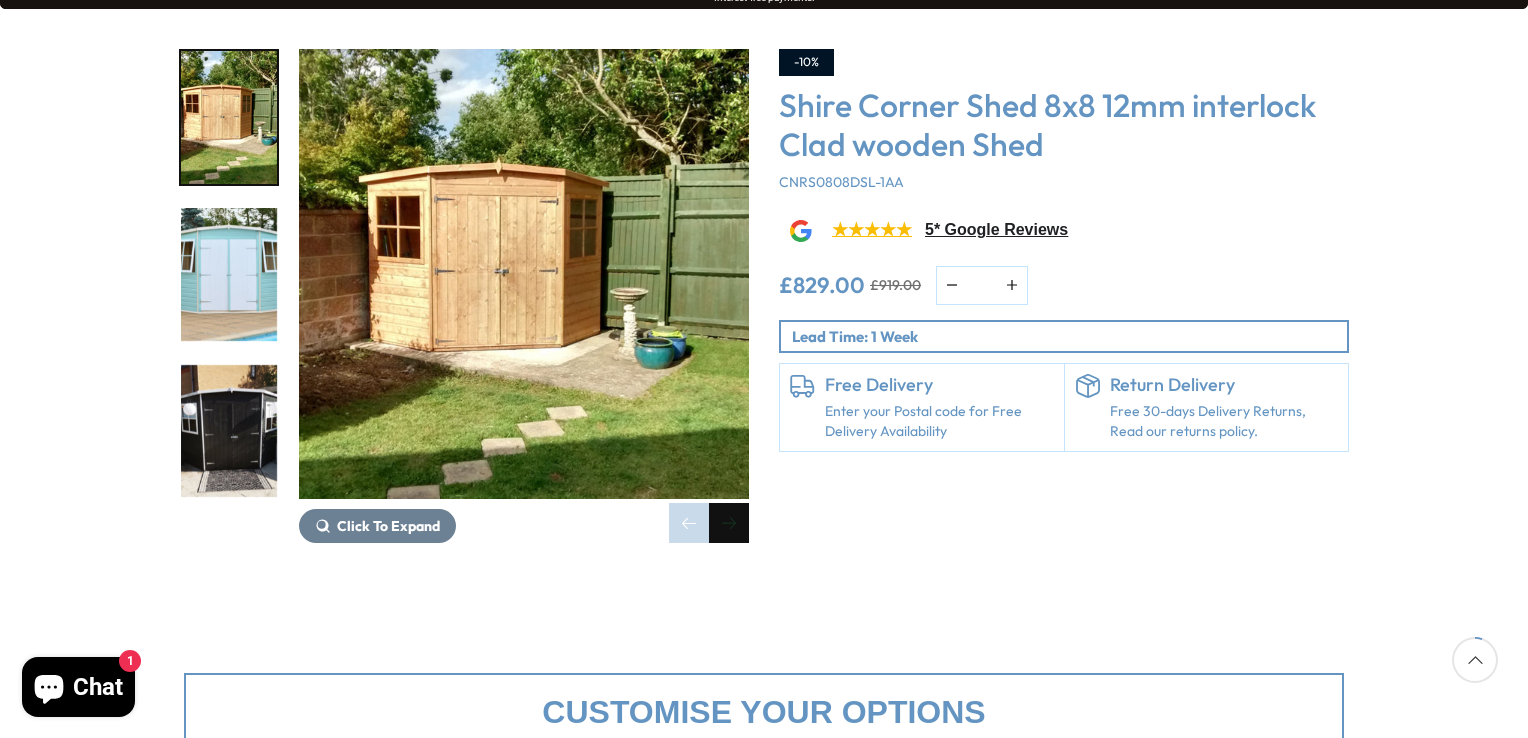 click at bounding box center [729, 523] 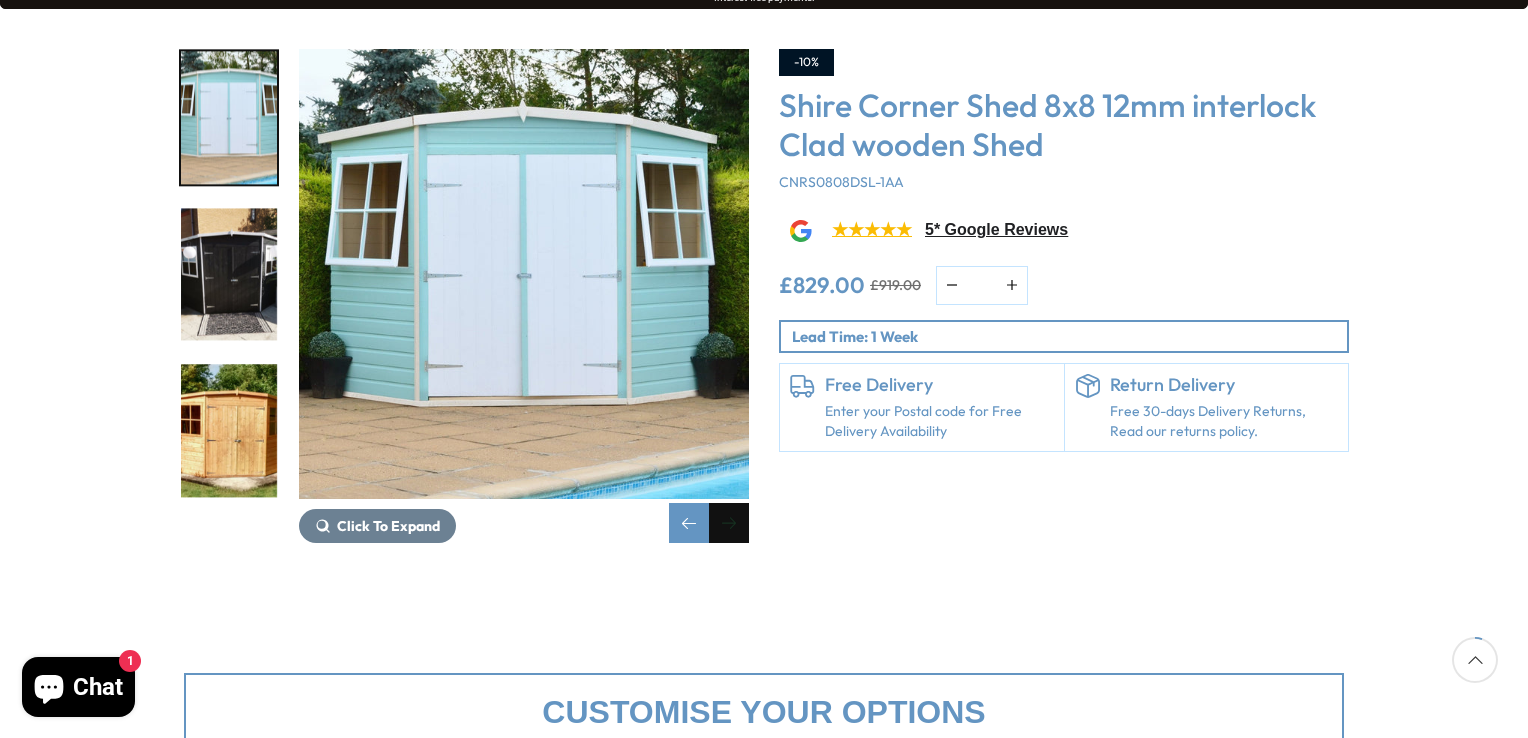 click at bounding box center [729, 523] 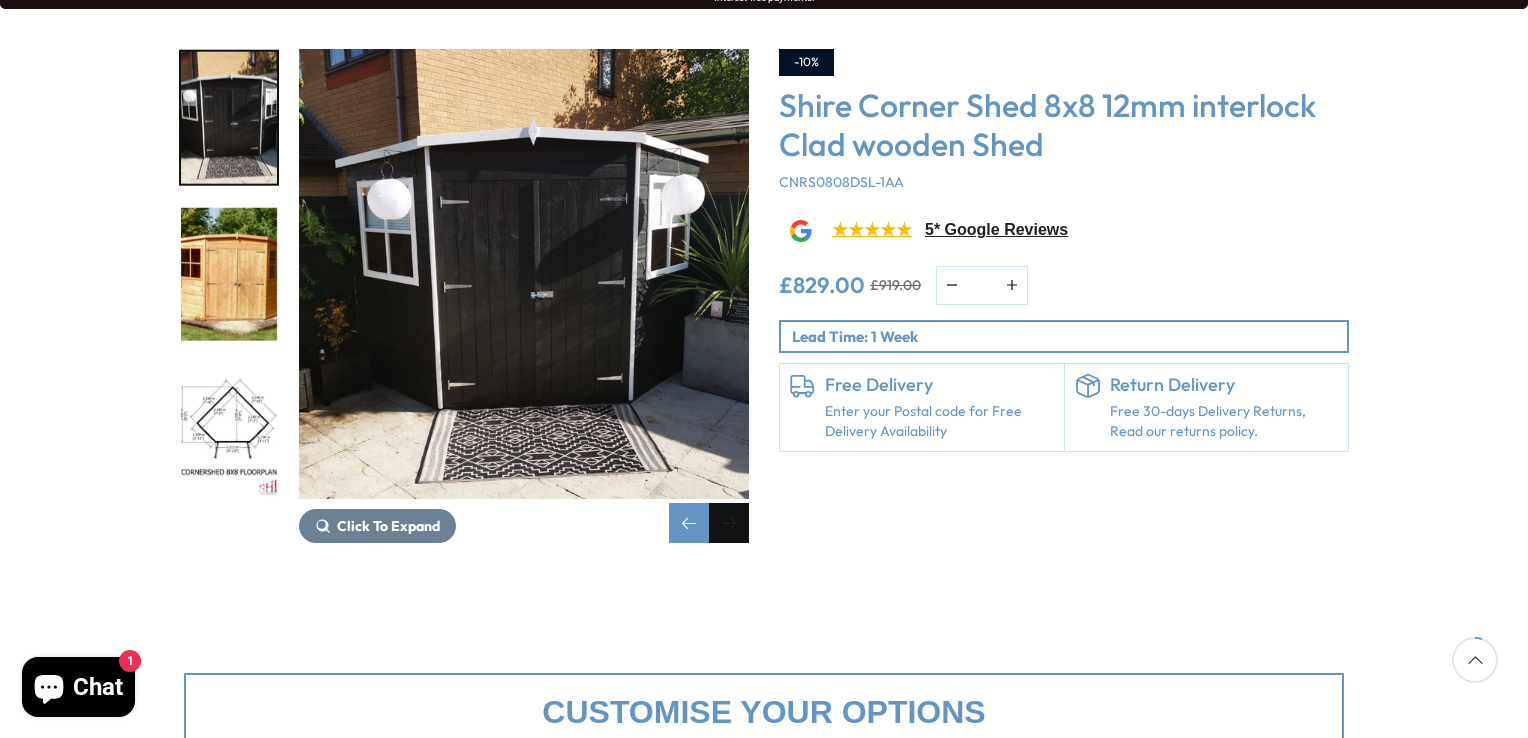 click at bounding box center (729, 523) 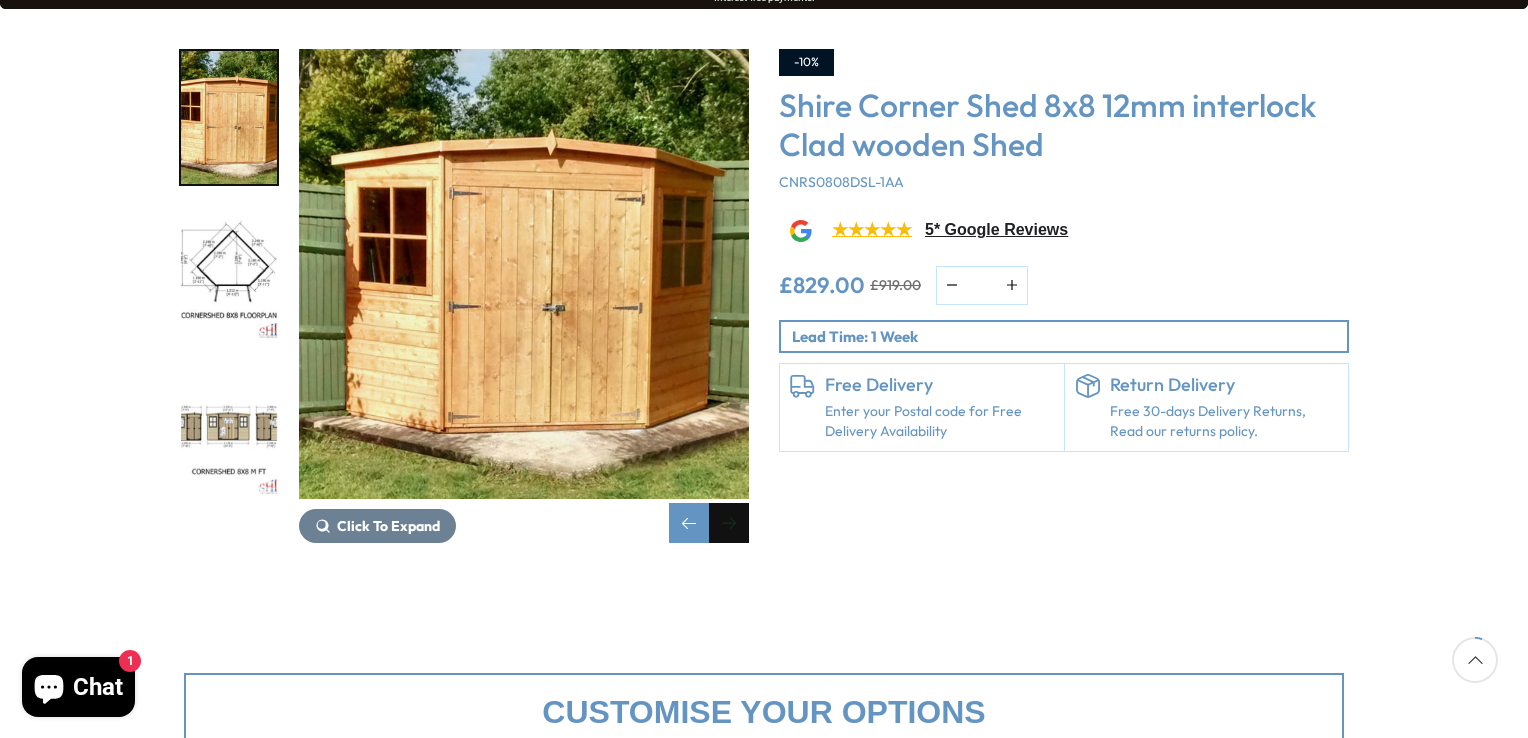 click at bounding box center (729, 523) 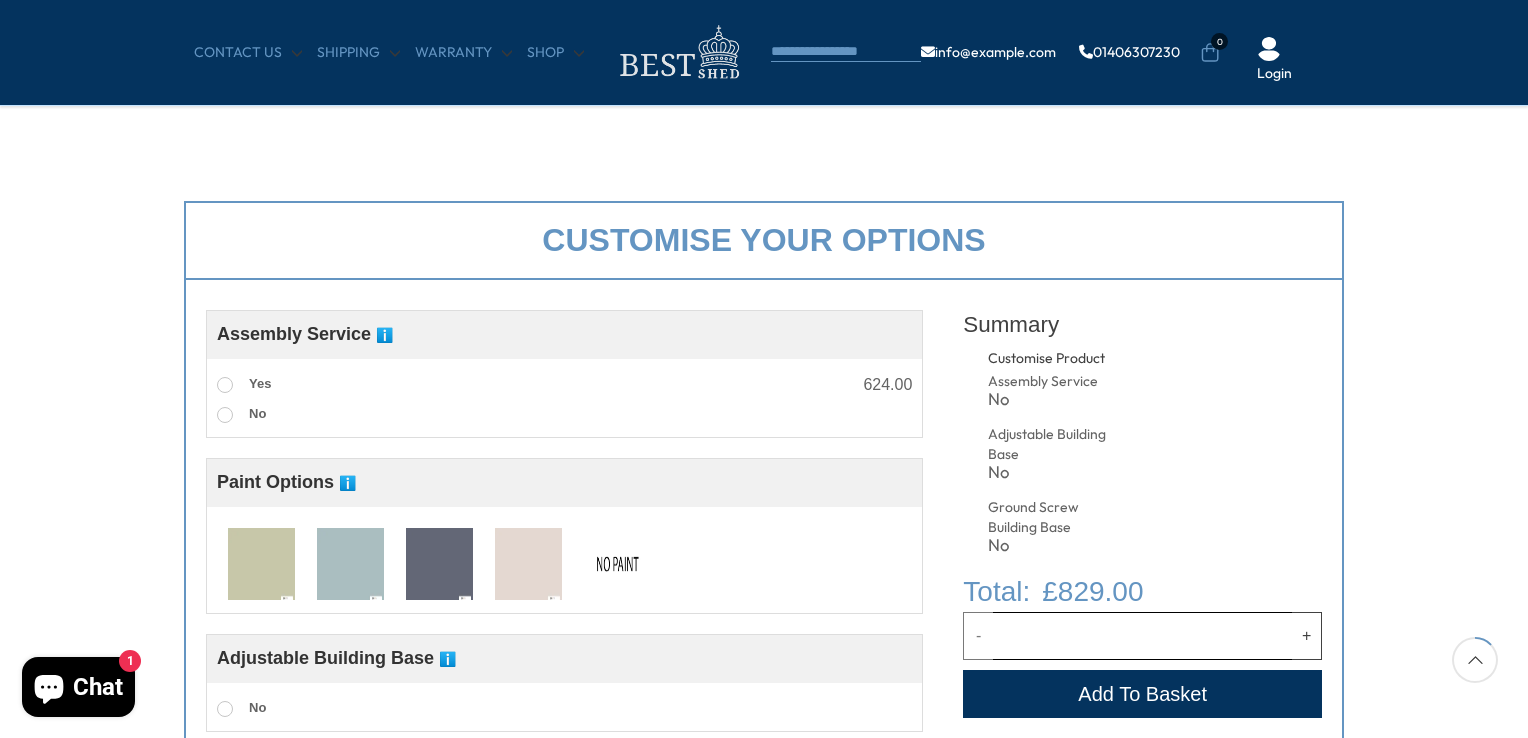scroll, scrollTop: 800, scrollLeft: 0, axis: vertical 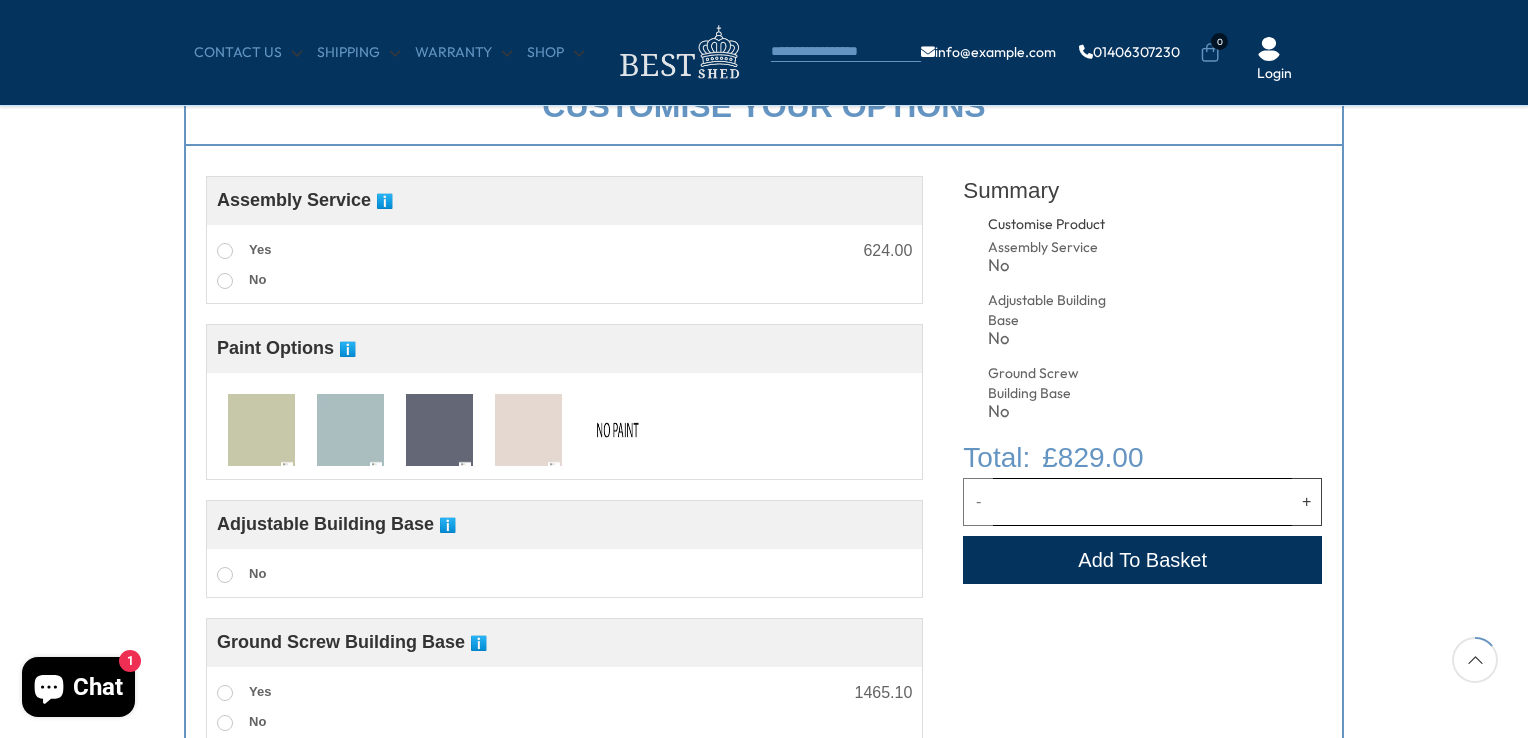 click at bounding box center (617, 431) 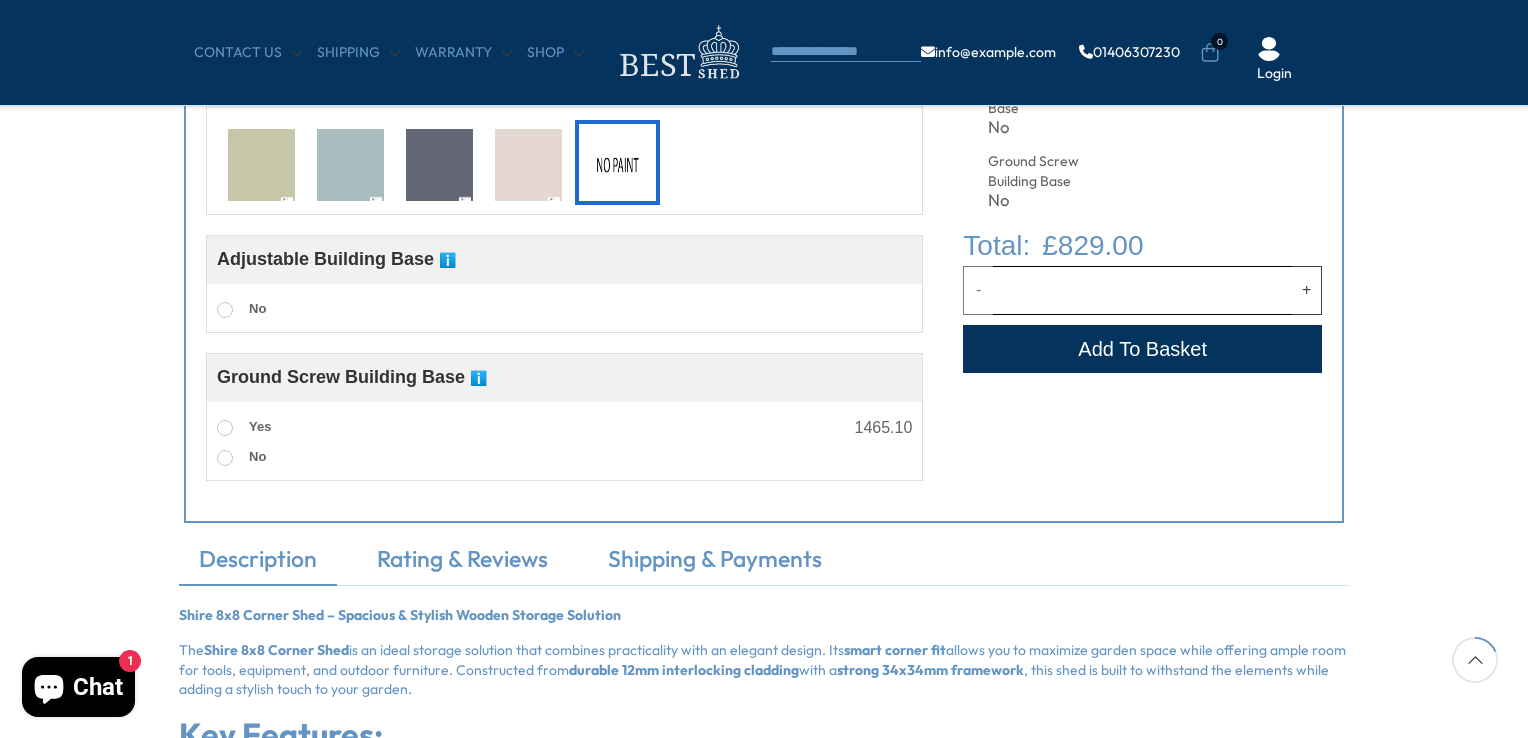 scroll, scrollTop: 1100, scrollLeft: 0, axis: vertical 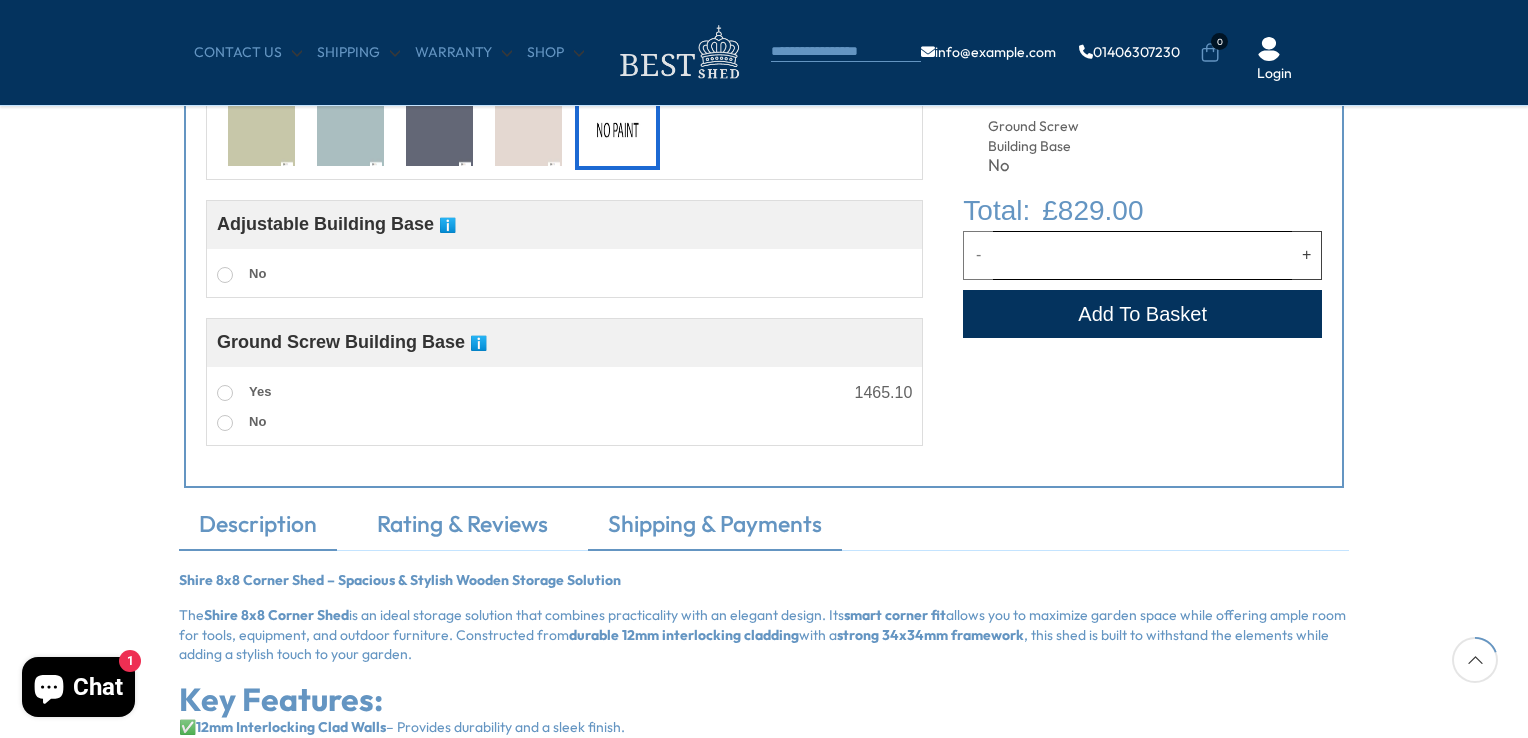 click on "Shipping & Payments" at bounding box center (715, 529) 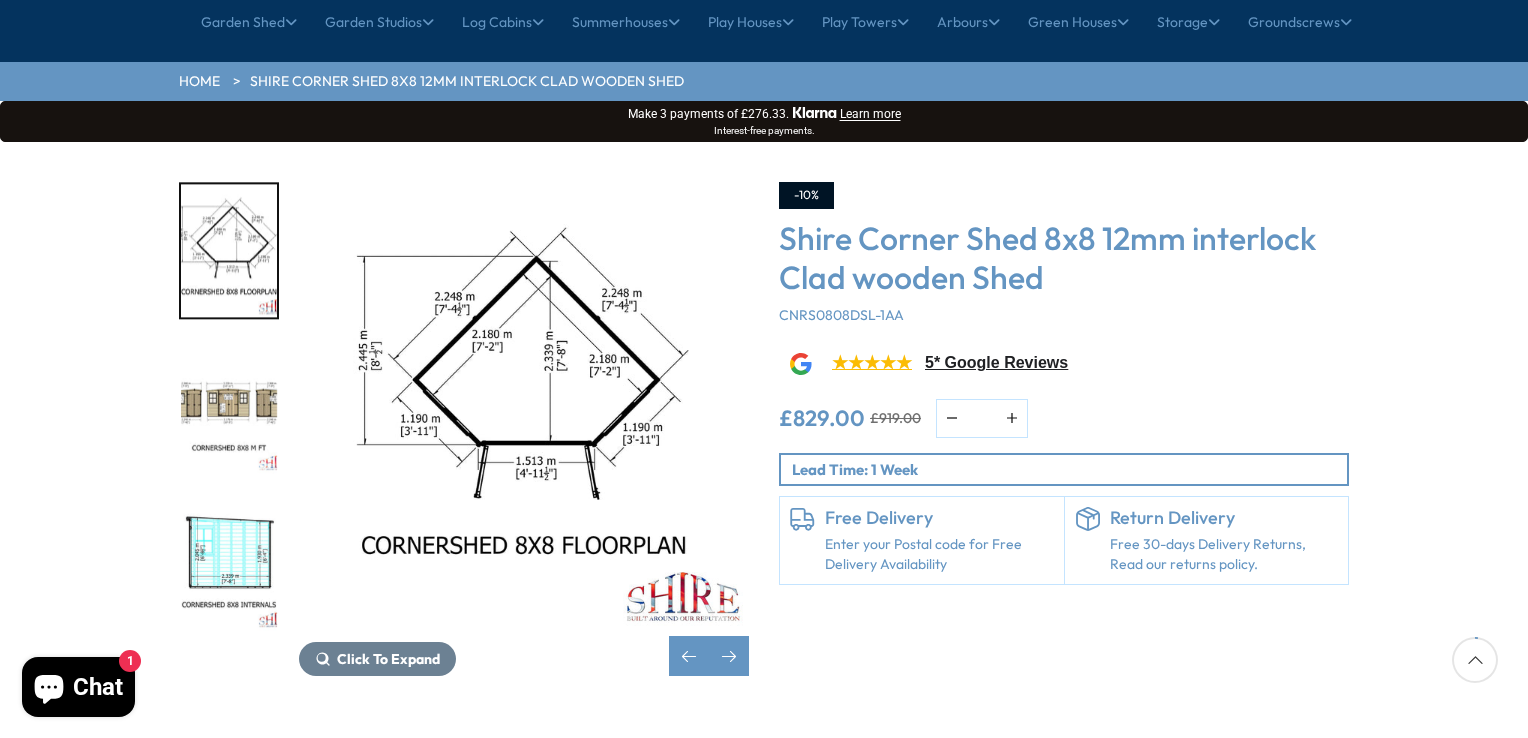 scroll, scrollTop: 200, scrollLeft: 0, axis: vertical 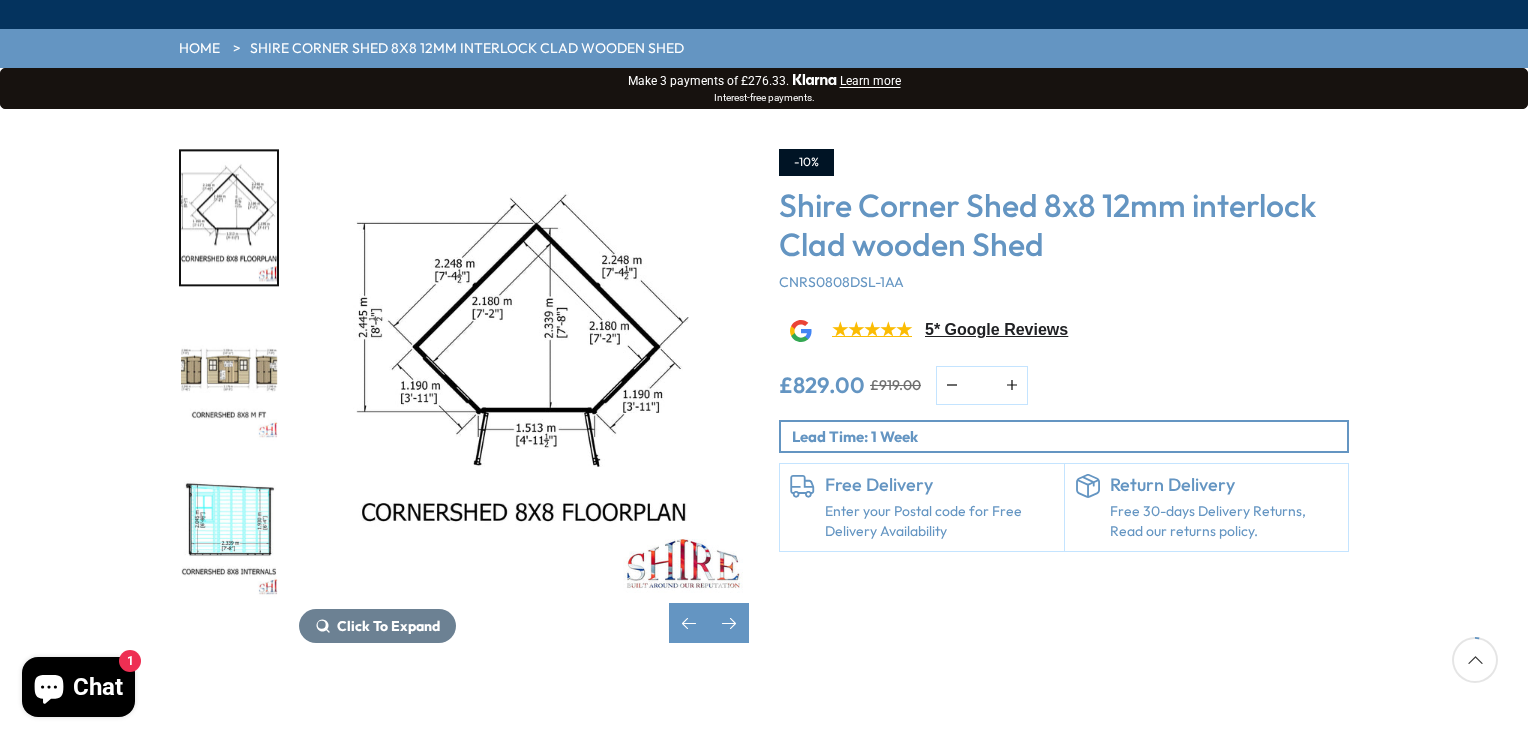 click at bounding box center (229, 531) 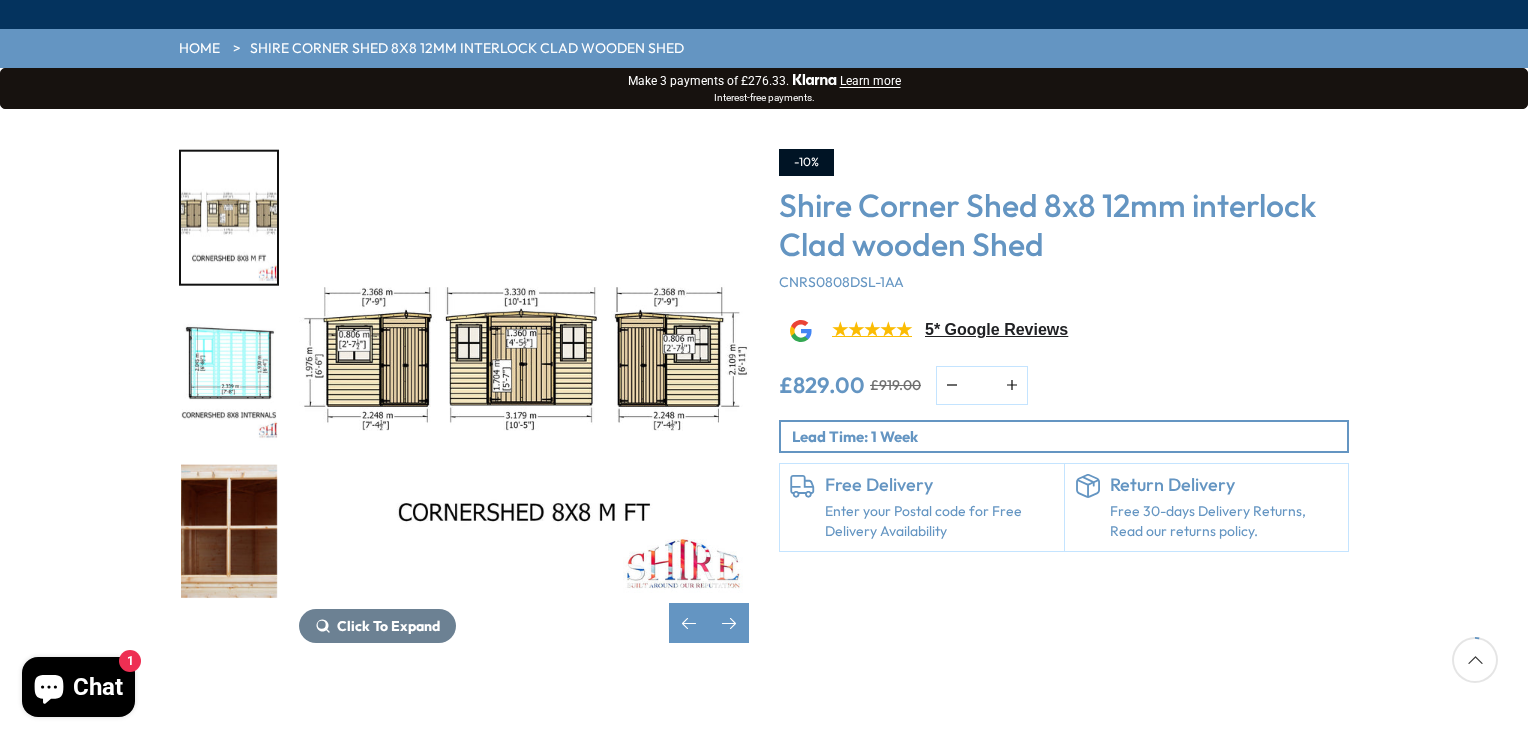 click at bounding box center (229, 374) 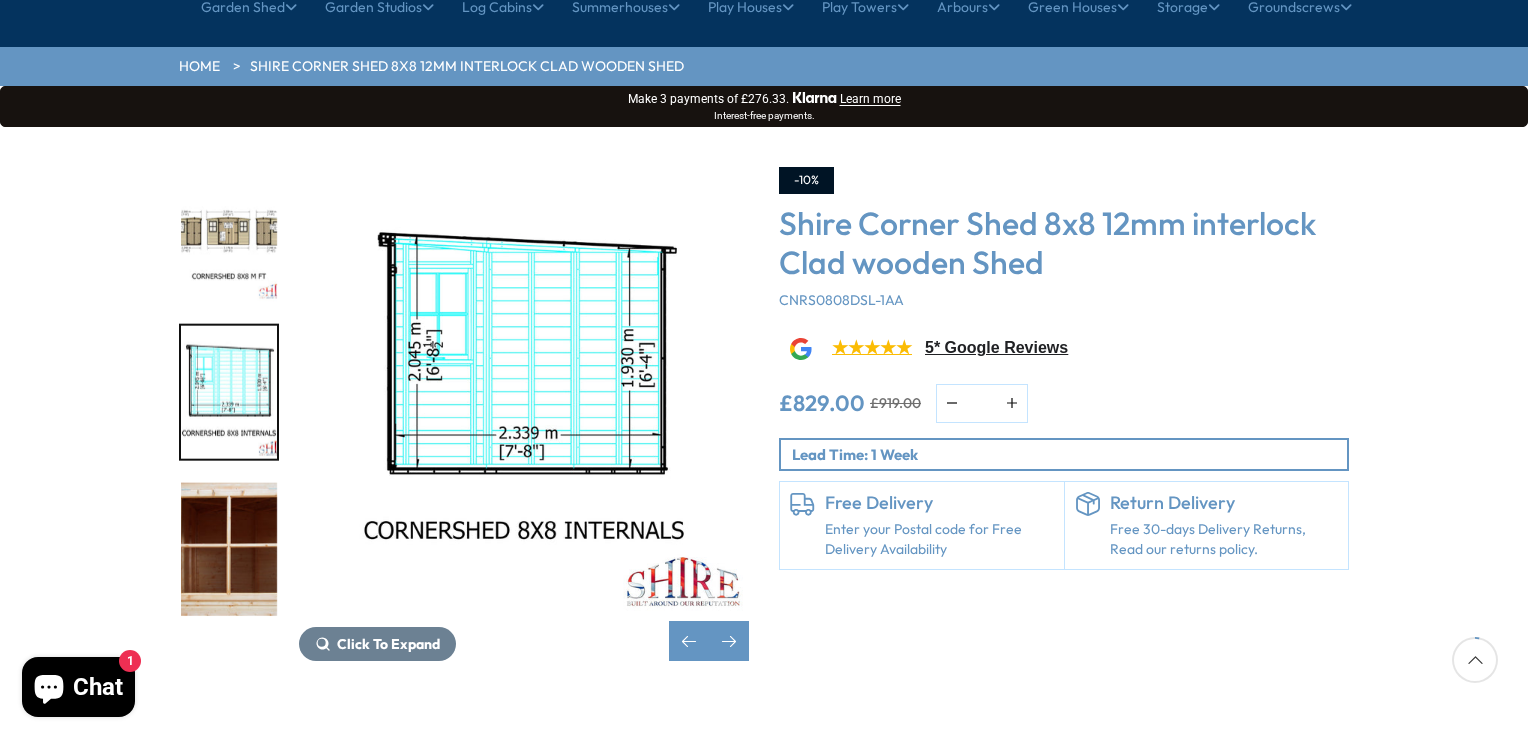 scroll, scrollTop: 200, scrollLeft: 0, axis: vertical 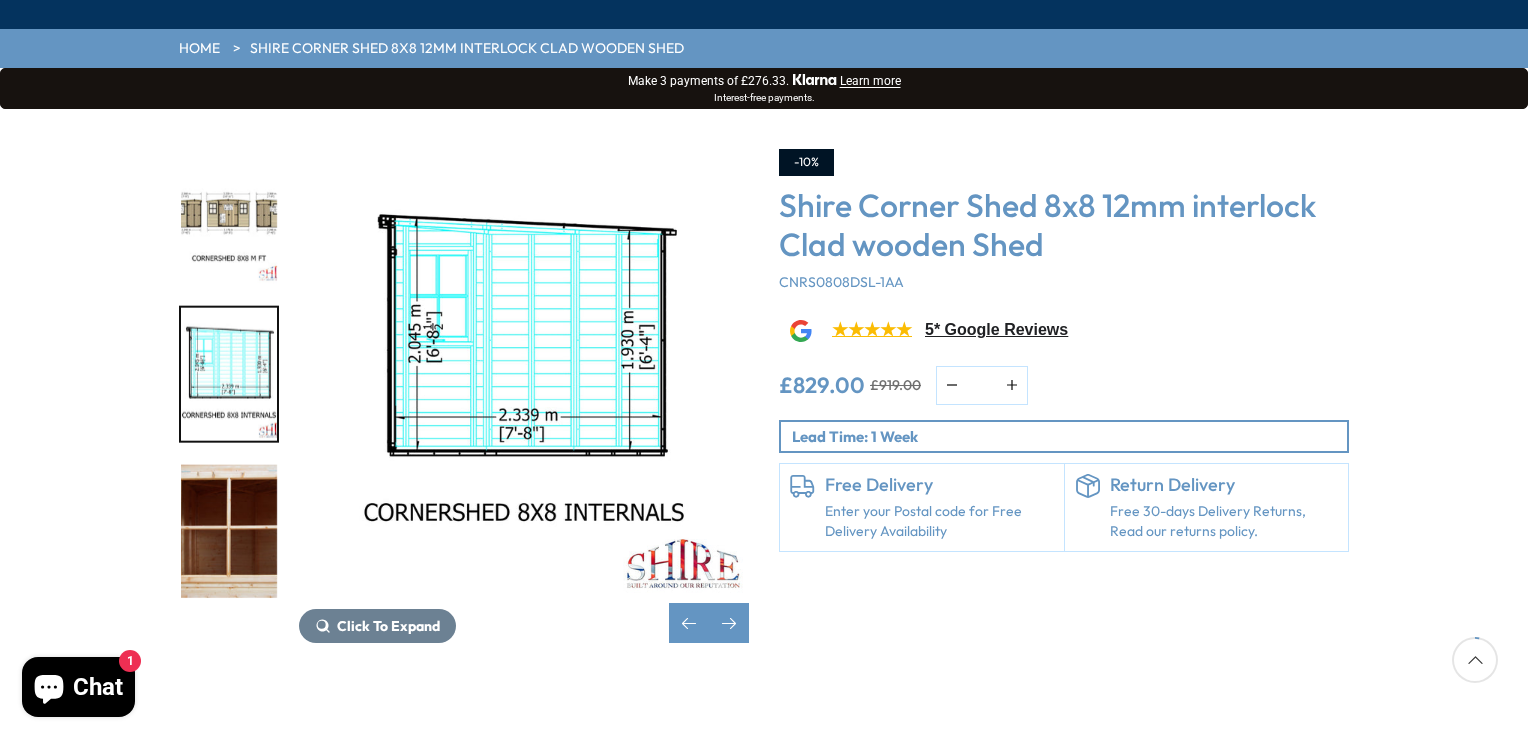 click on "Enter your Postal code for Free Delivery Availability" at bounding box center [939, 521] 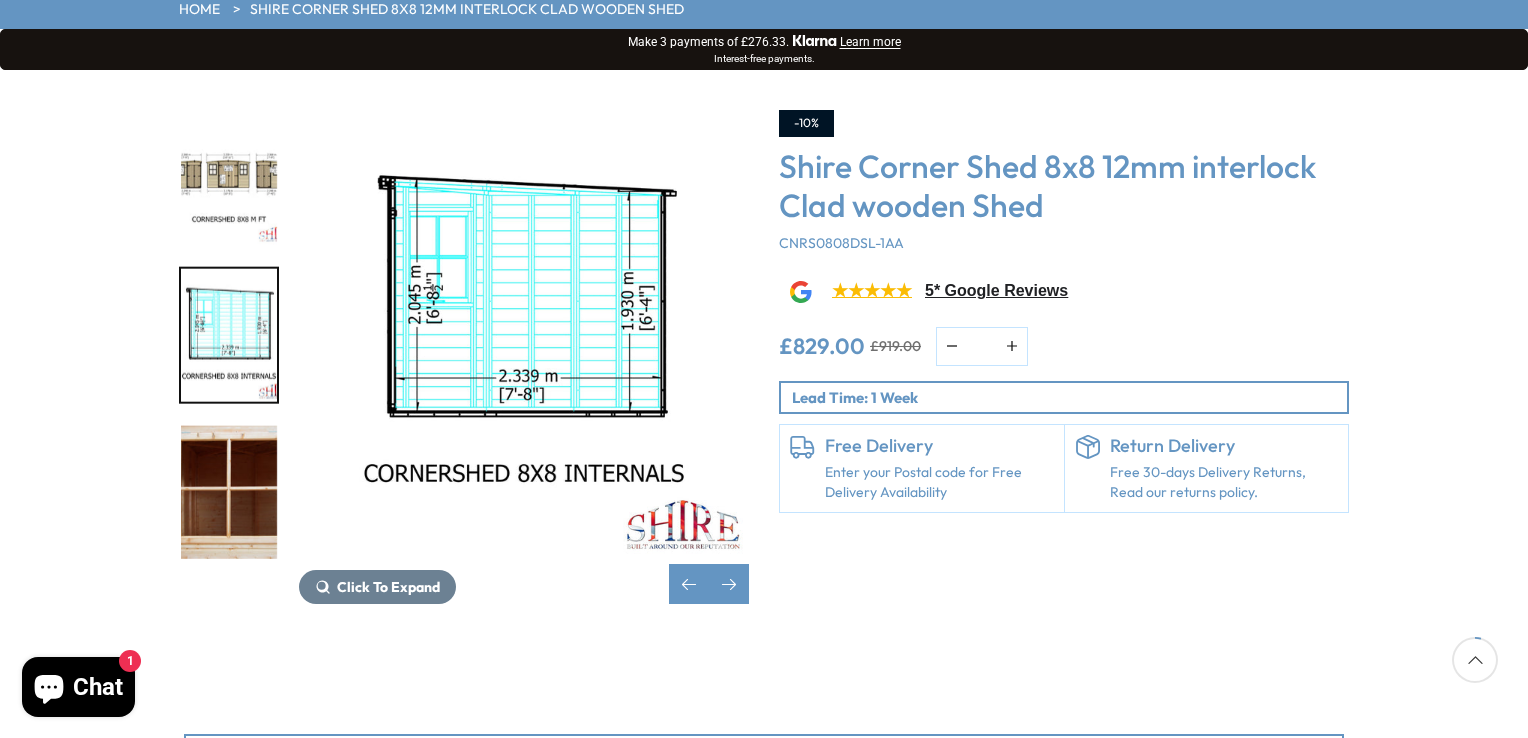 scroll, scrollTop: 300, scrollLeft: 0, axis: vertical 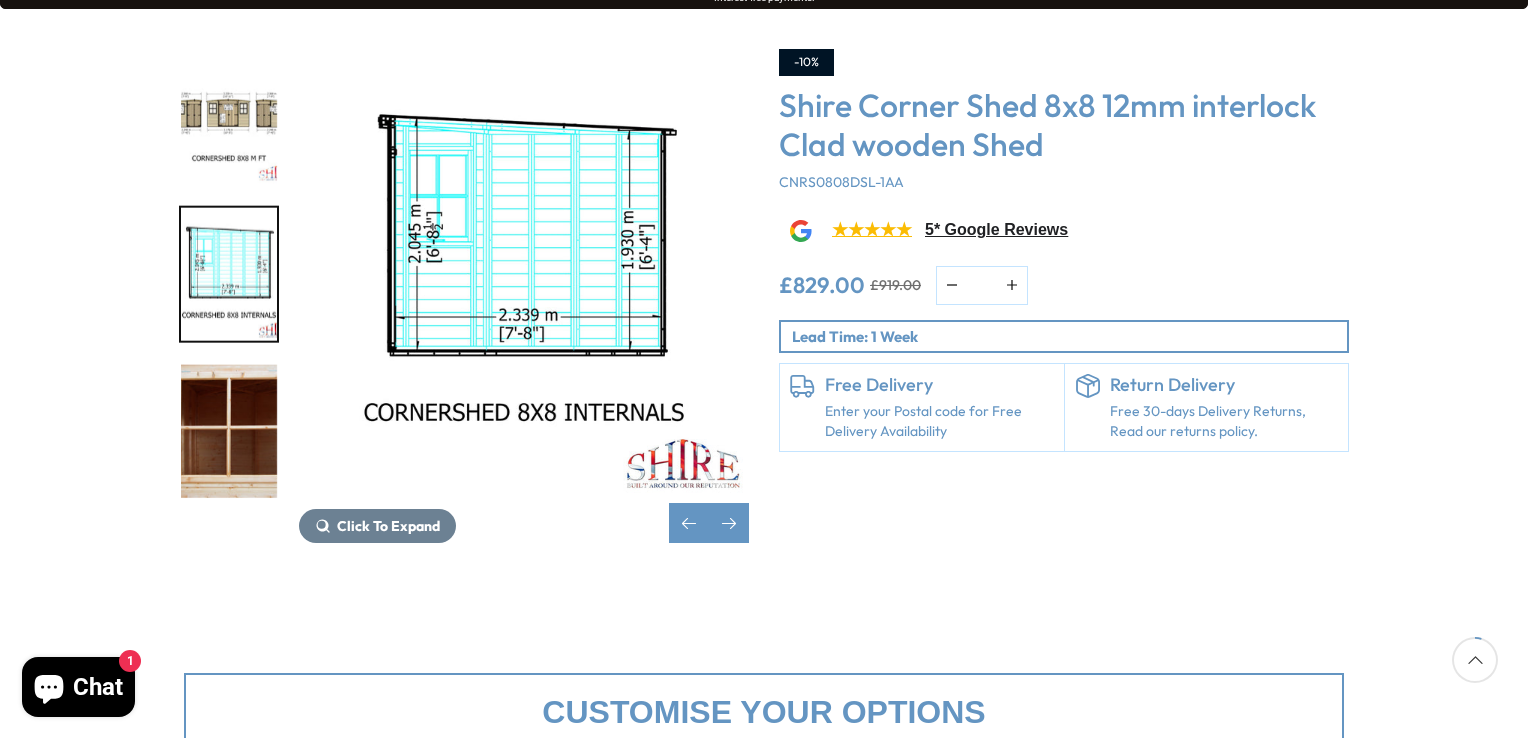 click on "Free Delivery" at bounding box center (939, 385) 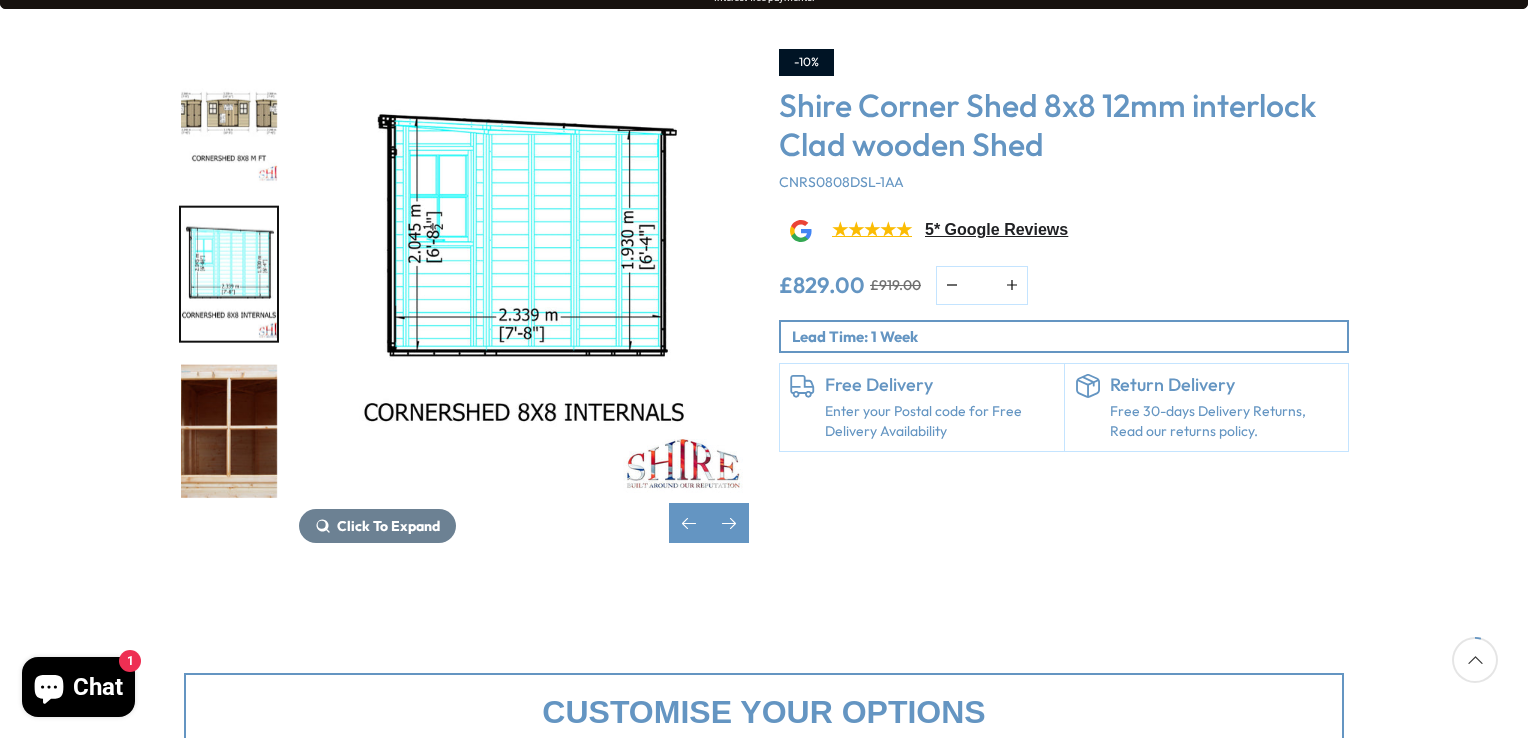 scroll, scrollTop: 200, scrollLeft: 0, axis: vertical 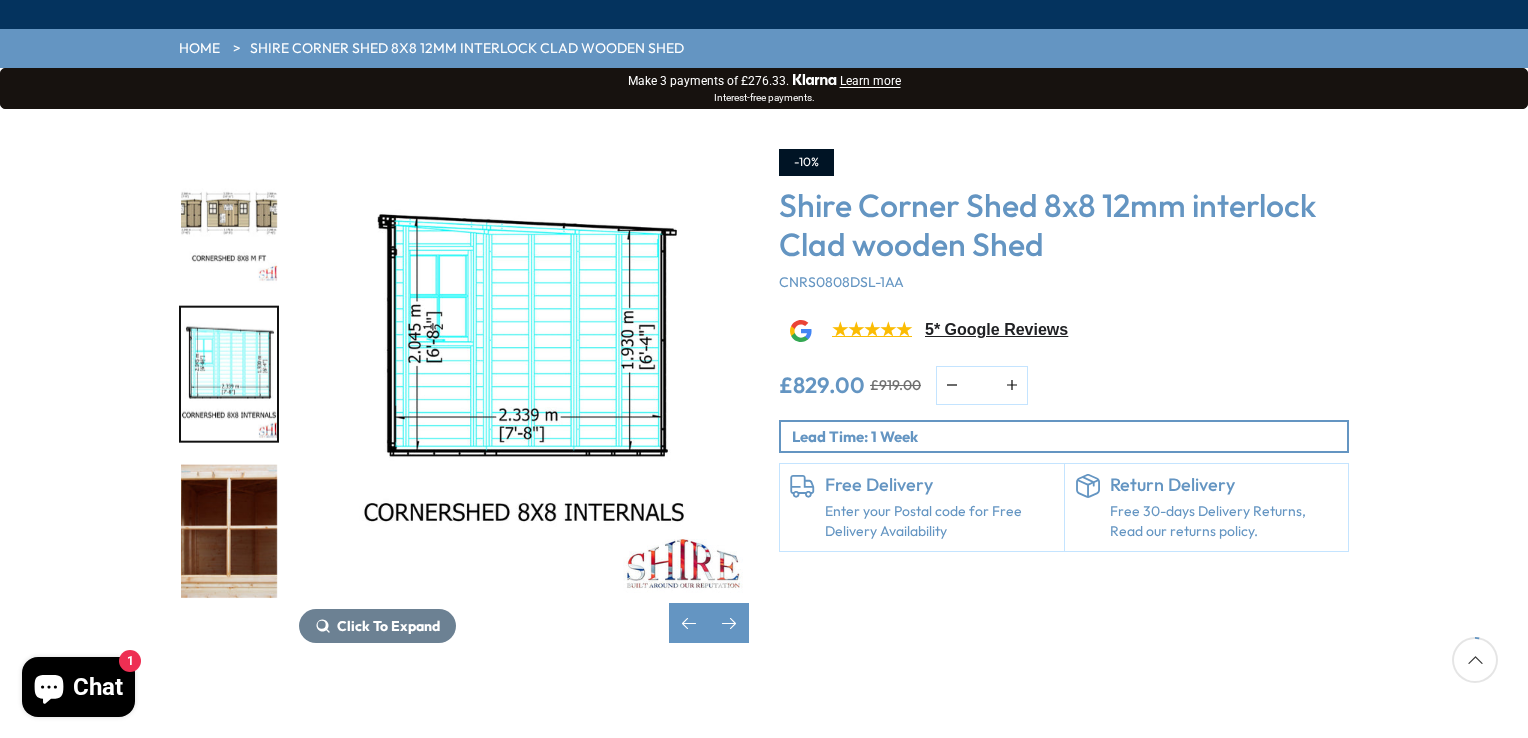 click on "Enter your Postal code for Free Delivery Availability" at bounding box center (939, 521) 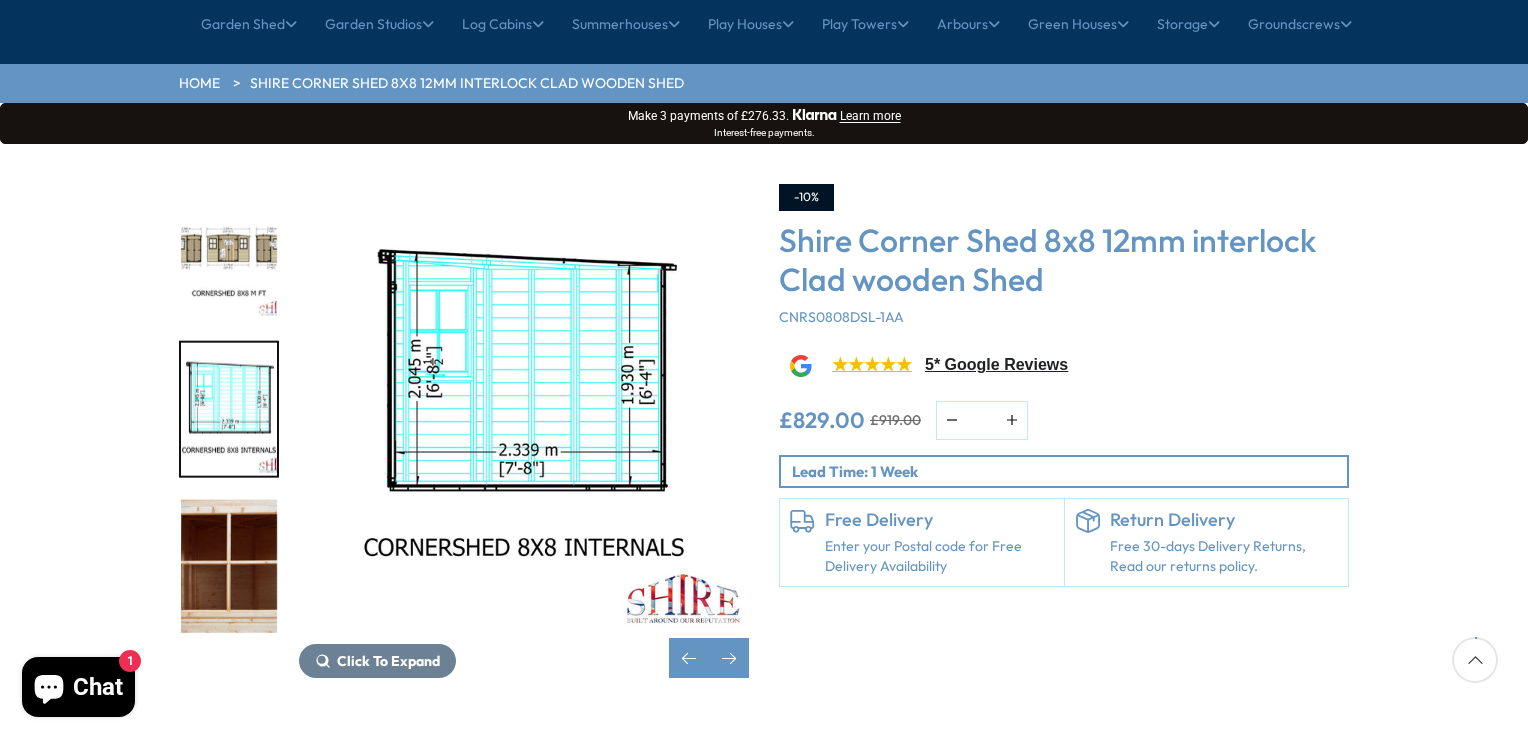 scroll, scrollTop: 200, scrollLeft: 0, axis: vertical 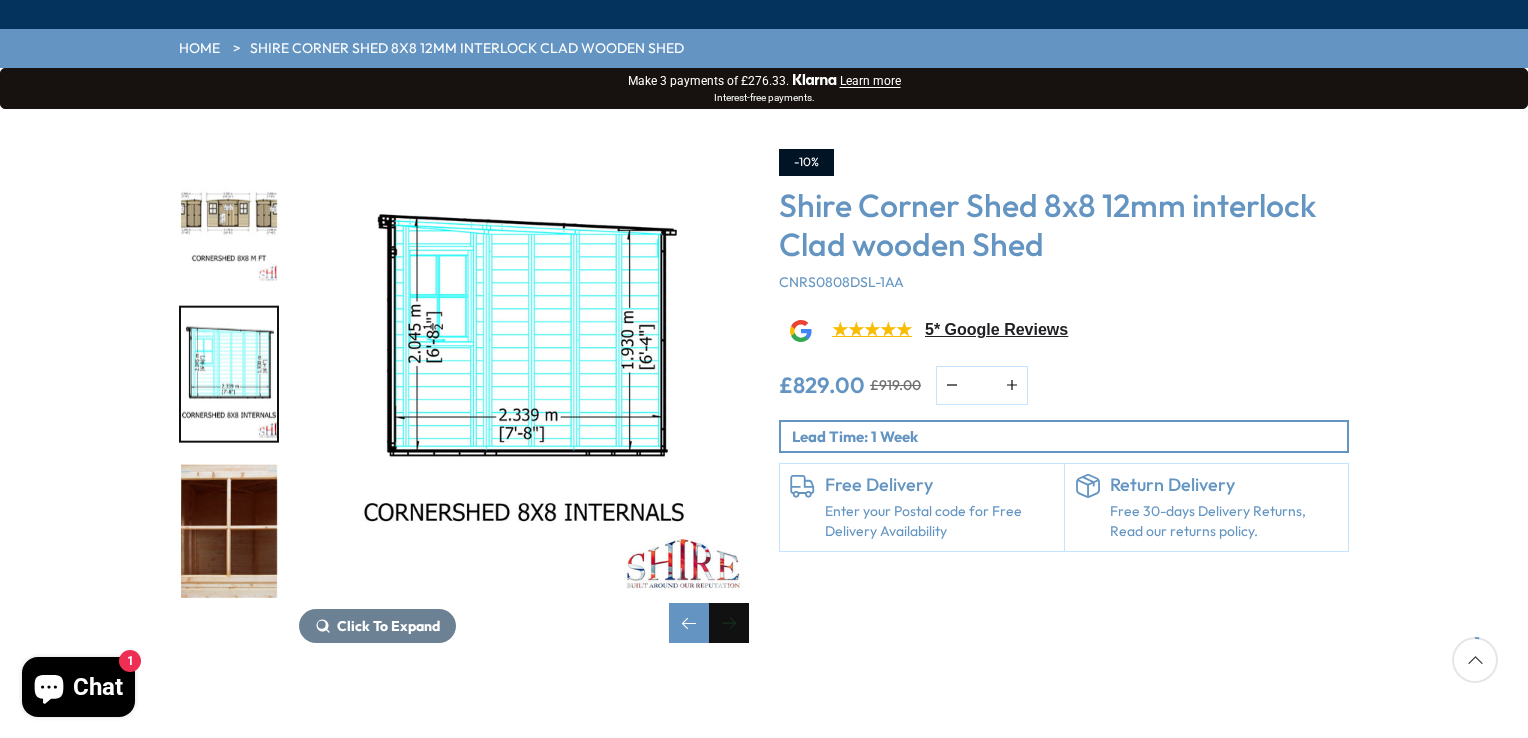 click at bounding box center (729, 623) 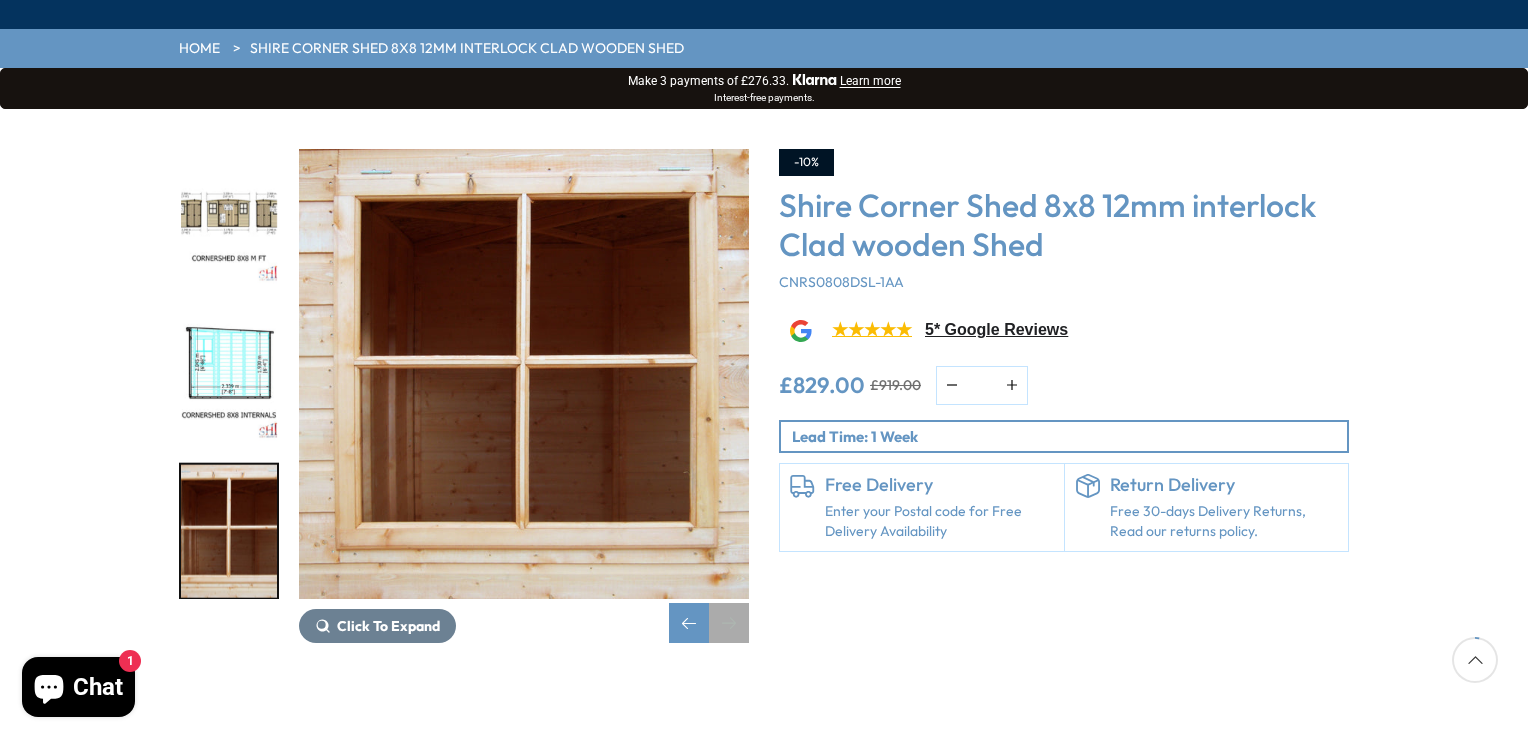 click at bounding box center (729, 623) 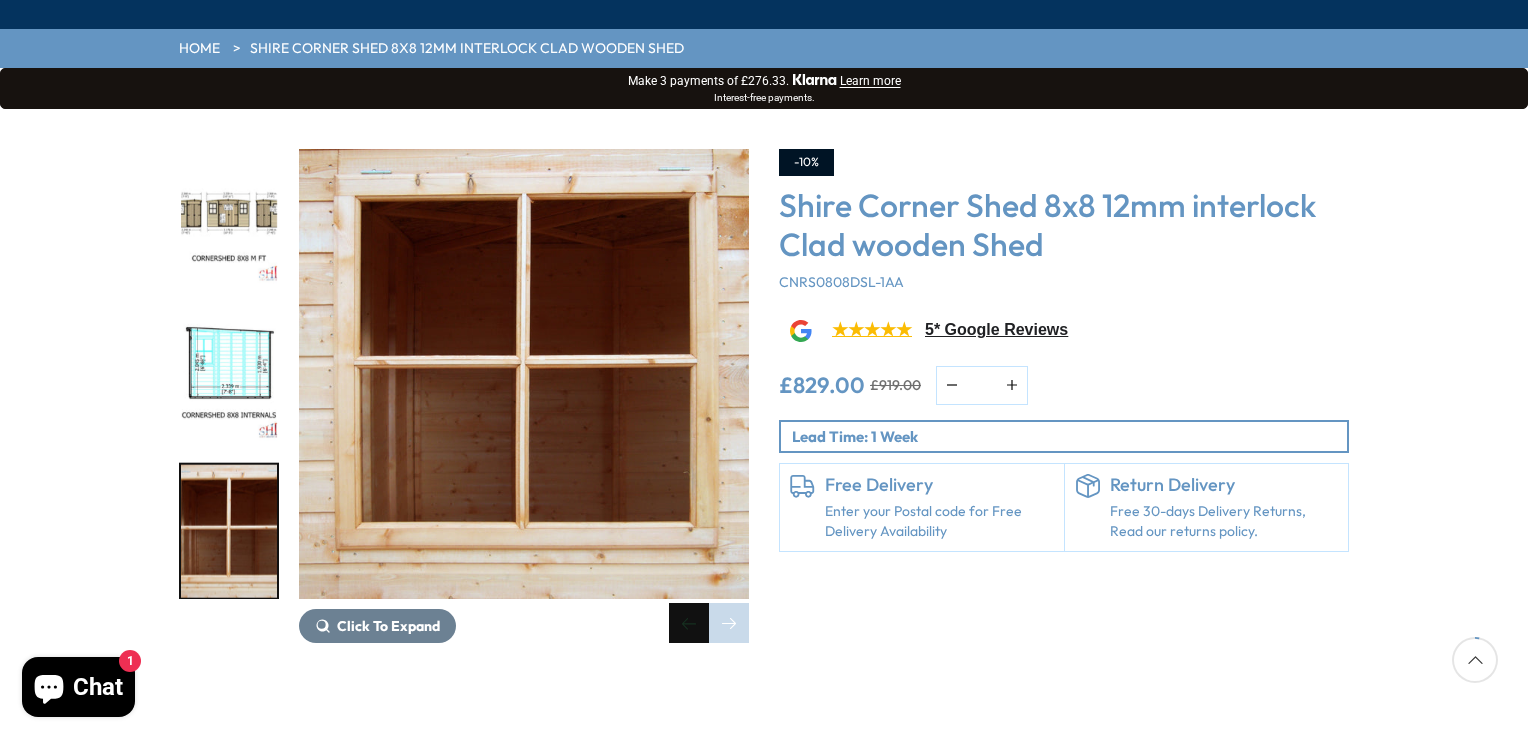 click at bounding box center (689, 623) 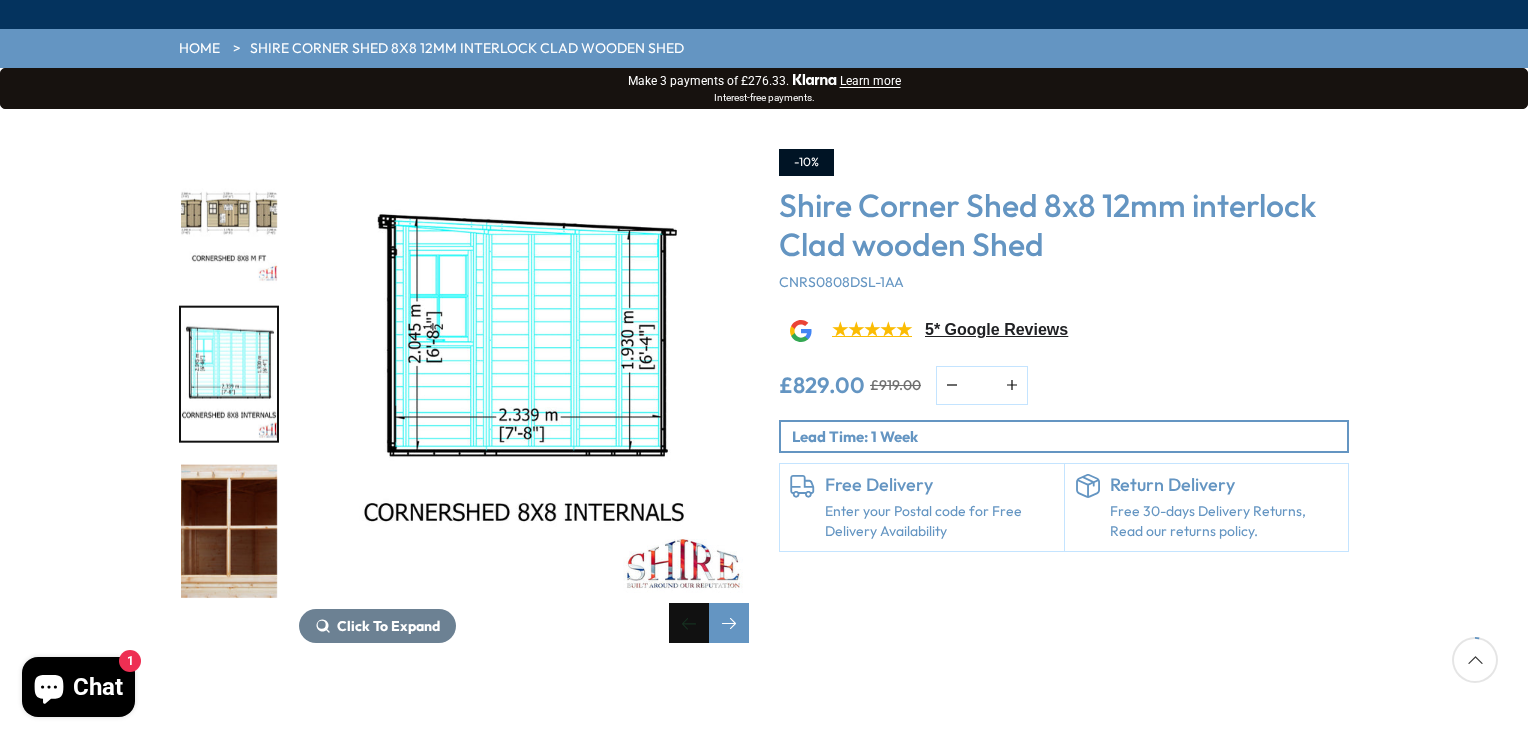 click at bounding box center [689, 623] 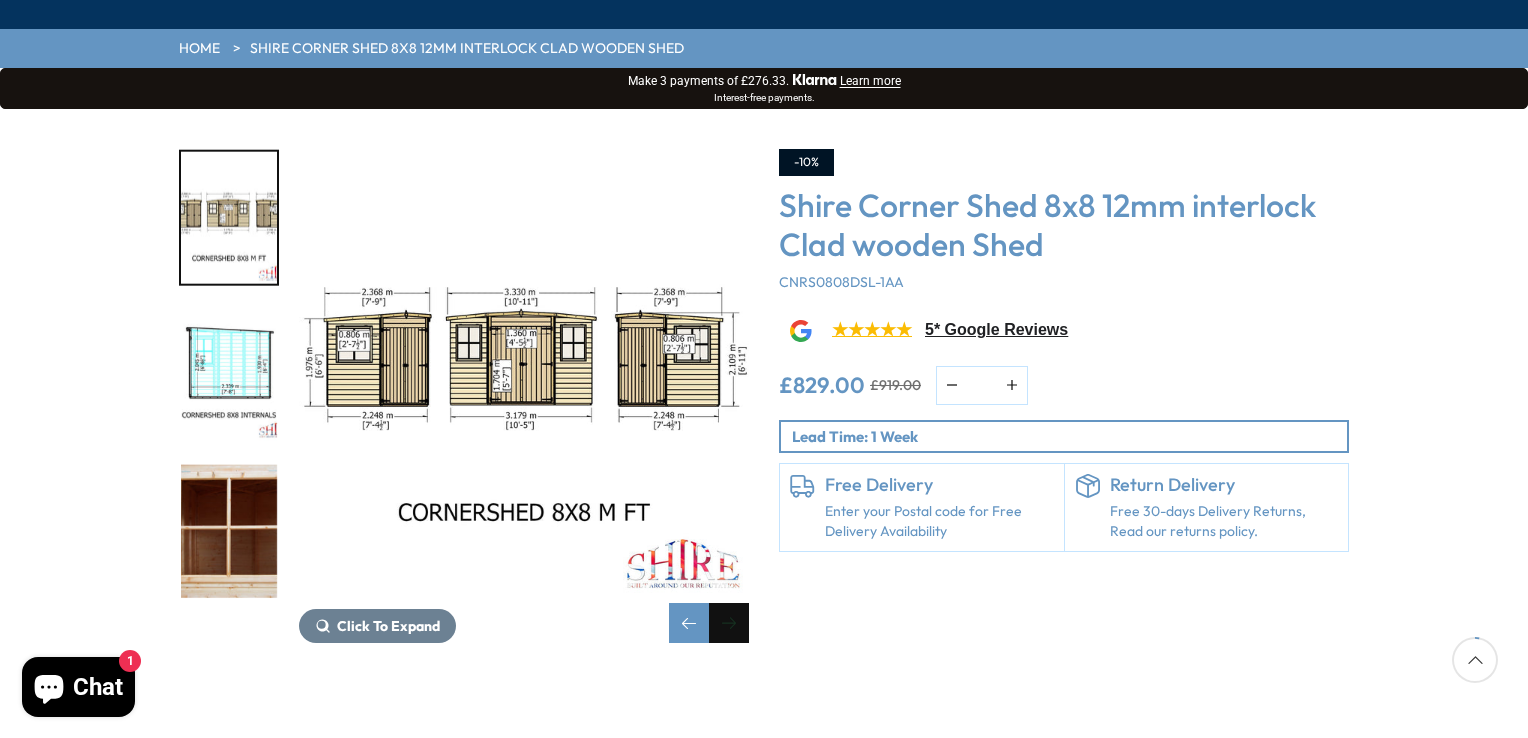 click at bounding box center (729, 623) 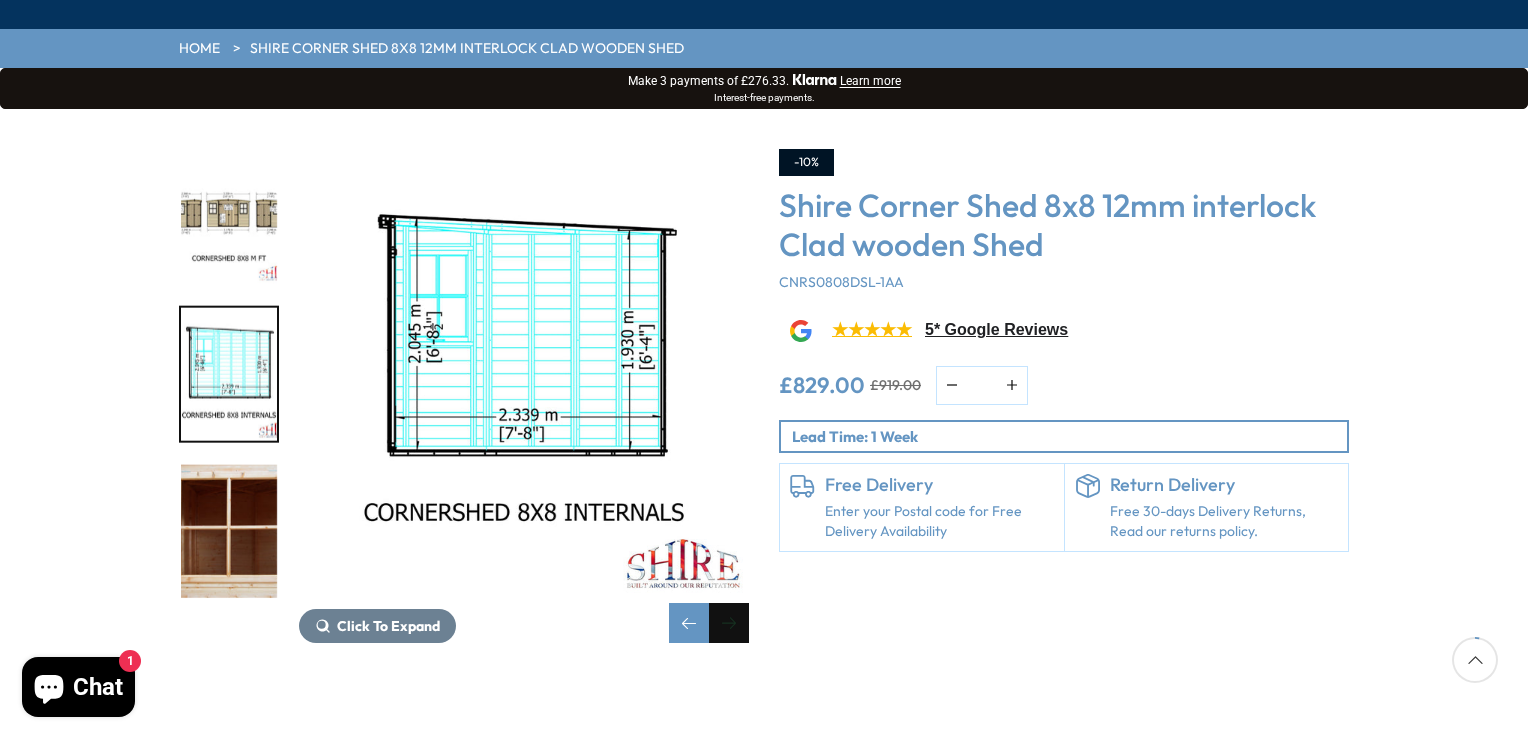click at bounding box center [729, 623] 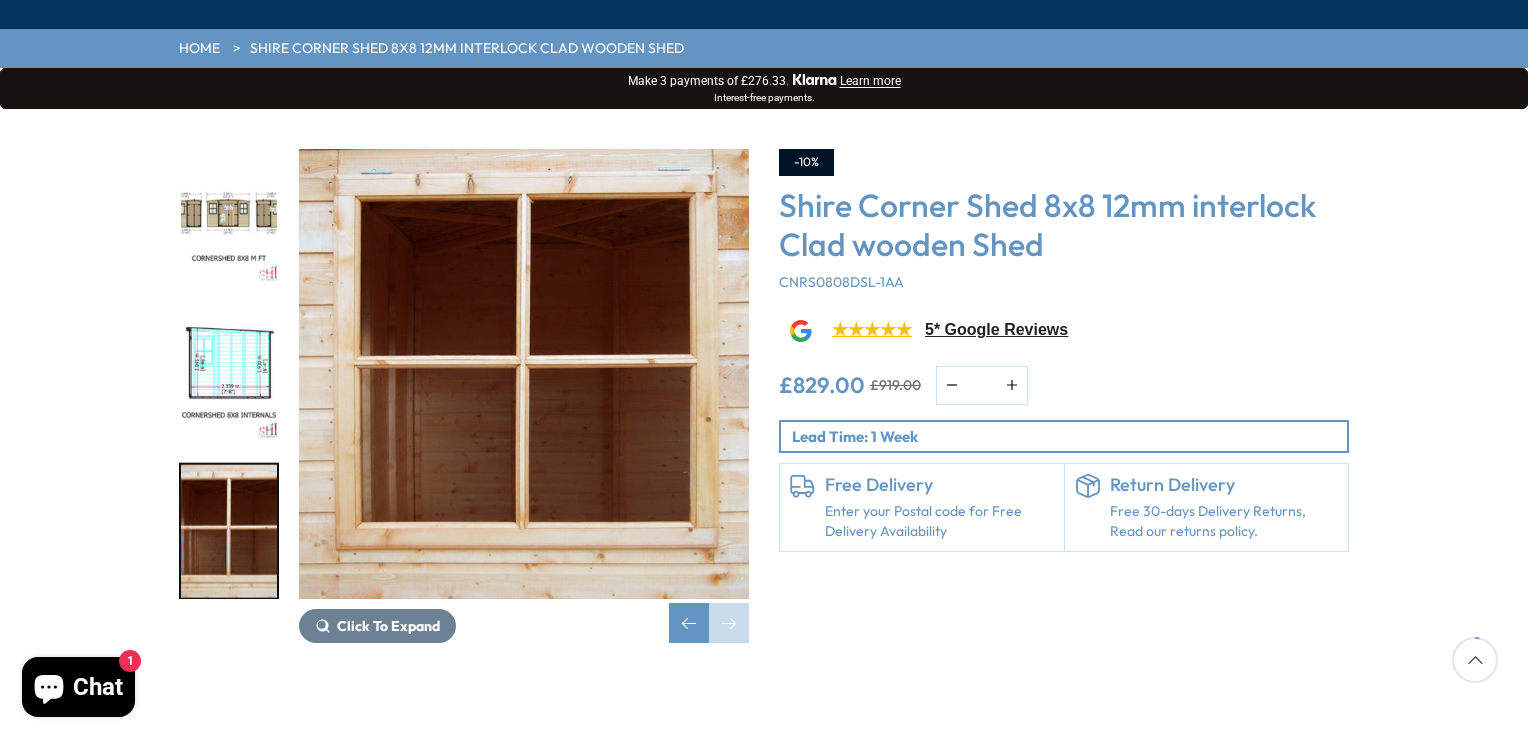 click on "Enter your Postal code for Free Delivery Availability" at bounding box center (939, 521) 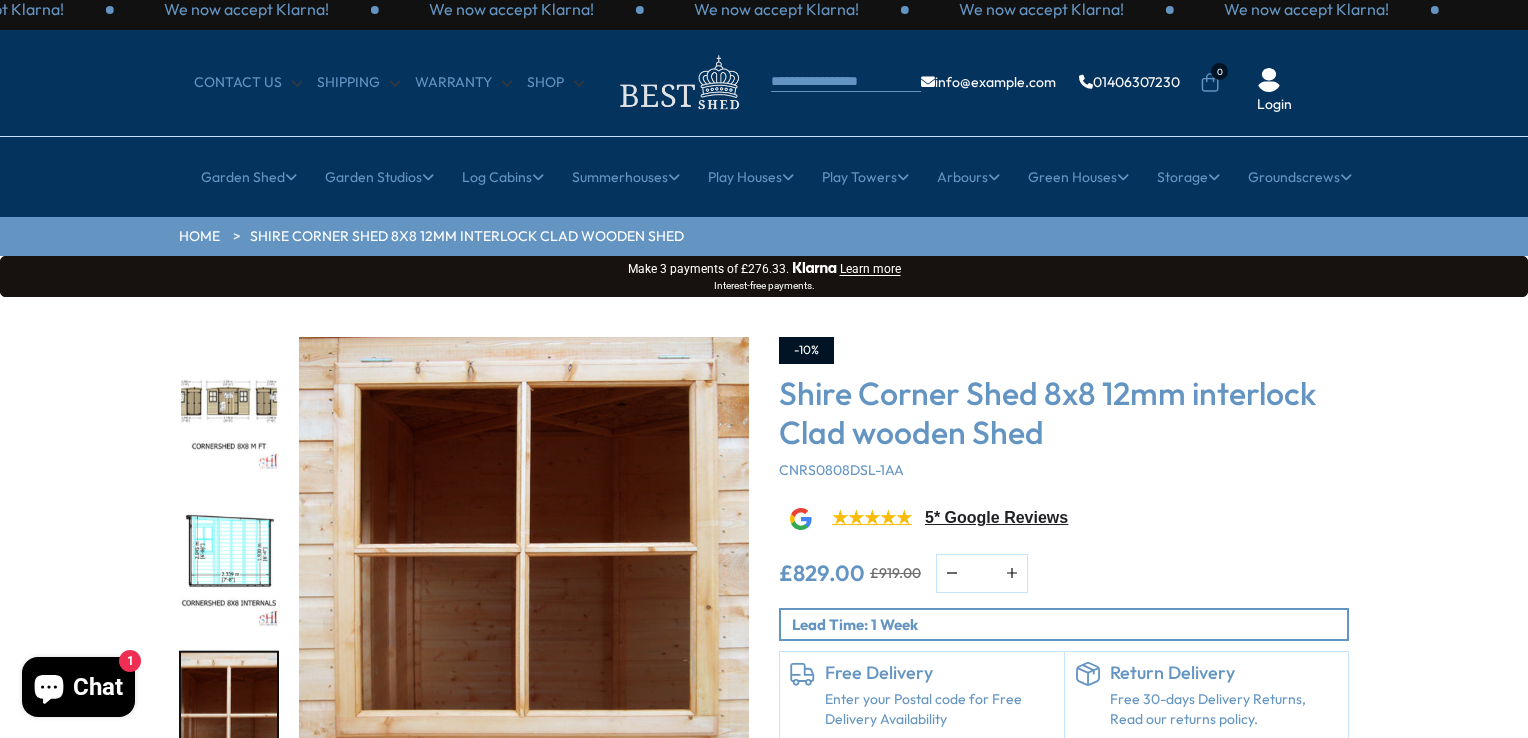 scroll, scrollTop: 0, scrollLeft: 0, axis: both 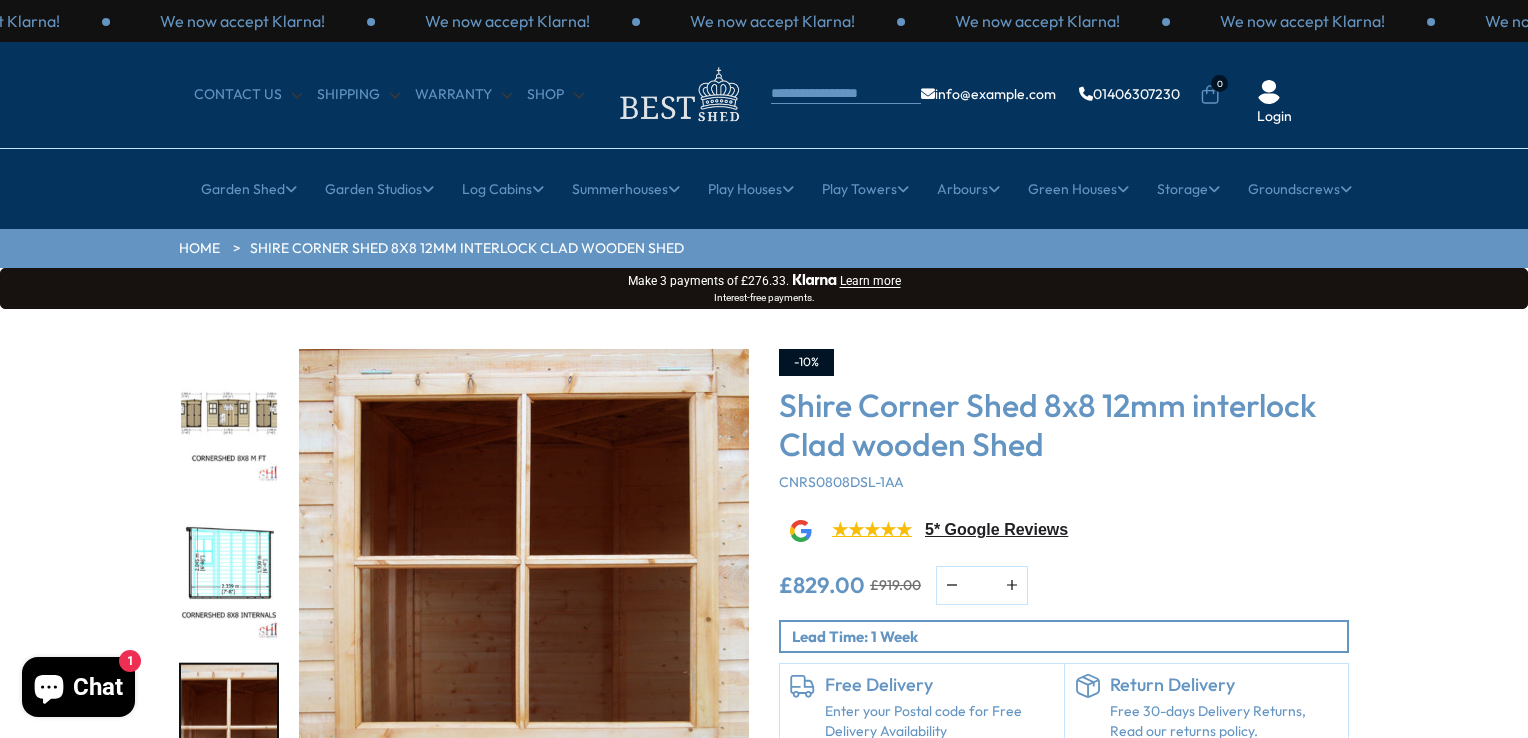 click on "Lead Time: 1 Week" at bounding box center [1069, 636] 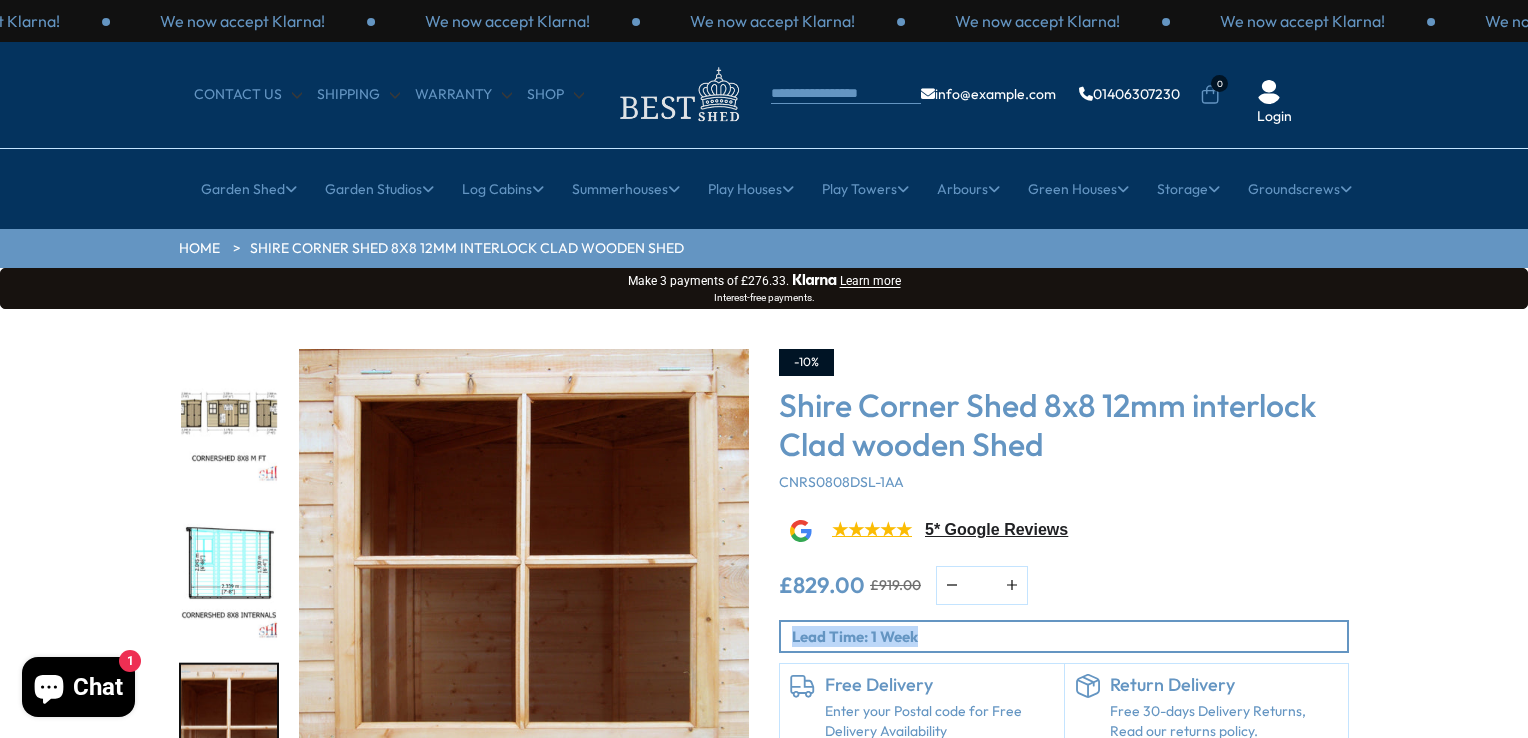 drag, startPoint x: 916, startPoint y: 634, endPoint x: 791, endPoint y: 622, distance: 125.57468 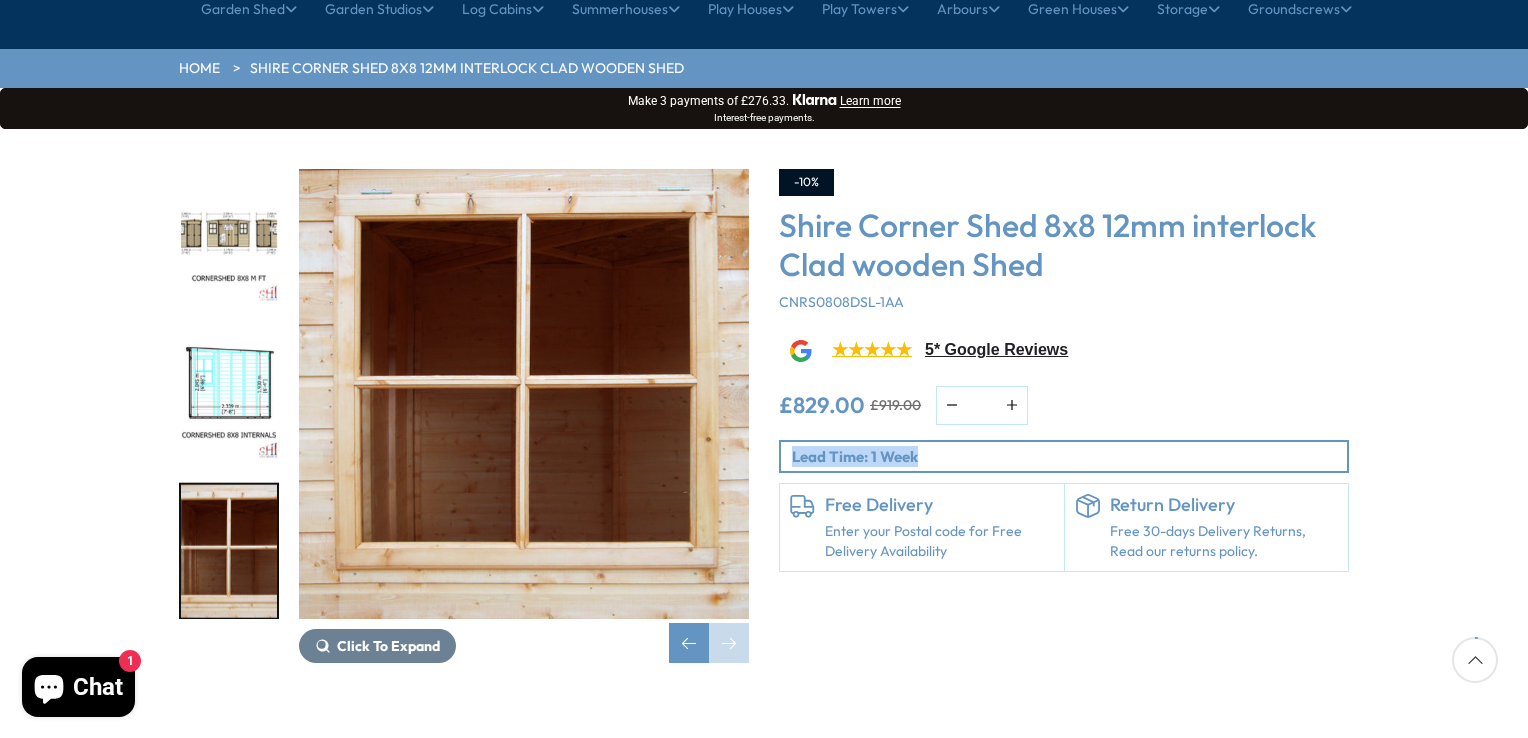 scroll, scrollTop: 200, scrollLeft: 0, axis: vertical 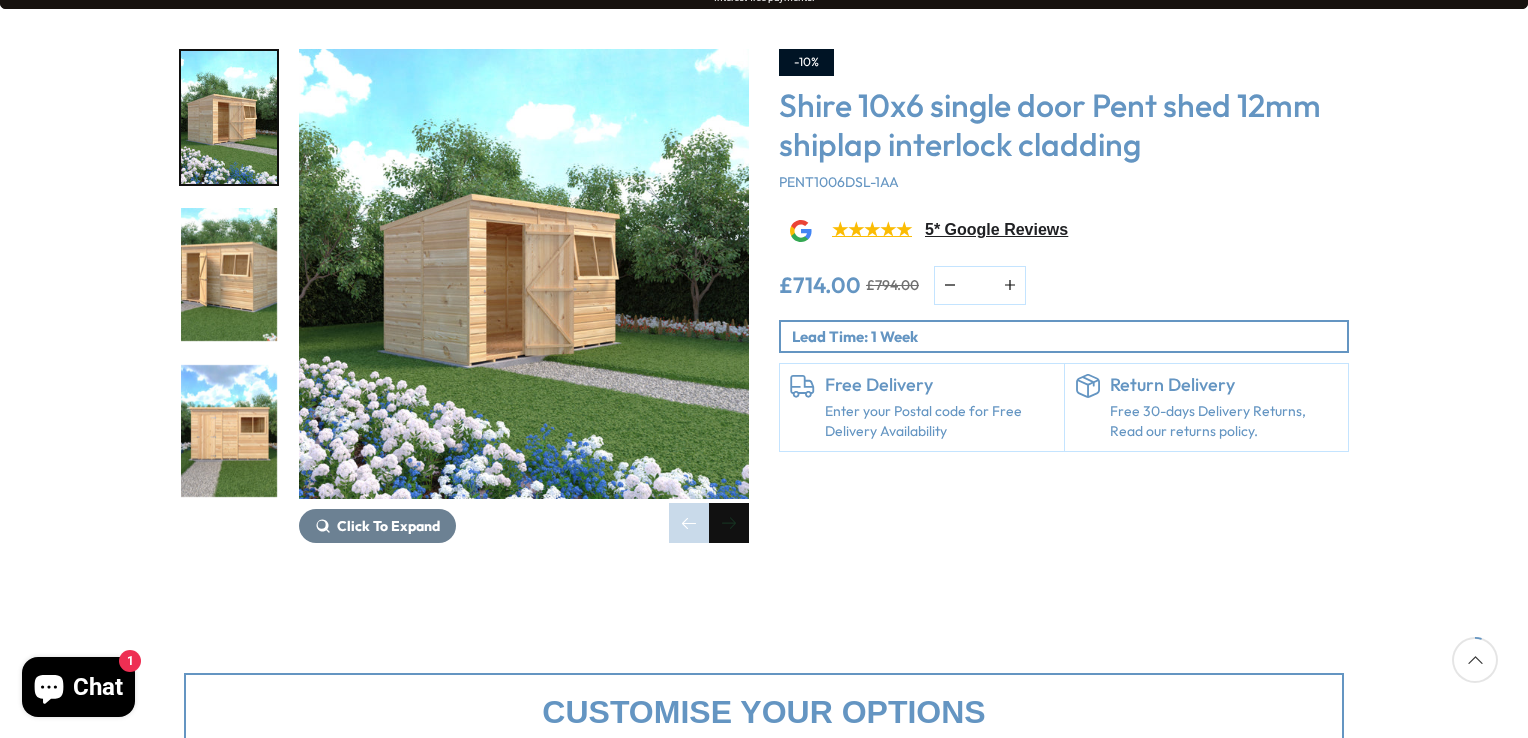 click at bounding box center [729, 523] 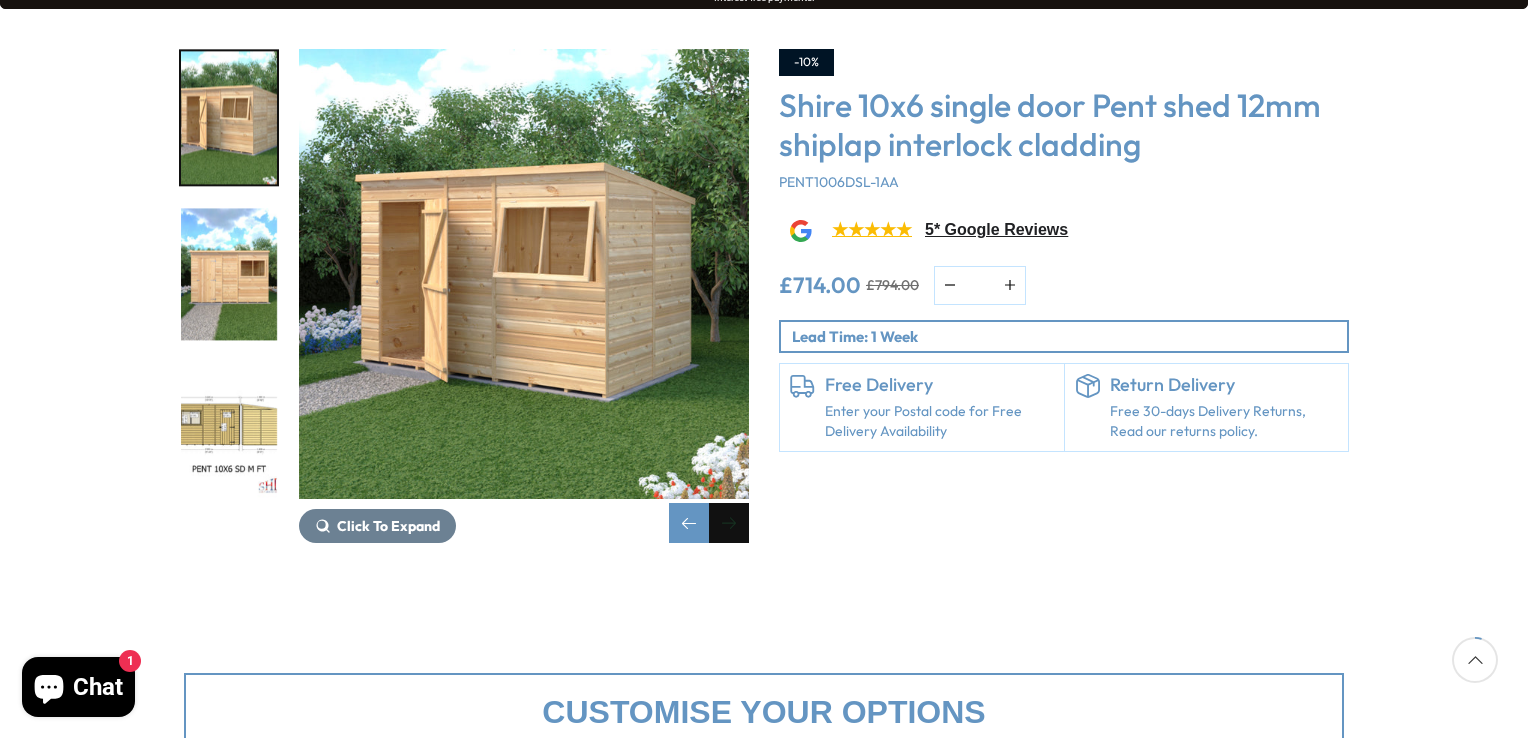click at bounding box center (729, 523) 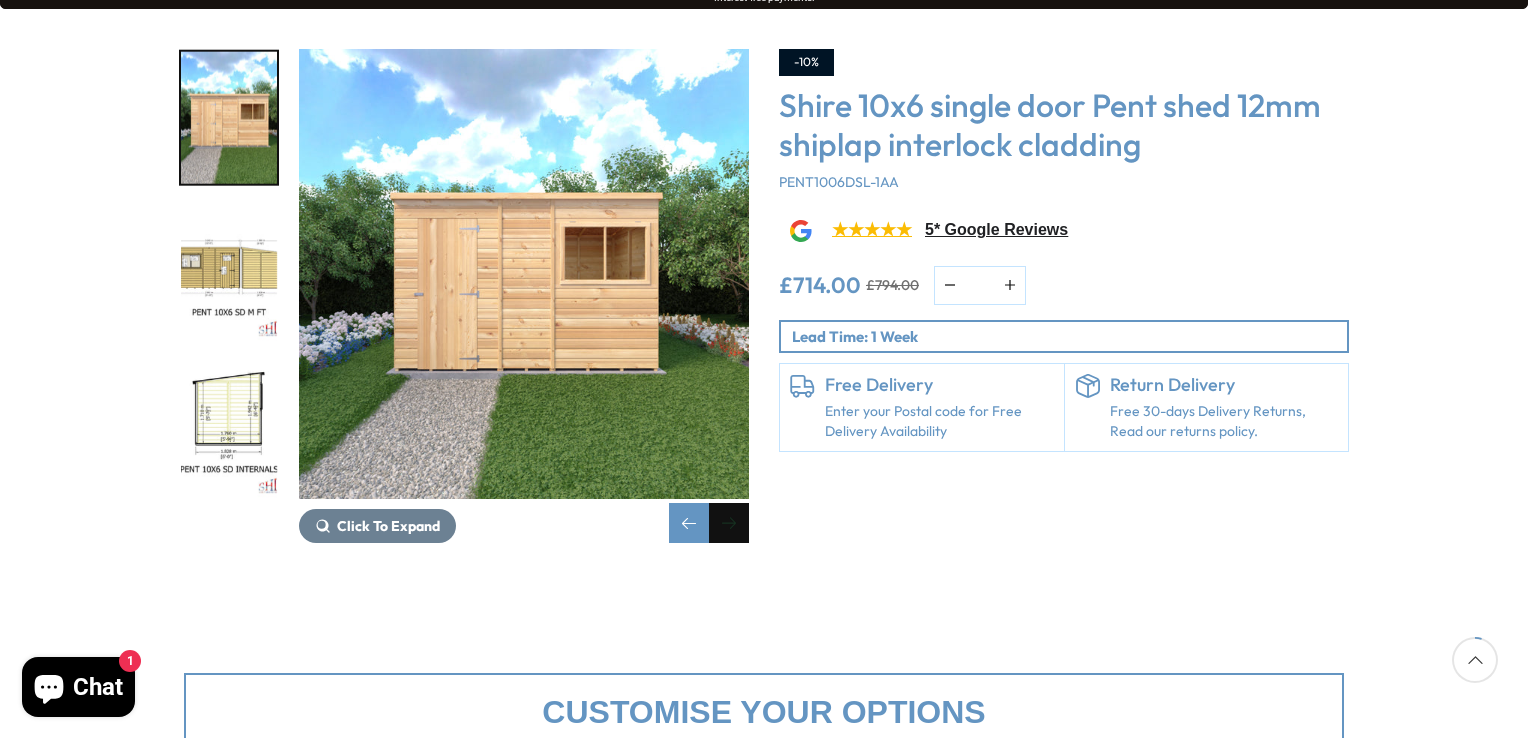 click at bounding box center [729, 523] 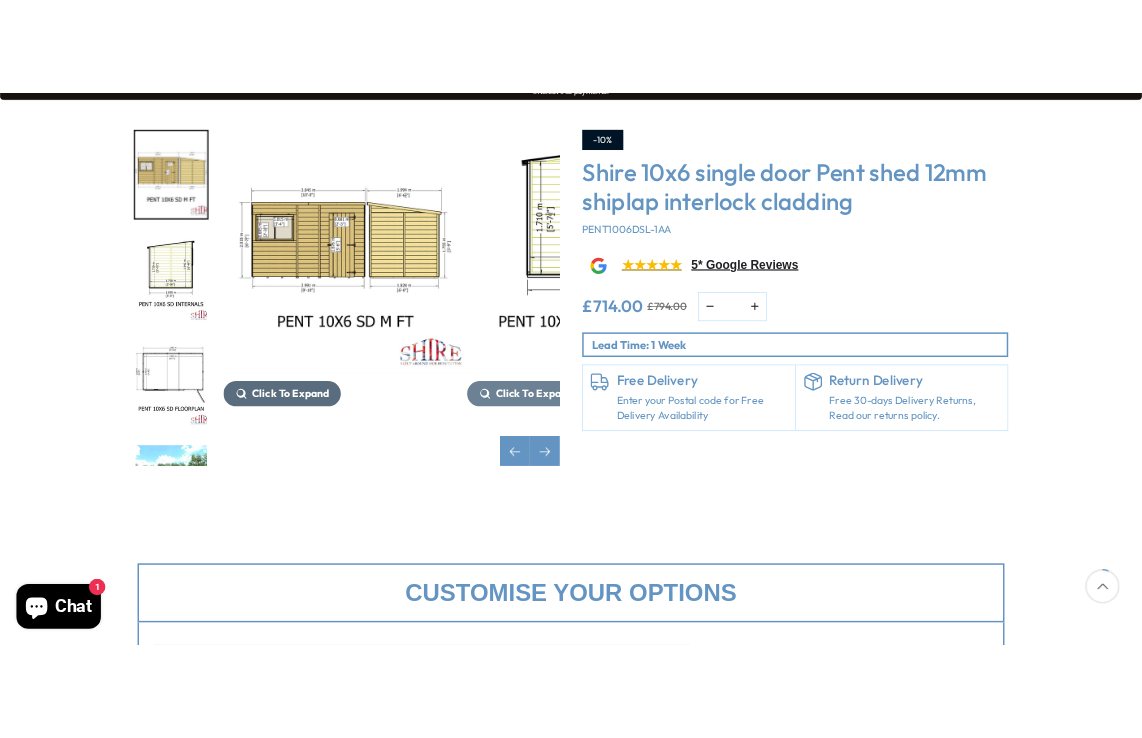 scroll, scrollTop: 362, scrollLeft: 0, axis: vertical 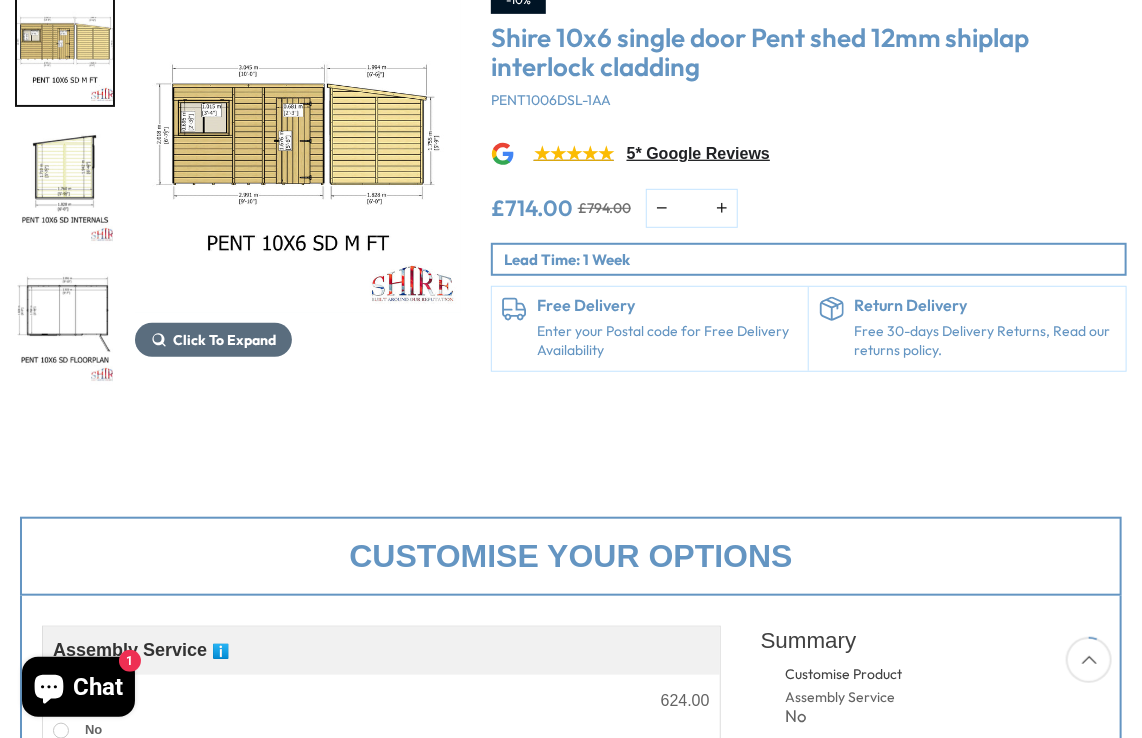 click on "Click To Expand" at bounding box center [213, 340] 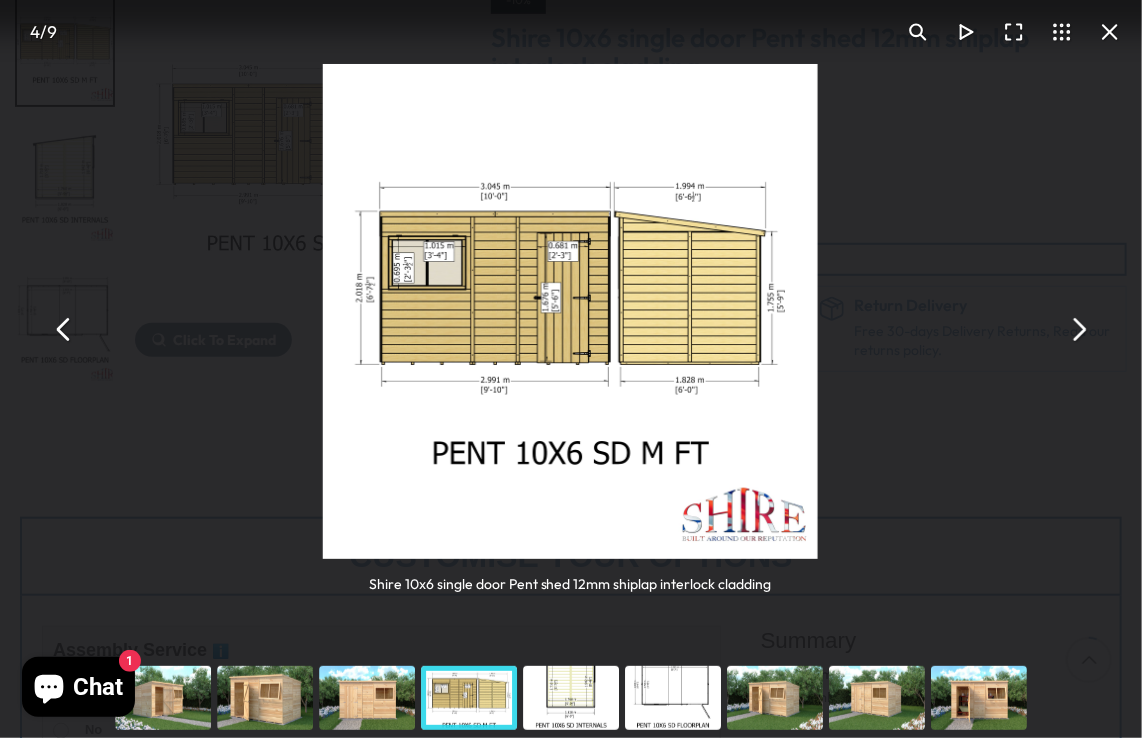 click at bounding box center [1078, 329] 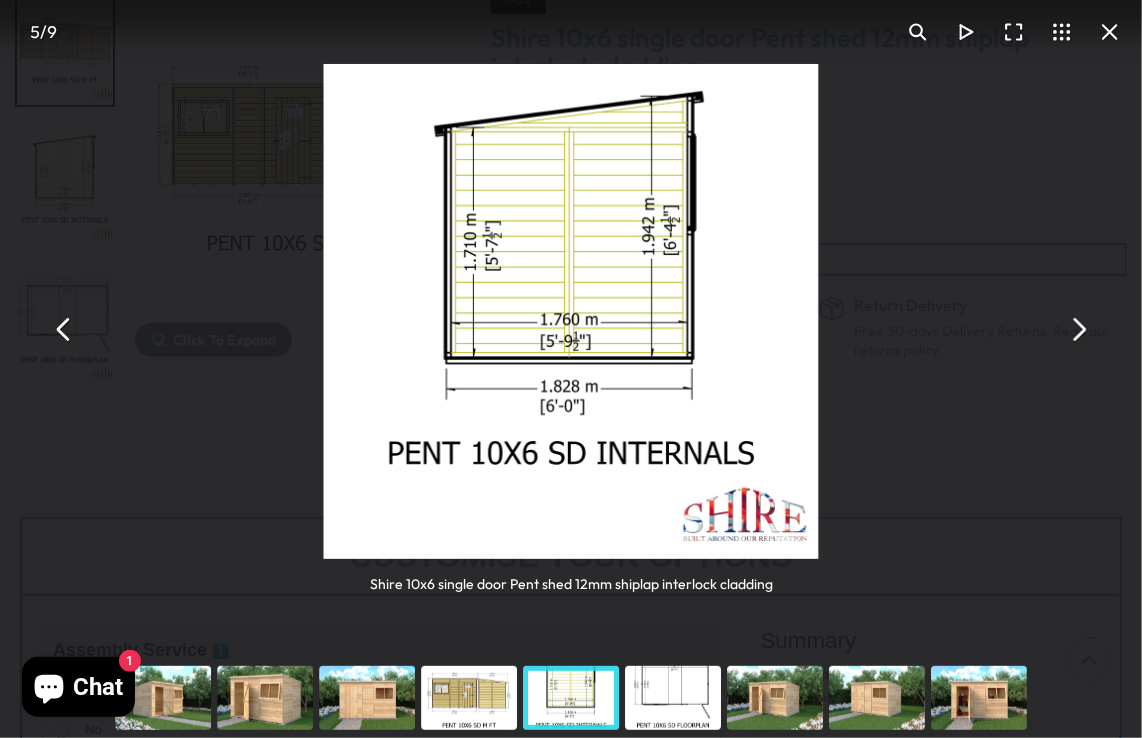 click at bounding box center [1078, 329] 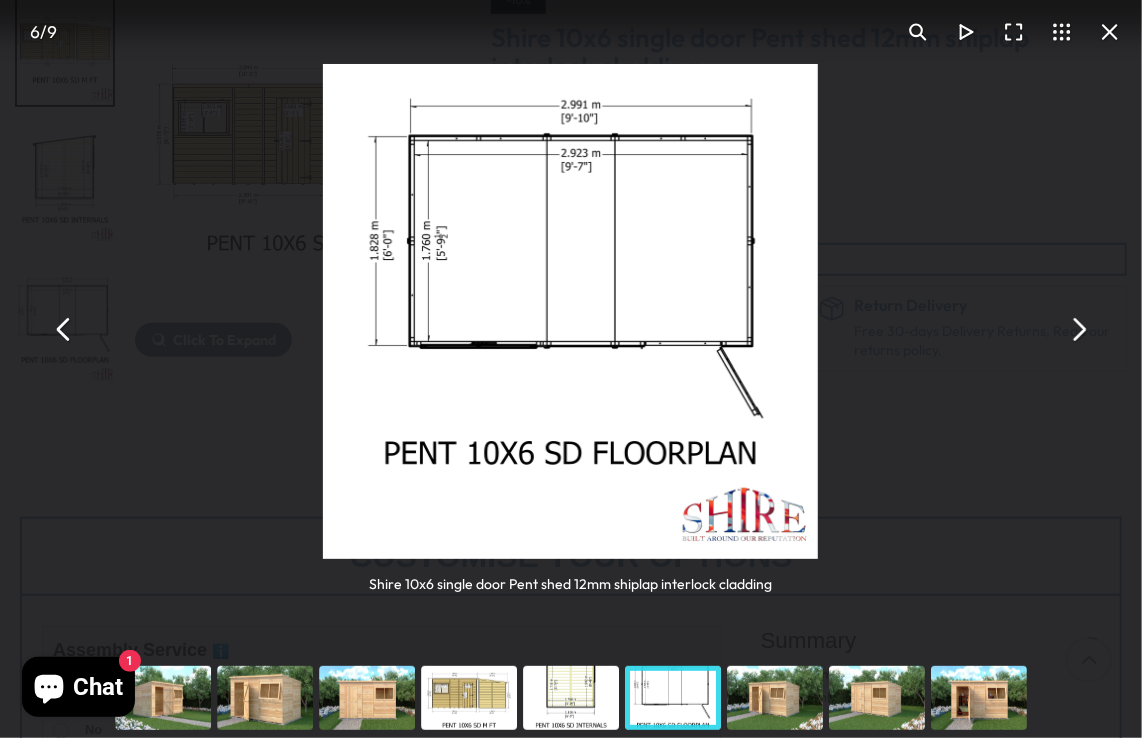 click at bounding box center [1110, 32] 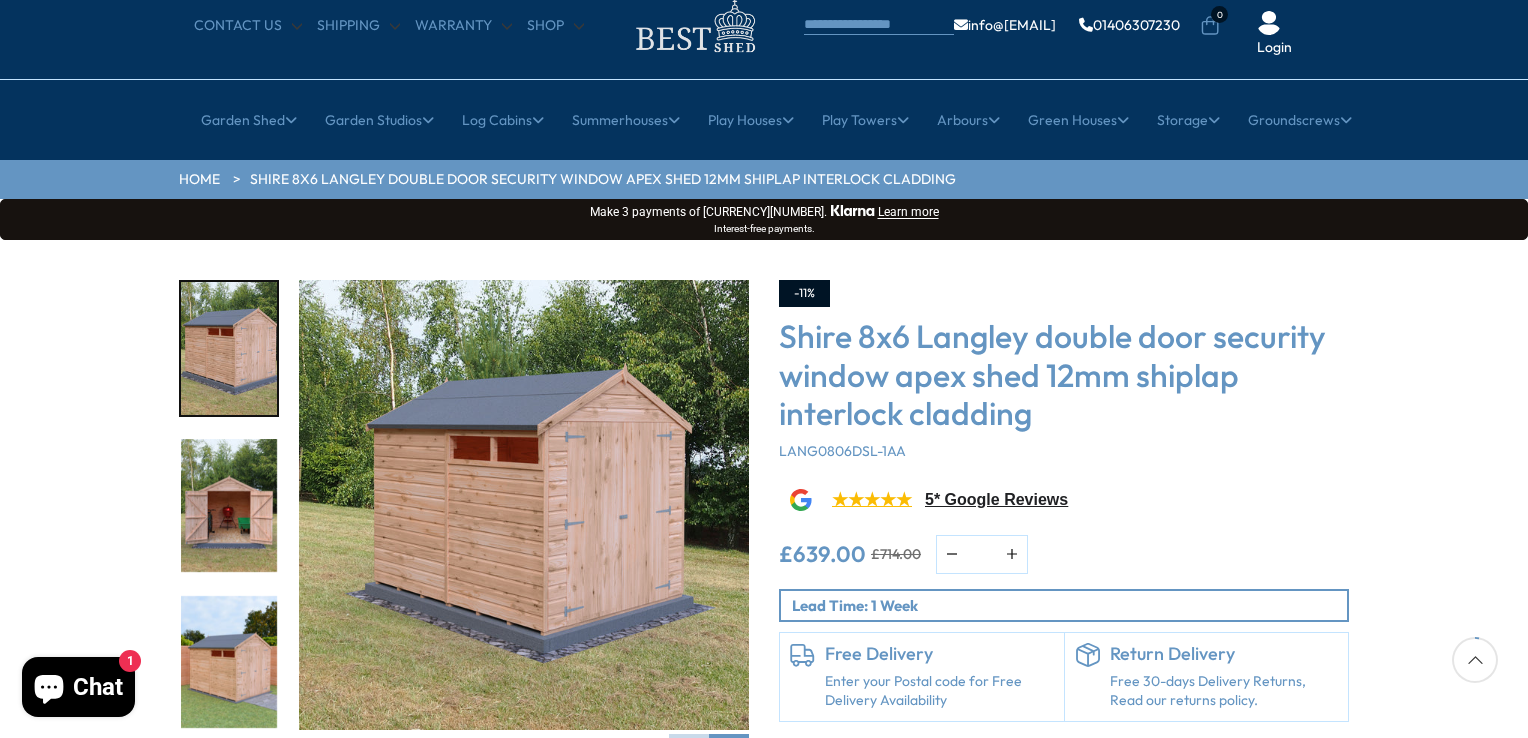 scroll, scrollTop: 200, scrollLeft: 0, axis: vertical 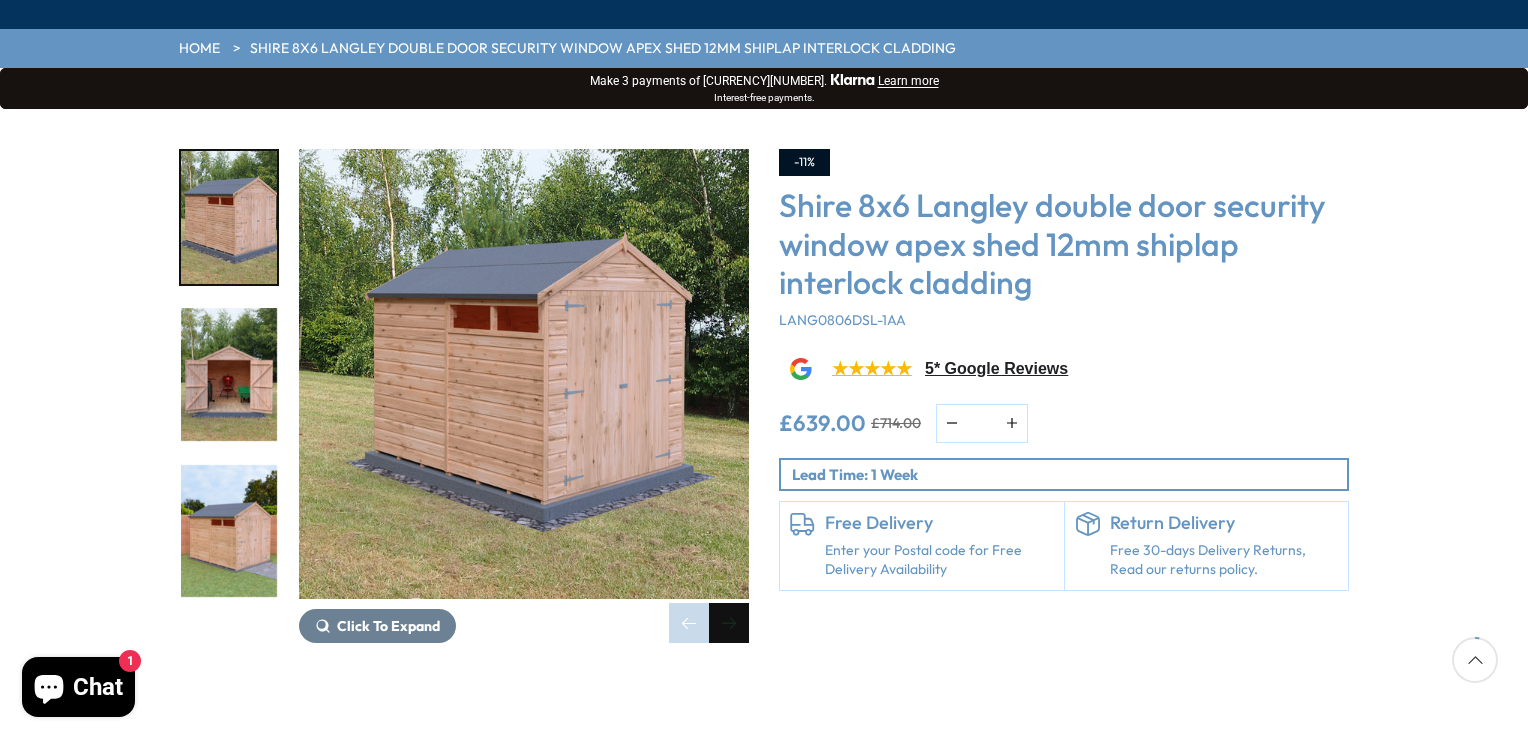 click at bounding box center (729, 623) 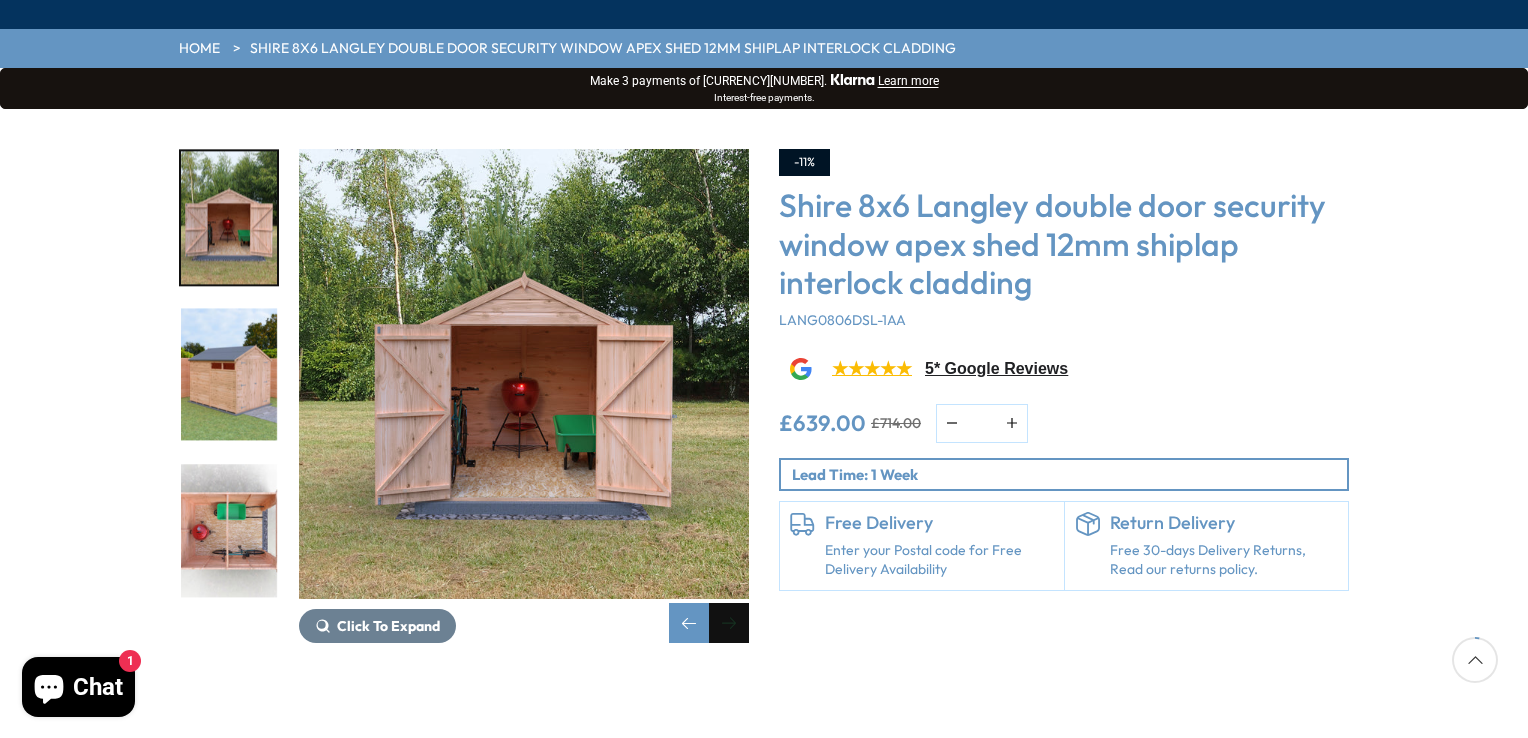 click at bounding box center (729, 623) 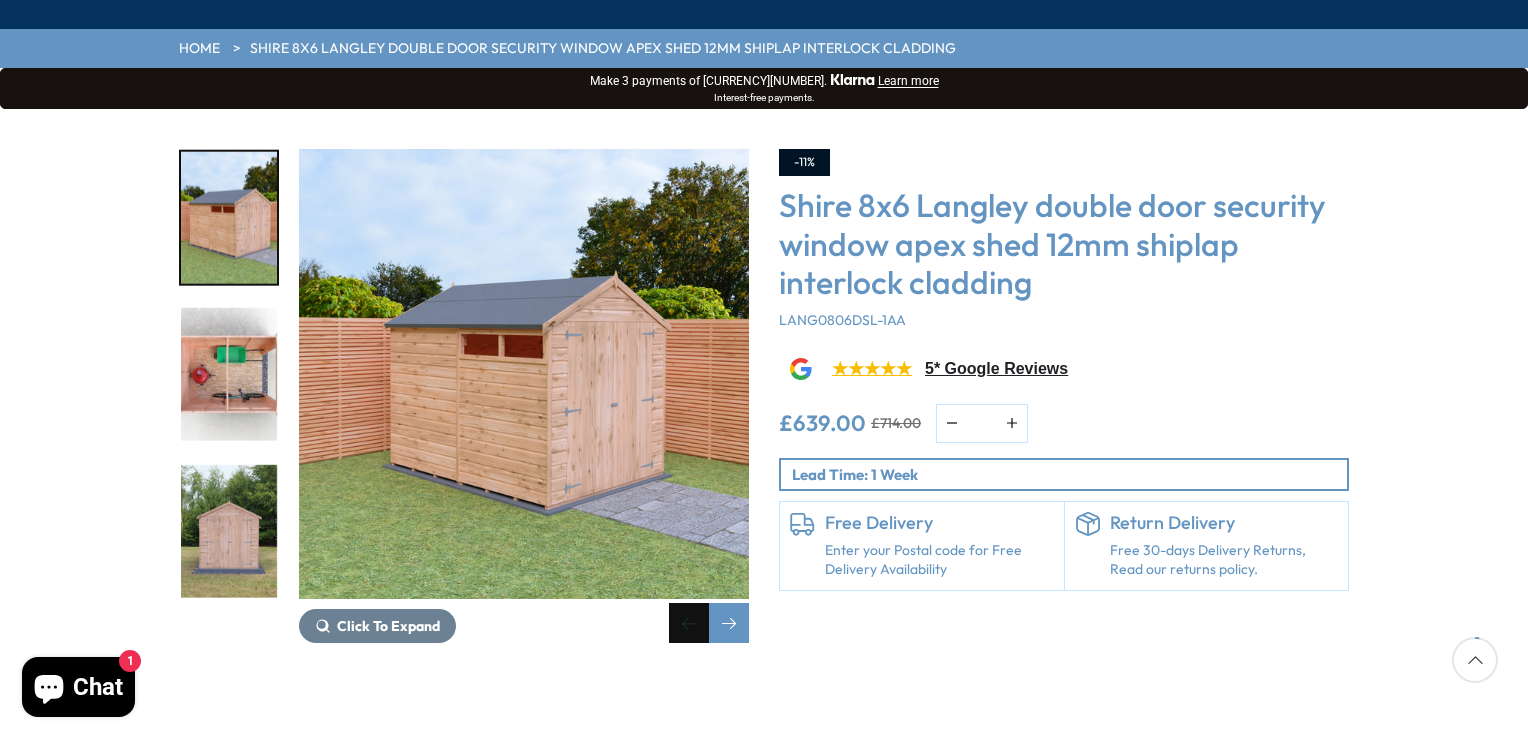click at bounding box center (689, 623) 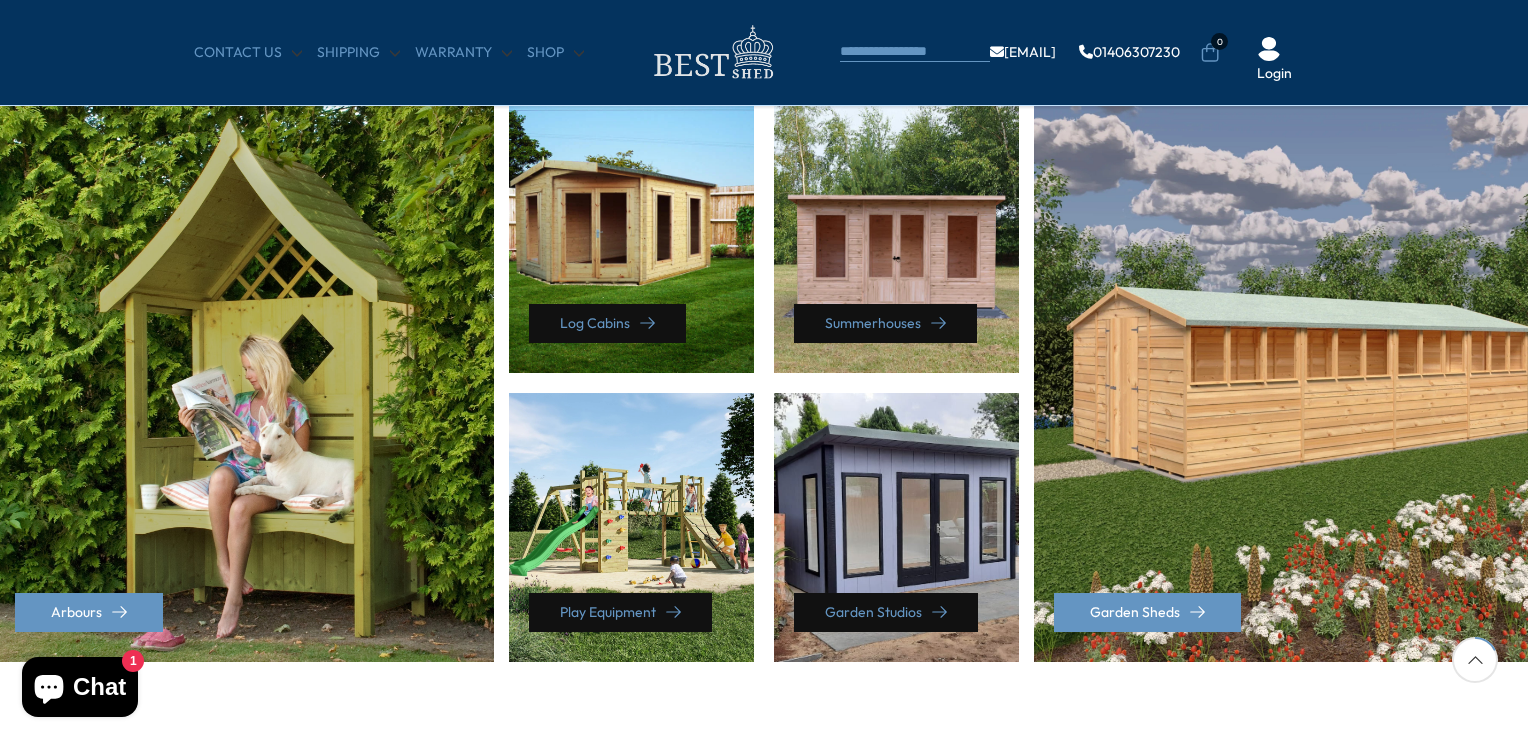 scroll, scrollTop: 1000, scrollLeft: 0, axis: vertical 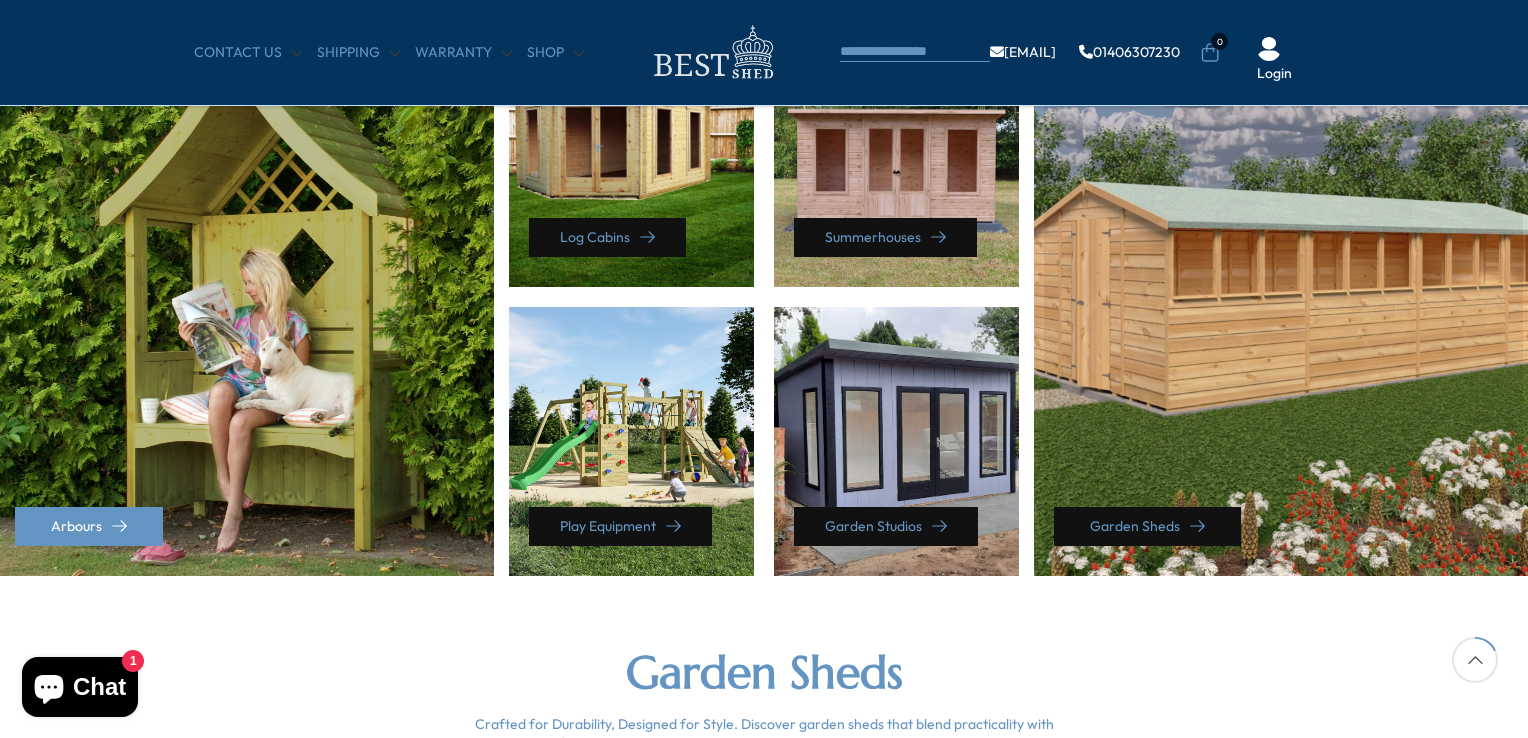 click on "Garden Sheds" at bounding box center [1147, 526] 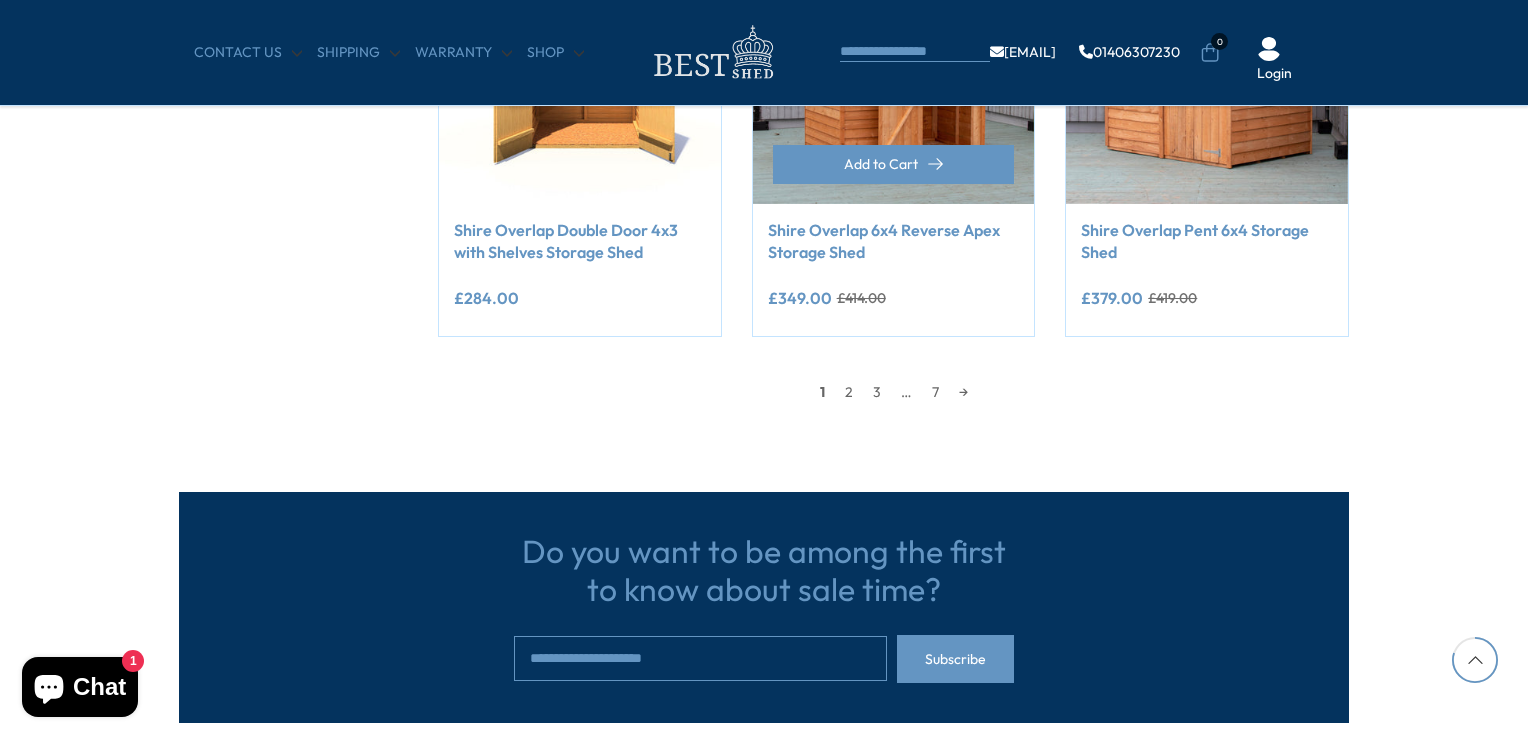 scroll, scrollTop: 1900, scrollLeft: 0, axis: vertical 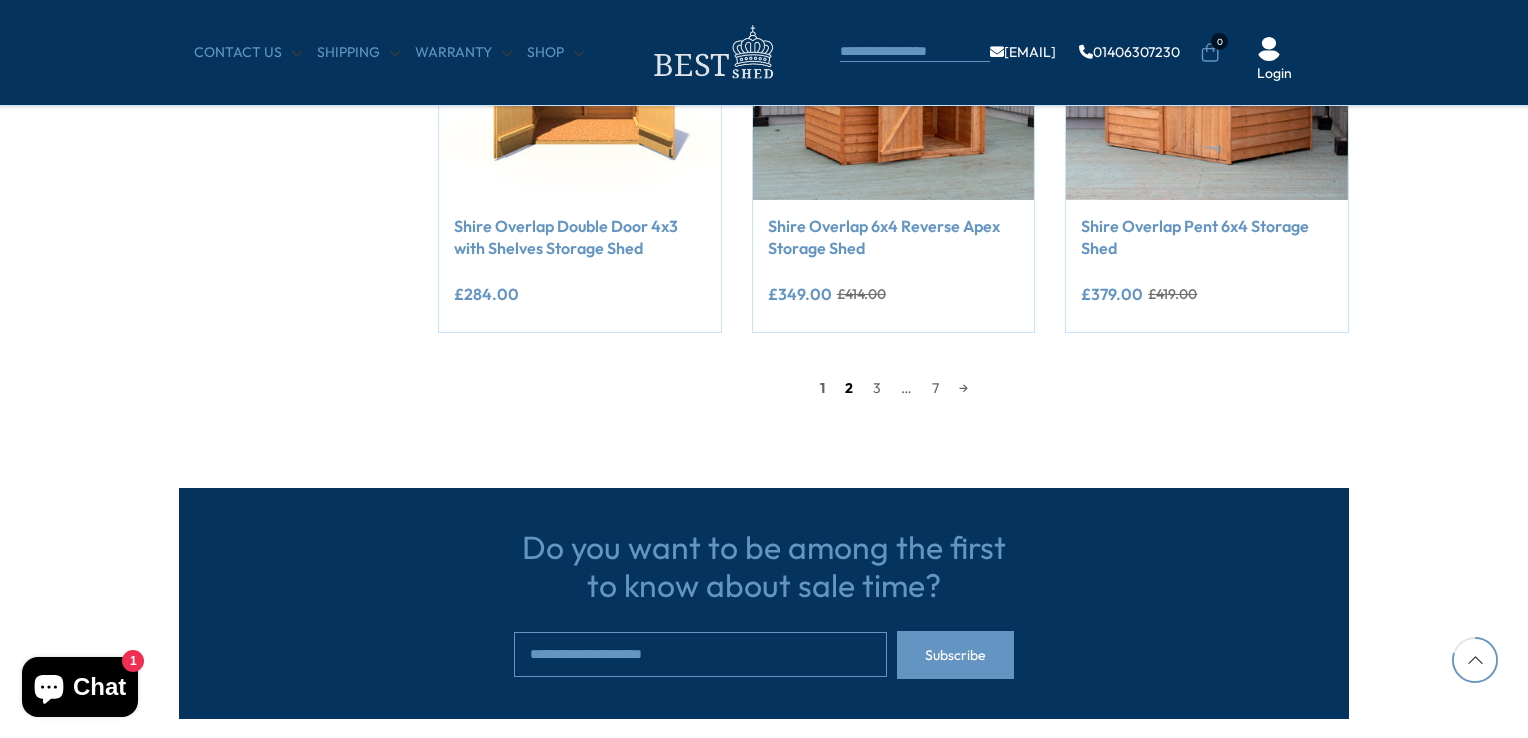 click on "2" at bounding box center (849, 388) 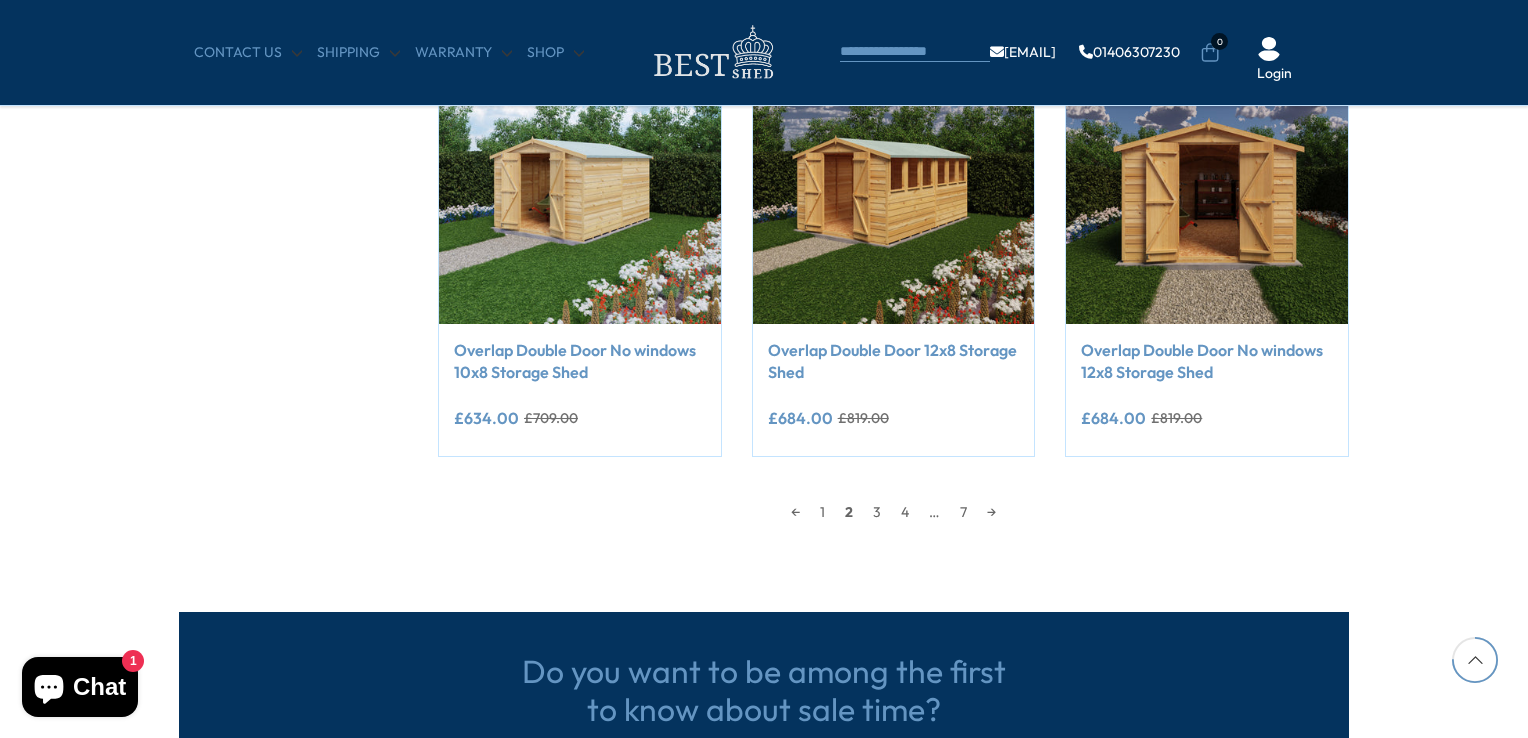 scroll, scrollTop: 1791, scrollLeft: 0, axis: vertical 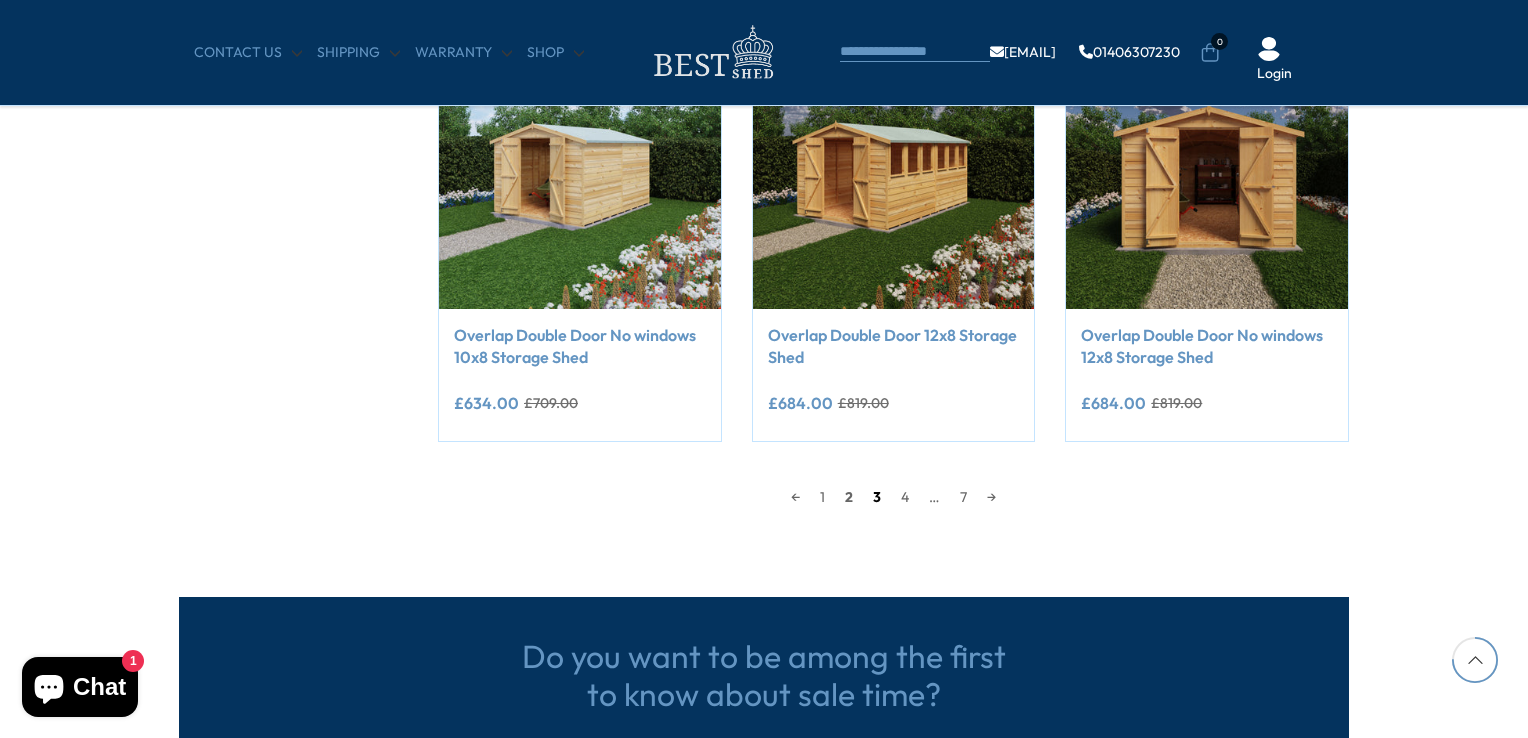 click on "3" at bounding box center (877, 497) 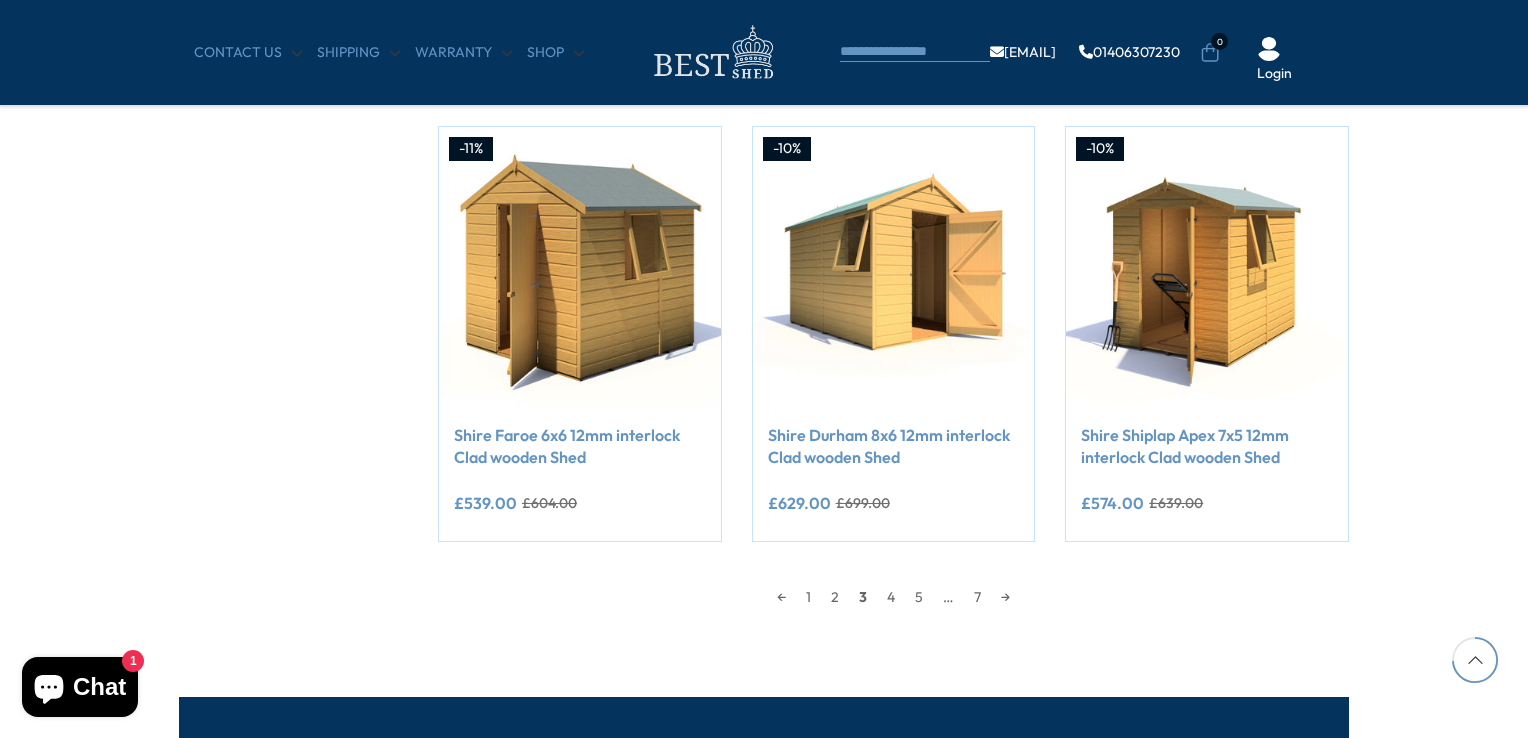 scroll, scrollTop: 1891, scrollLeft: 0, axis: vertical 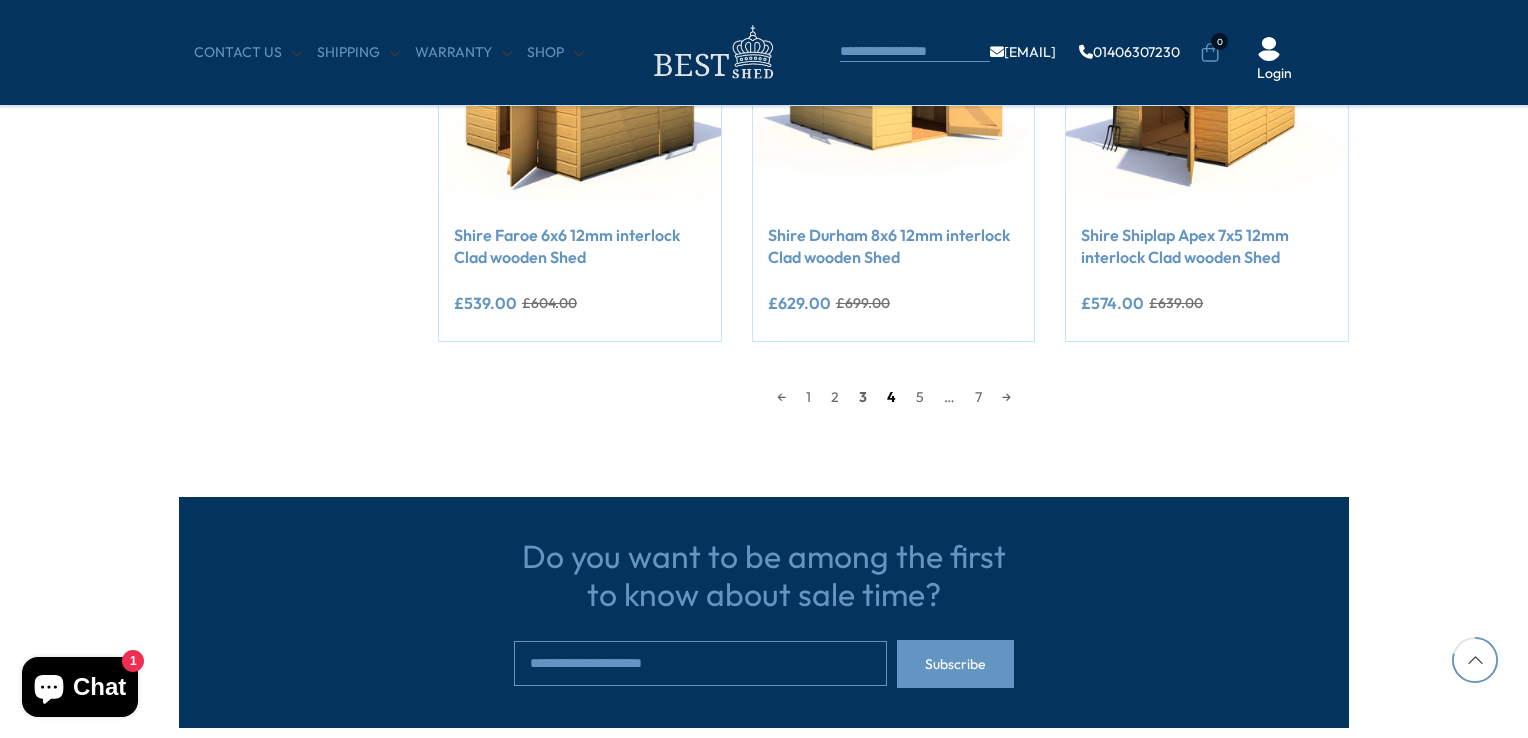 click on "4" at bounding box center (891, 397) 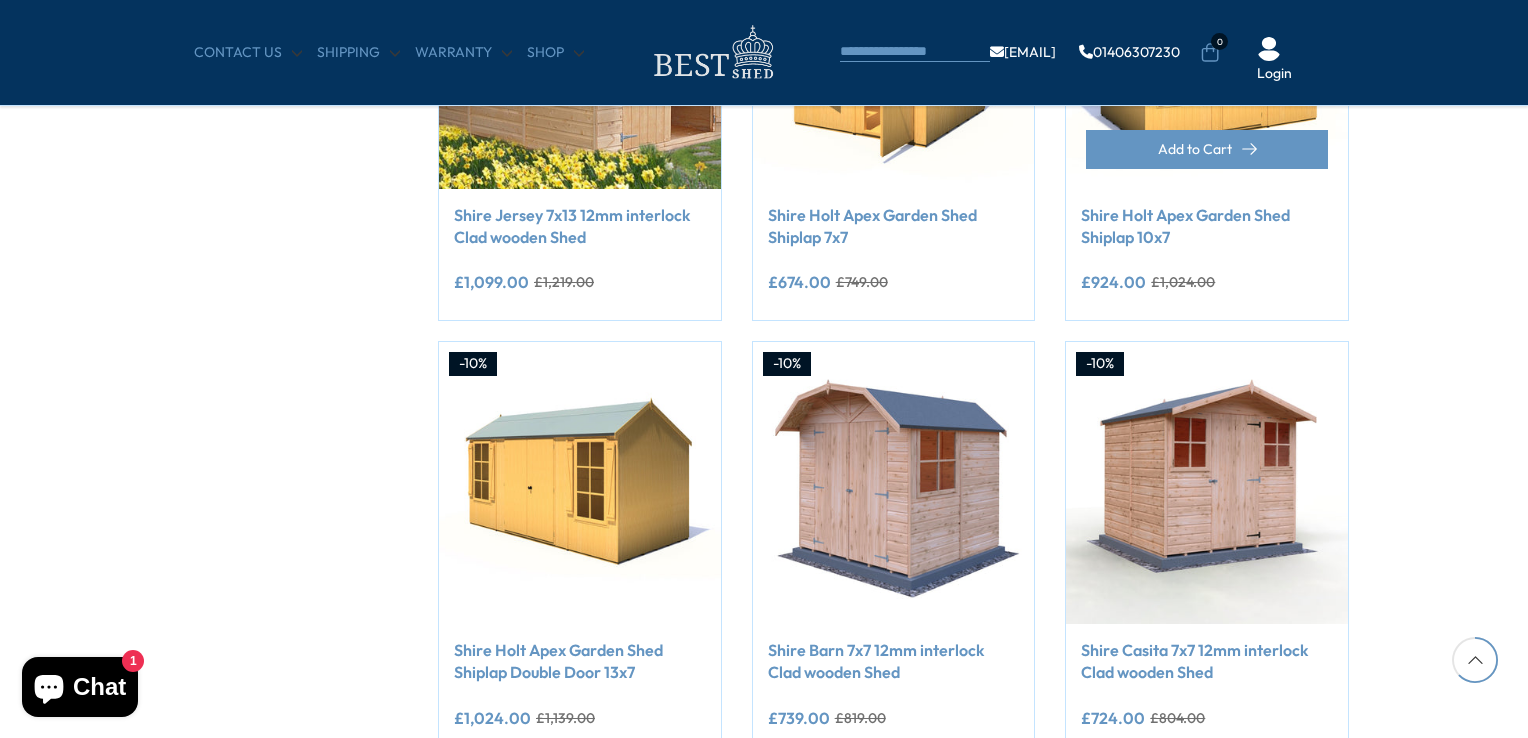 scroll, scrollTop: 1491, scrollLeft: 0, axis: vertical 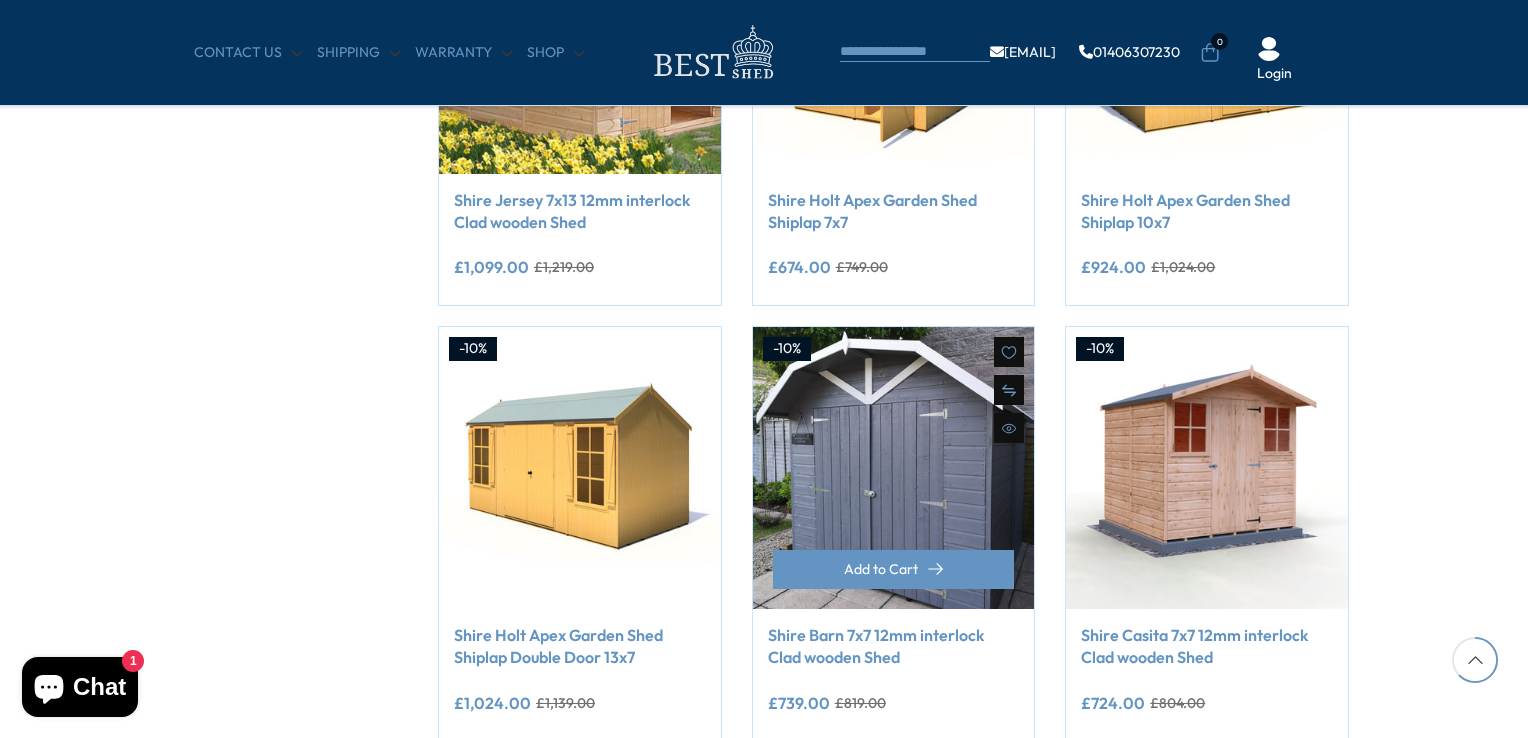 click at bounding box center [894, 468] 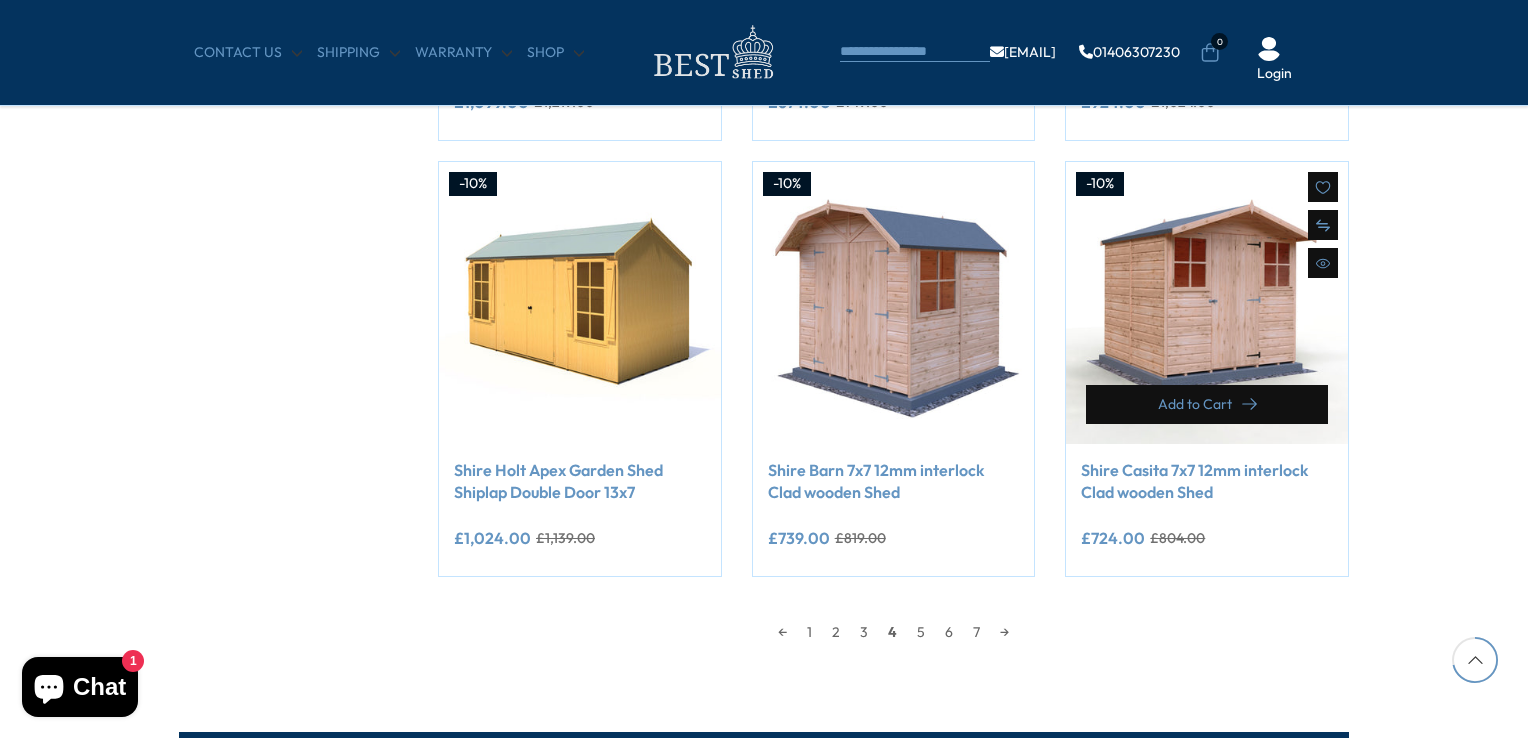 scroll, scrollTop: 1691, scrollLeft: 0, axis: vertical 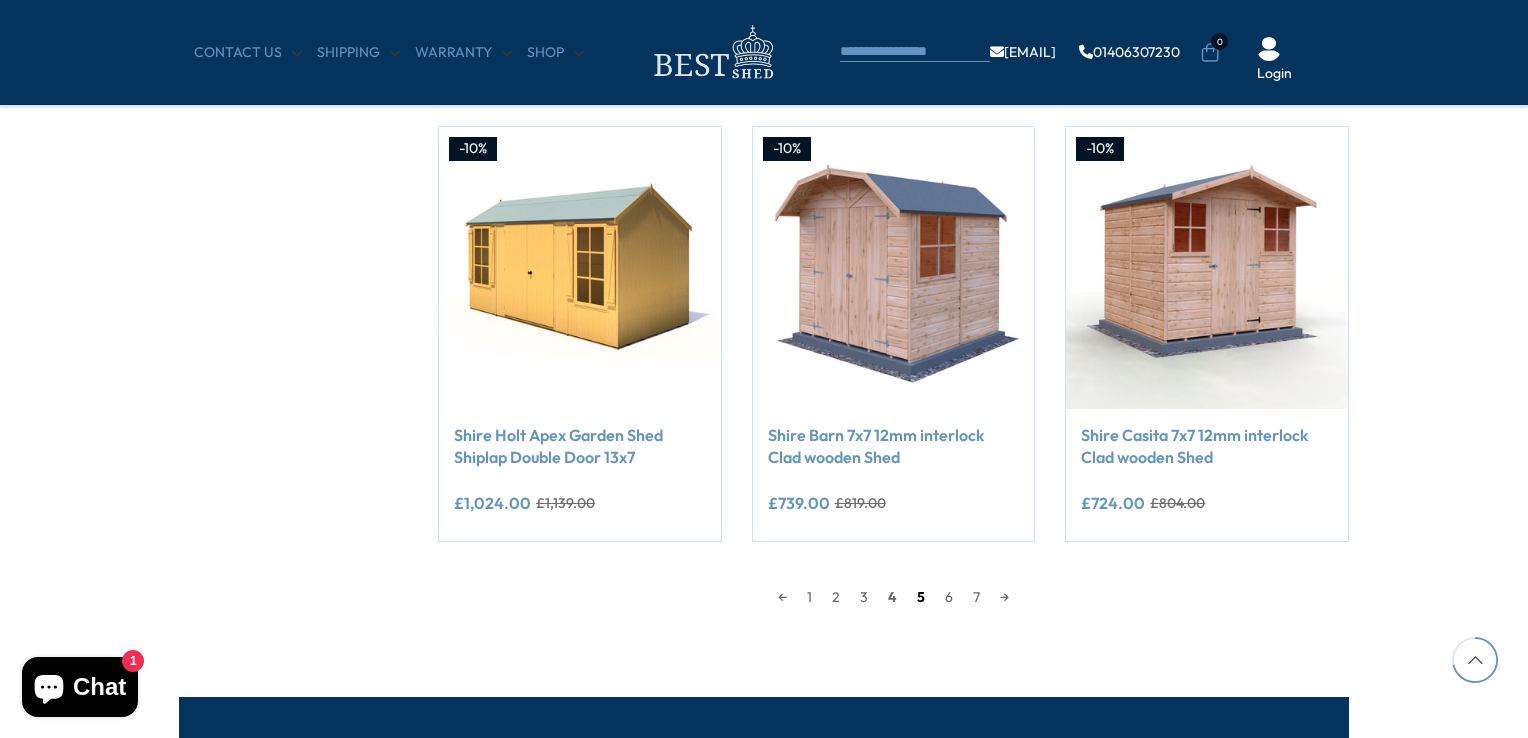 click on "5" at bounding box center [921, 597] 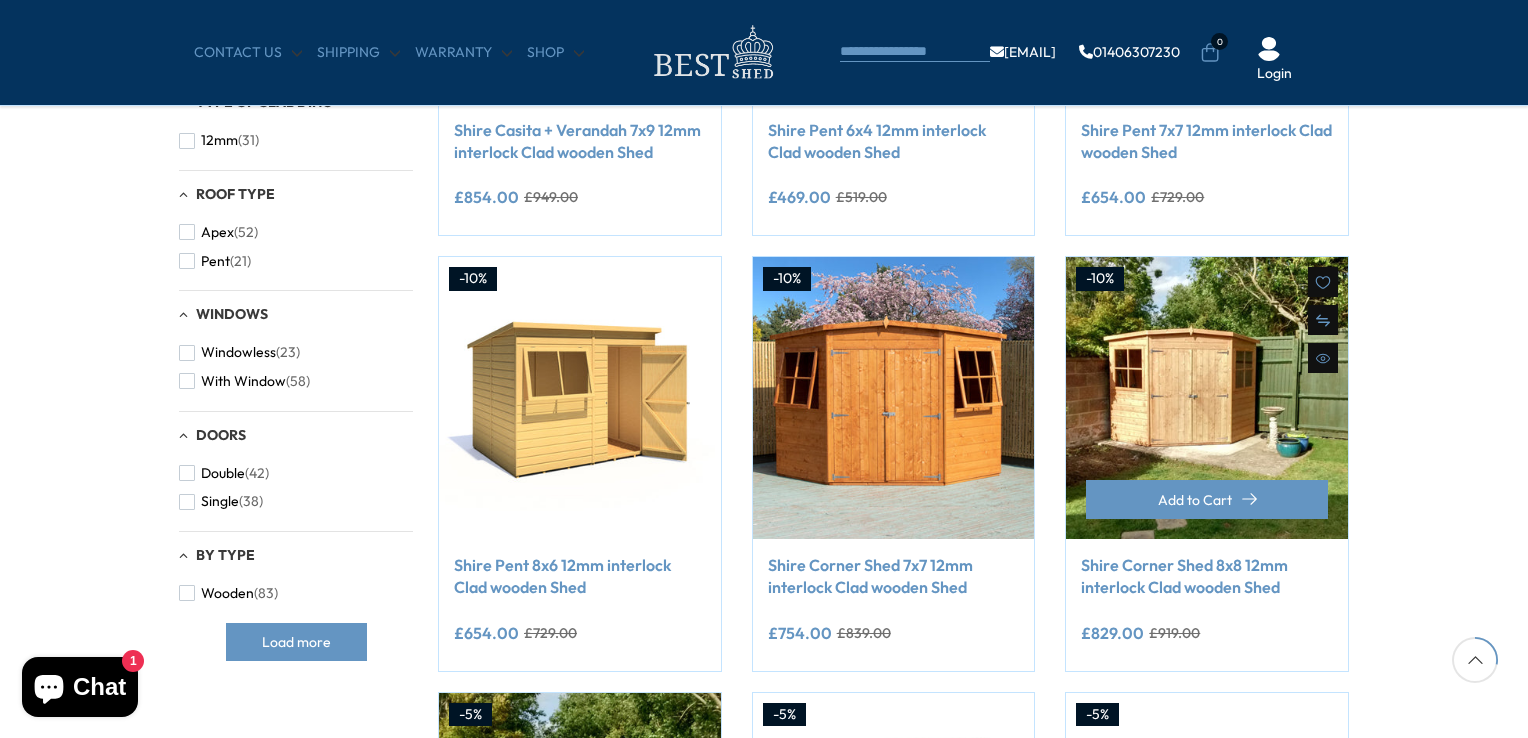 scroll, scrollTop: 691, scrollLeft: 0, axis: vertical 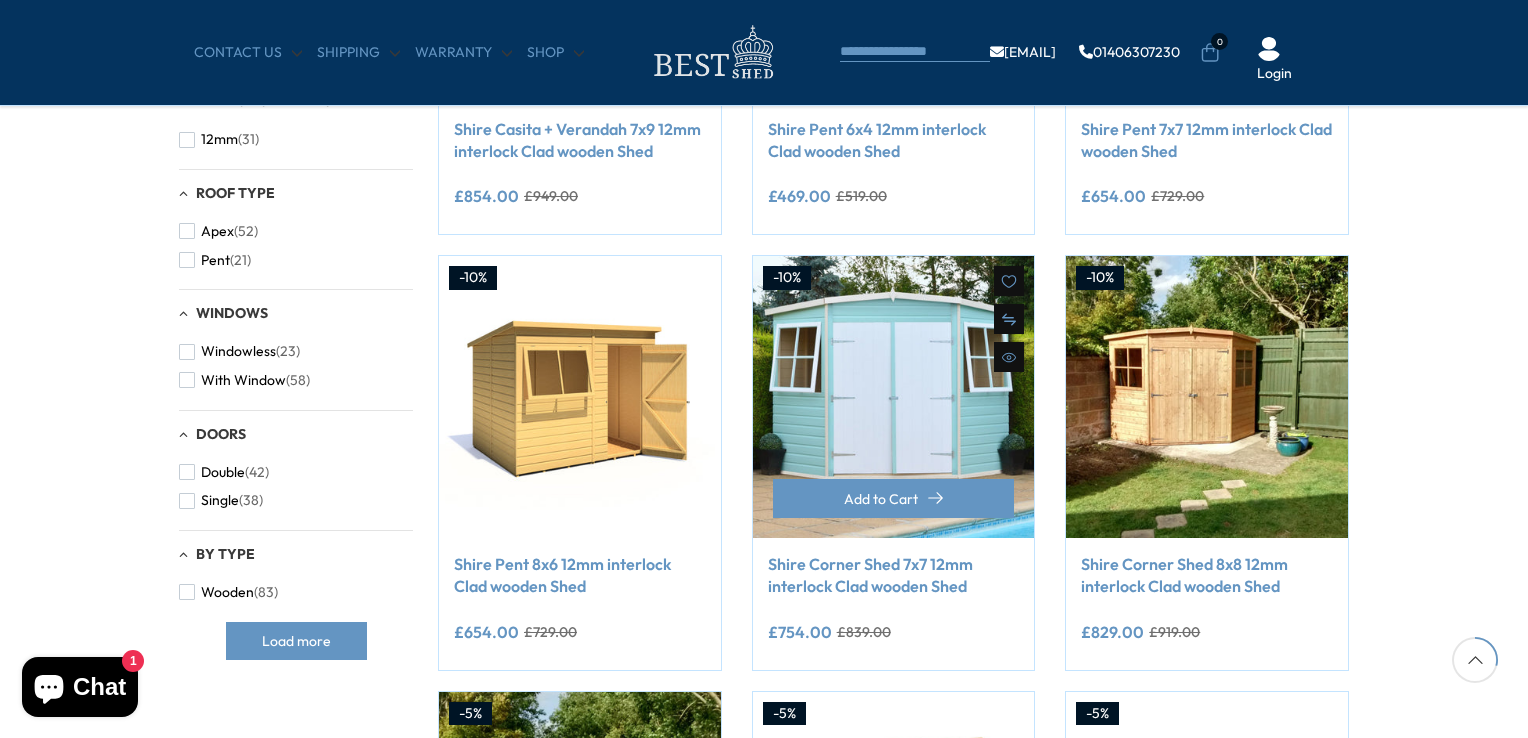 click at bounding box center (894, 397) 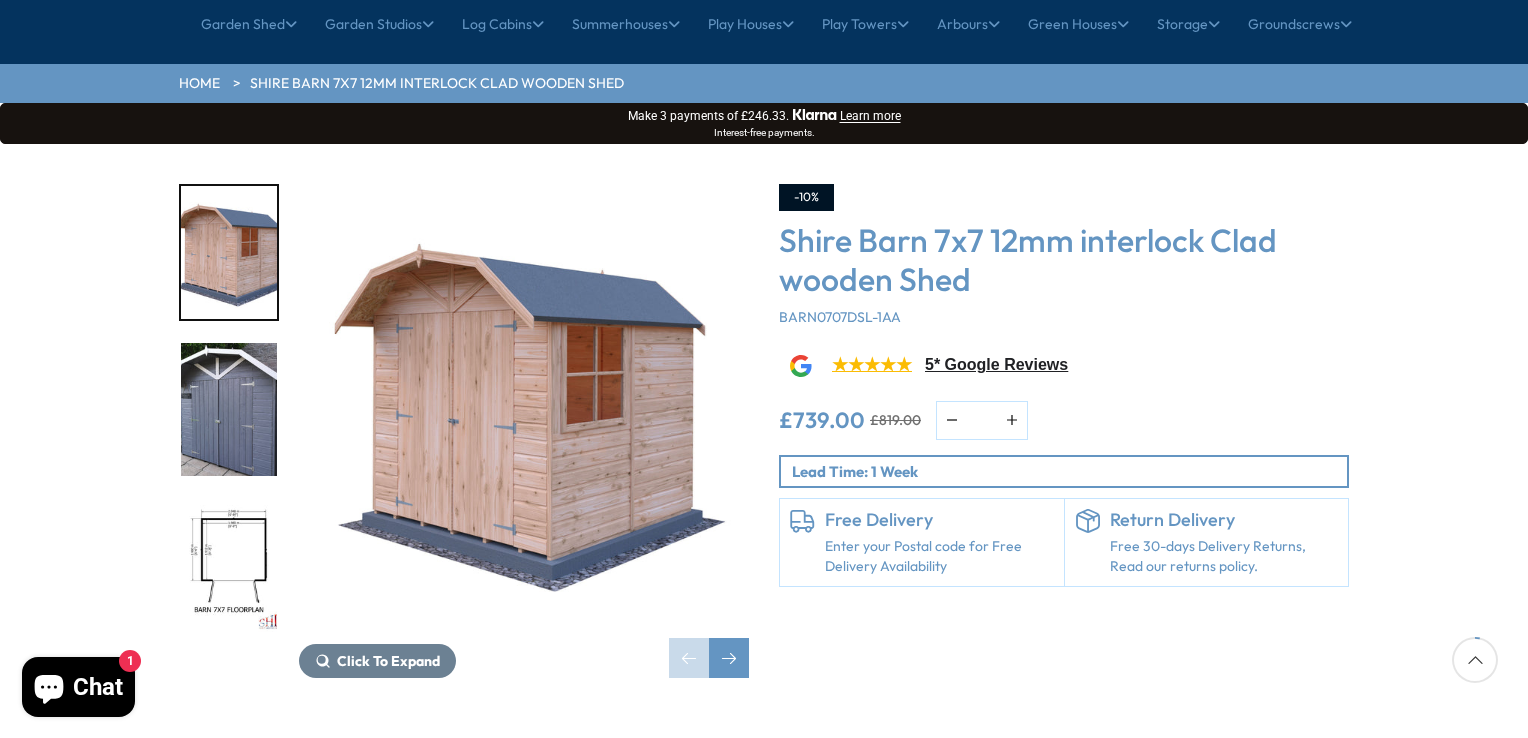 scroll, scrollTop: 200, scrollLeft: 0, axis: vertical 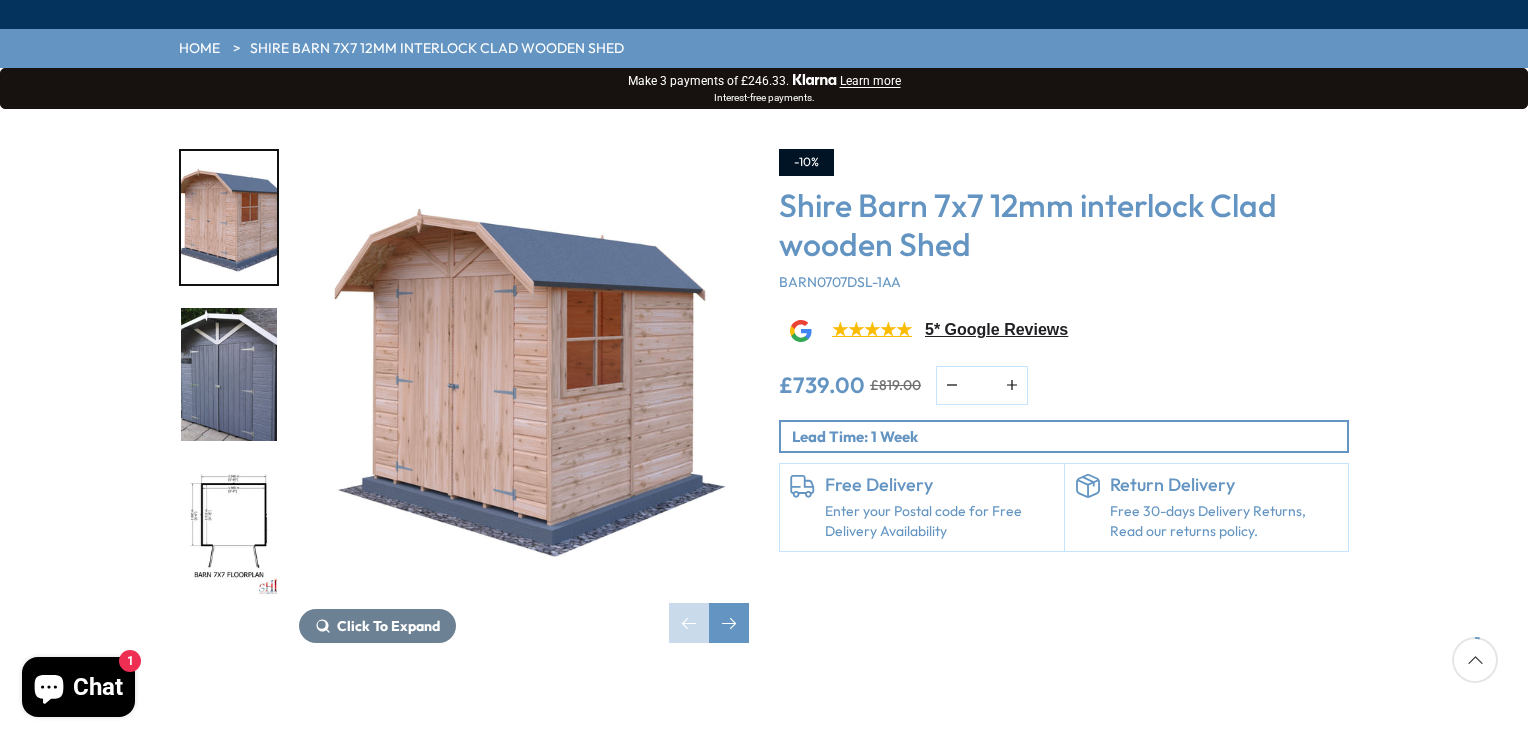 click at bounding box center (229, 531) 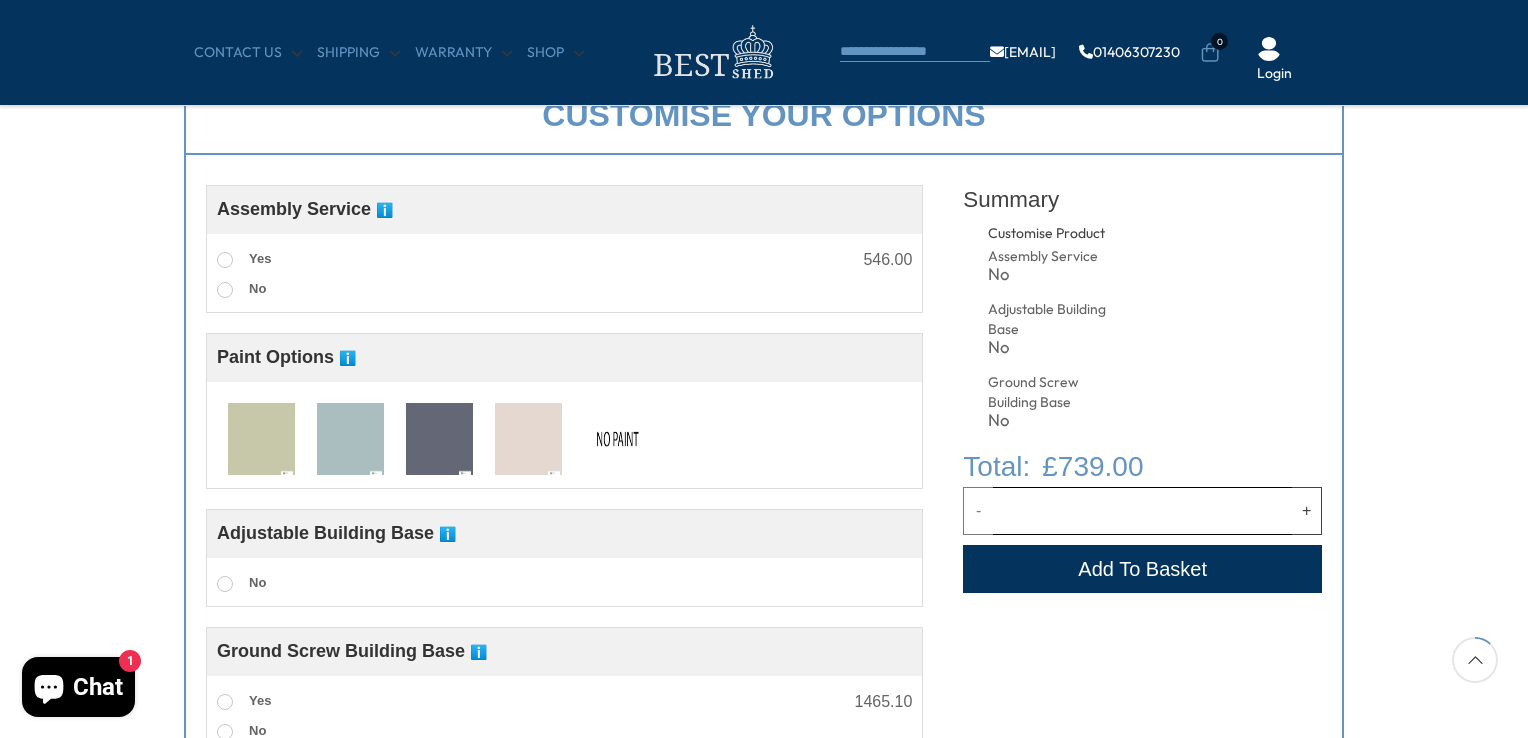 scroll, scrollTop: 800, scrollLeft: 0, axis: vertical 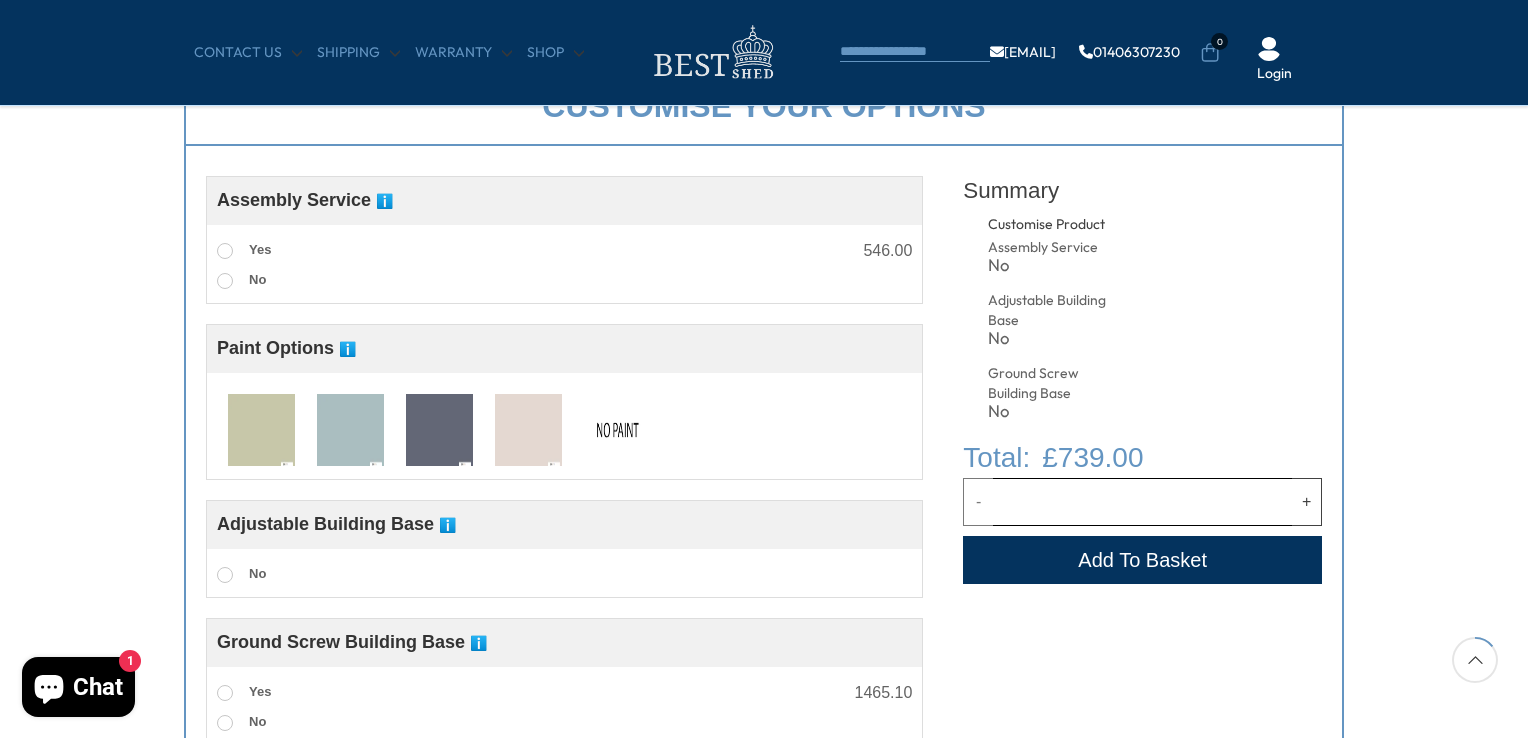 click at bounding box center [617, 431] 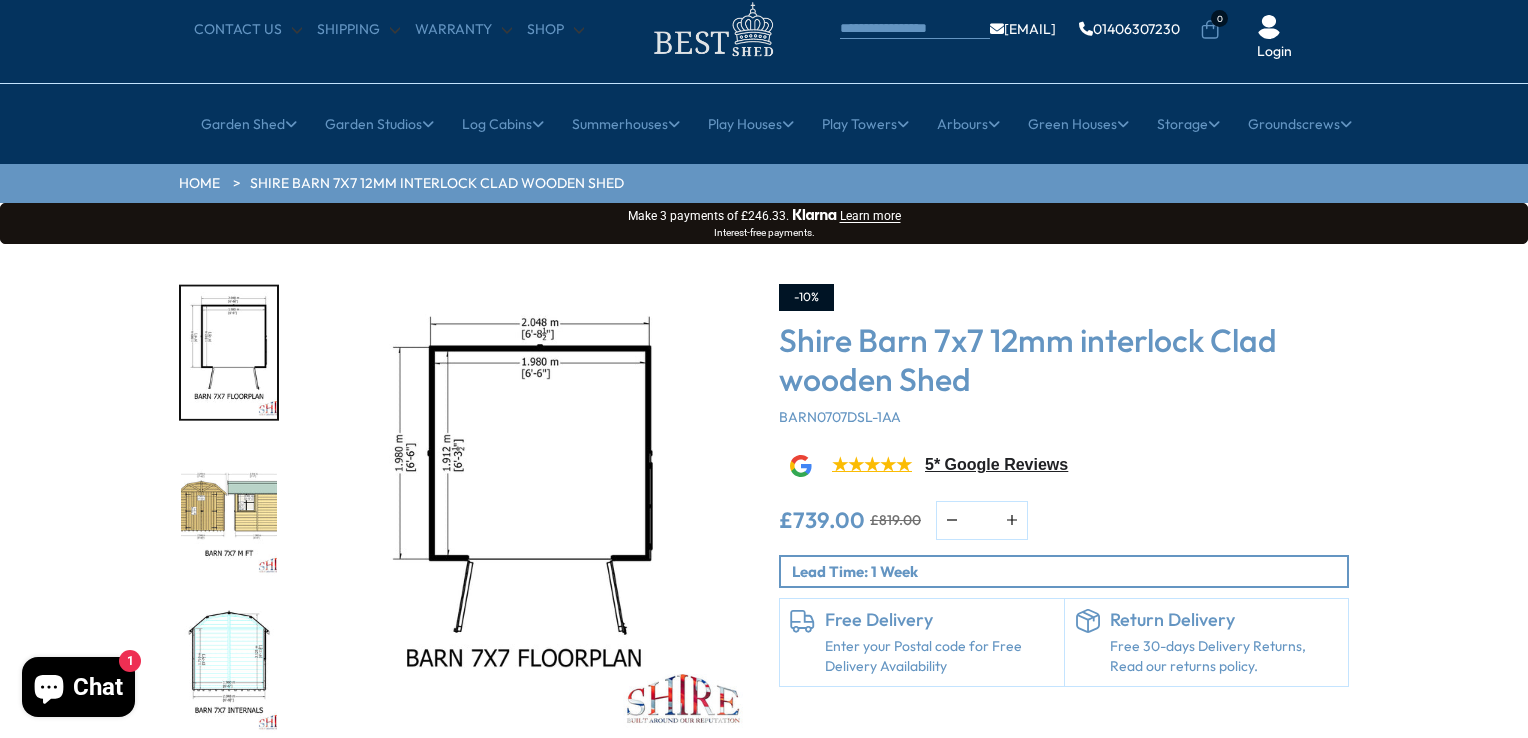 scroll, scrollTop: 100, scrollLeft: 0, axis: vertical 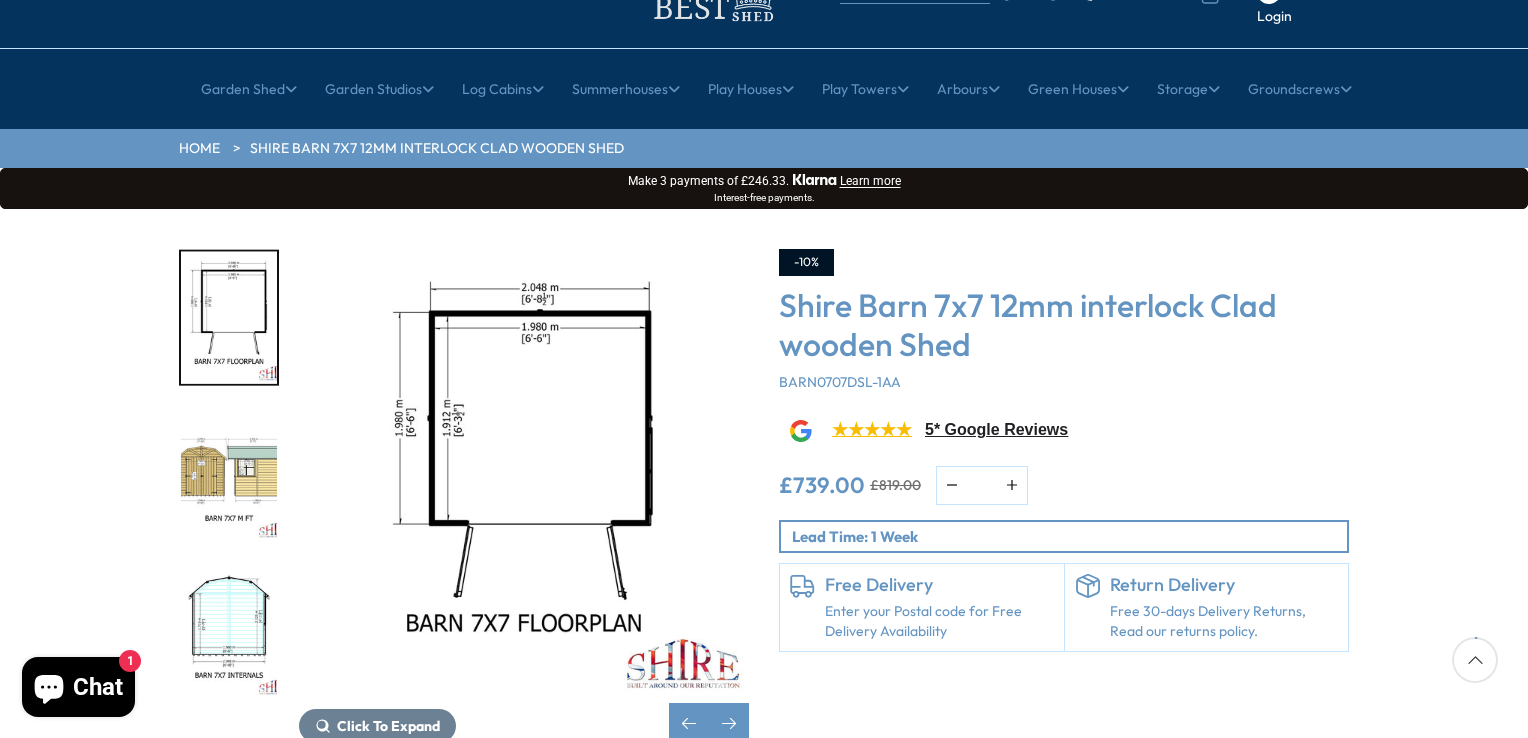 click at bounding box center [229, 474] 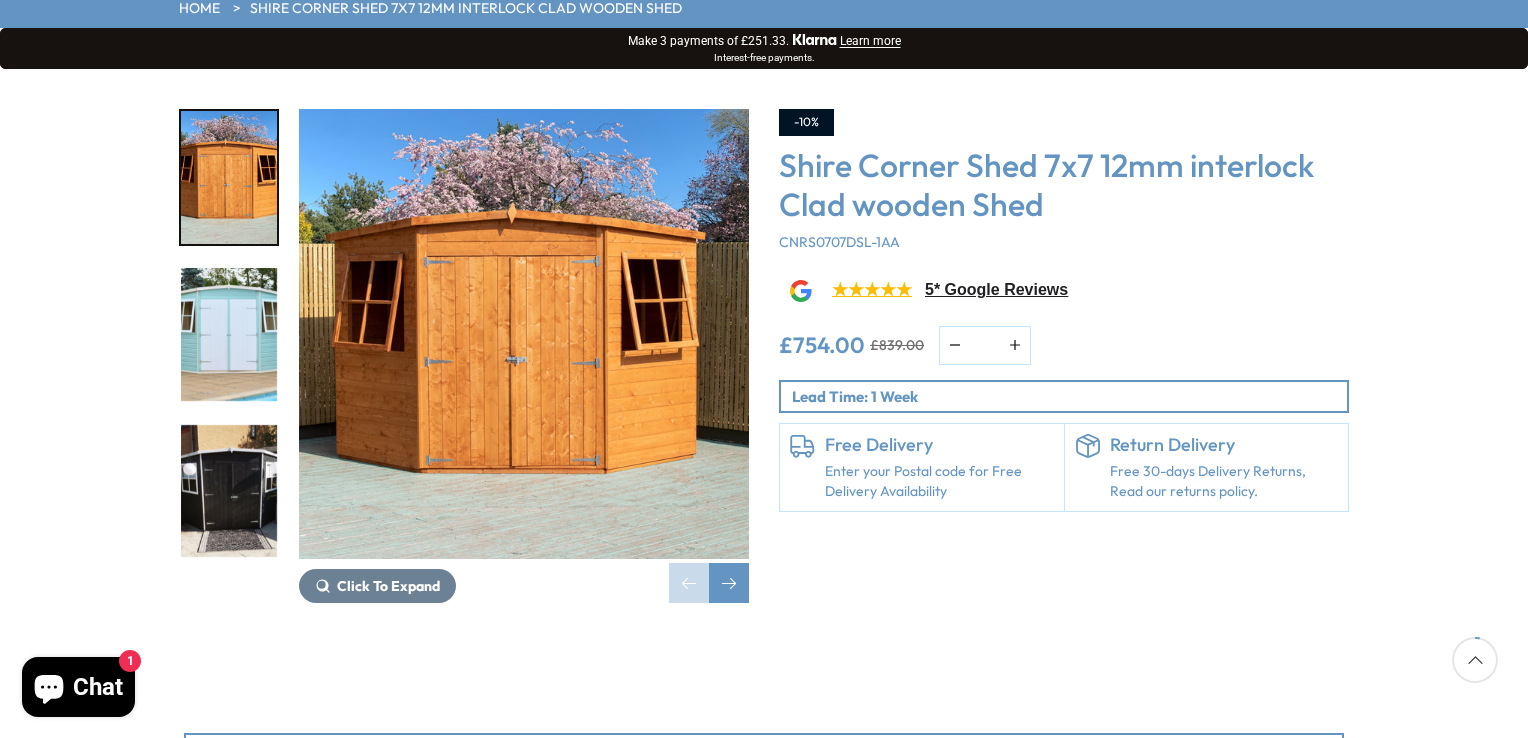 scroll, scrollTop: 300, scrollLeft: 0, axis: vertical 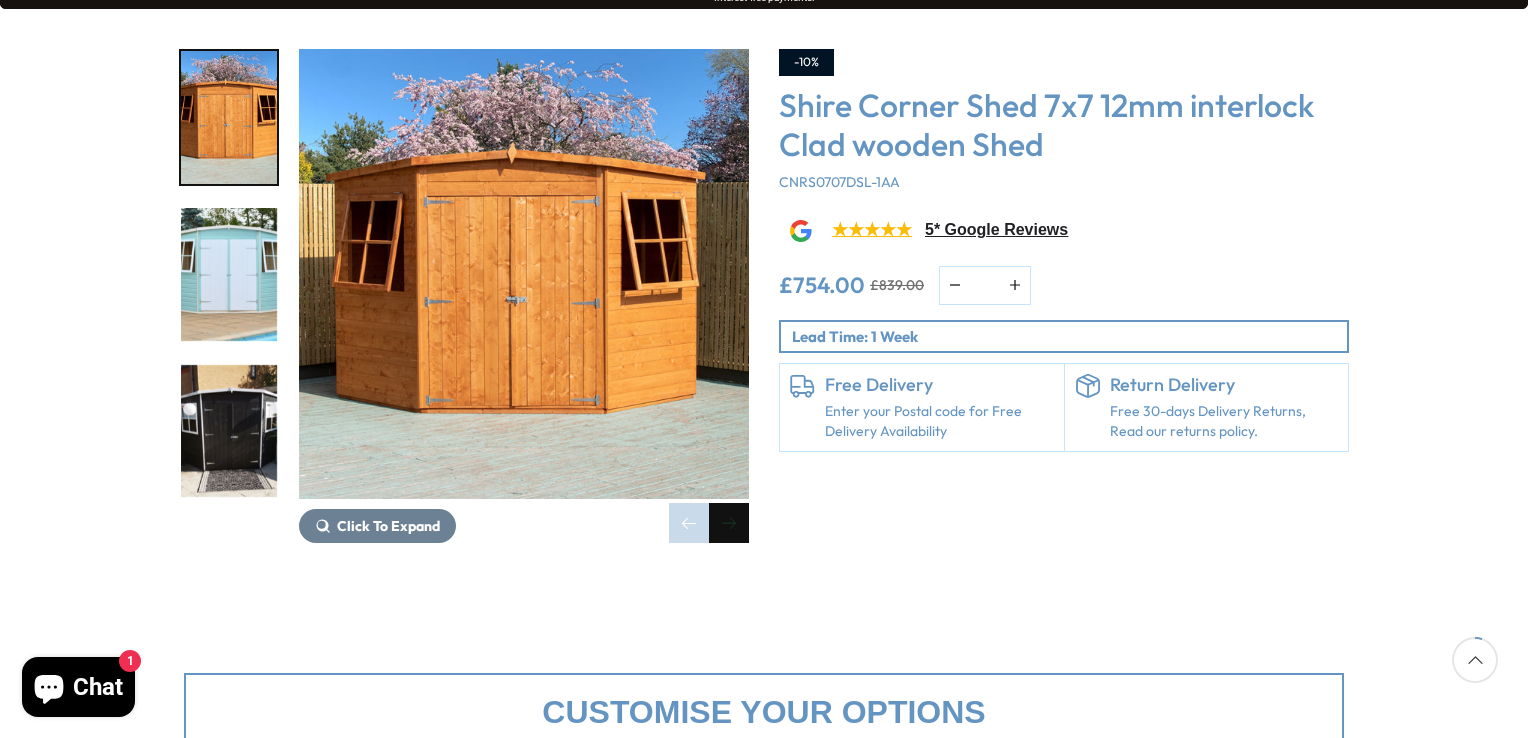 click at bounding box center (729, 523) 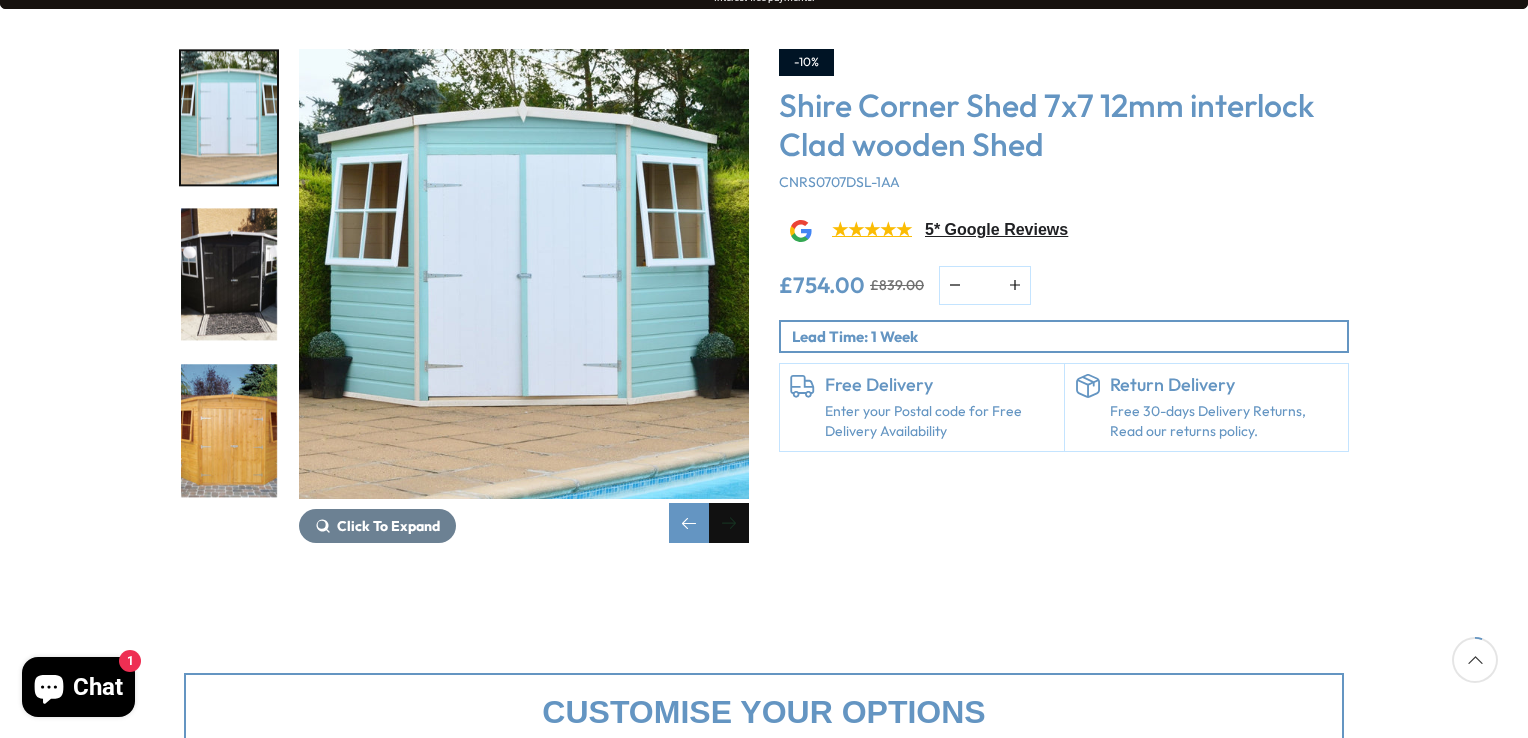 click at bounding box center (729, 523) 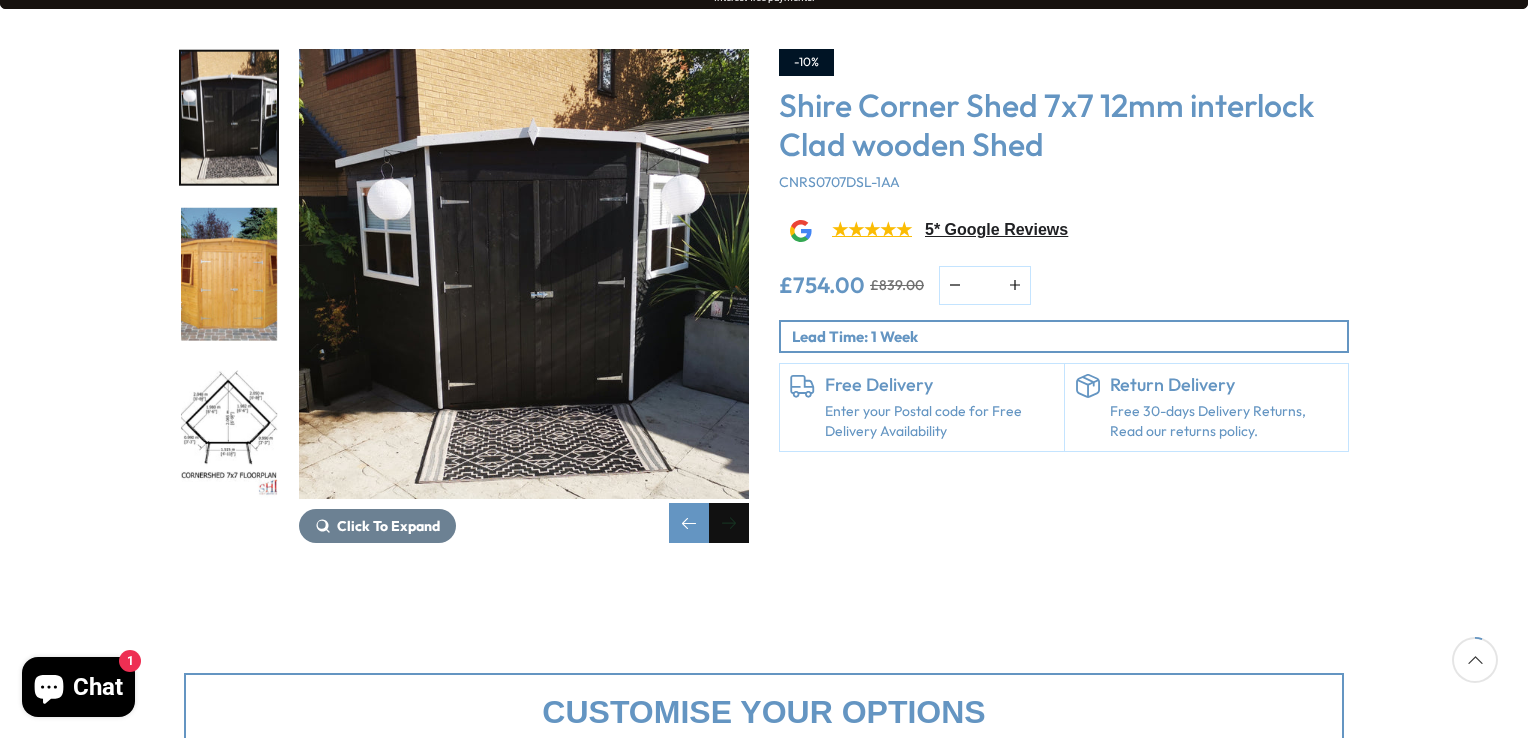 click at bounding box center (729, 523) 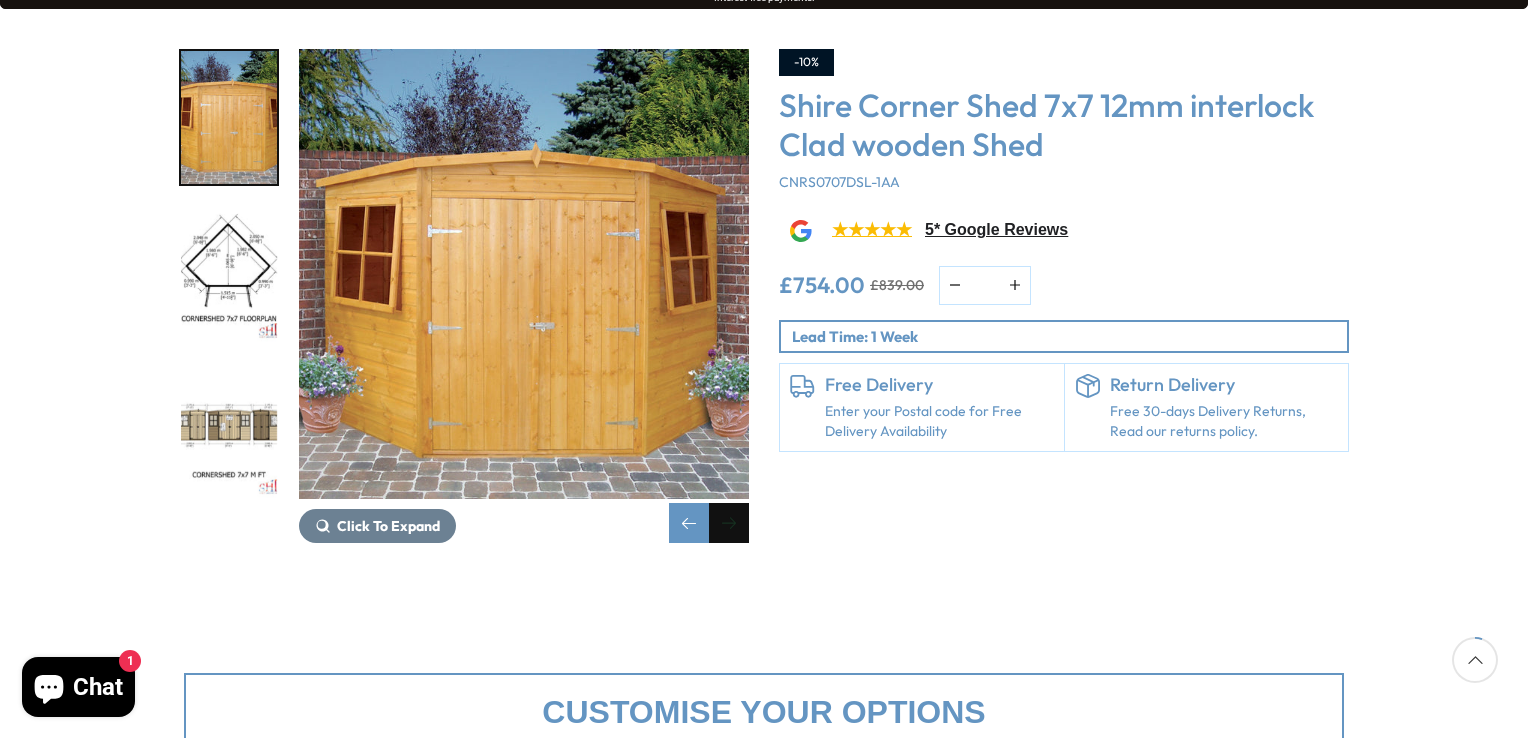 click at bounding box center [729, 523] 